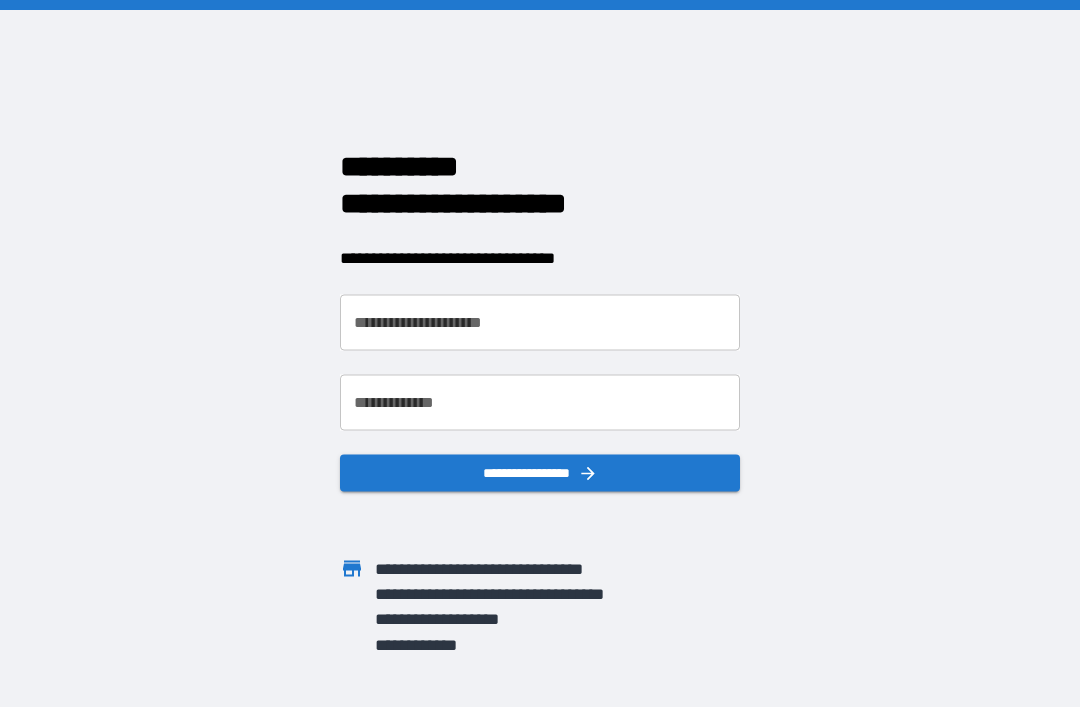 scroll, scrollTop: 0, scrollLeft: 0, axis: both 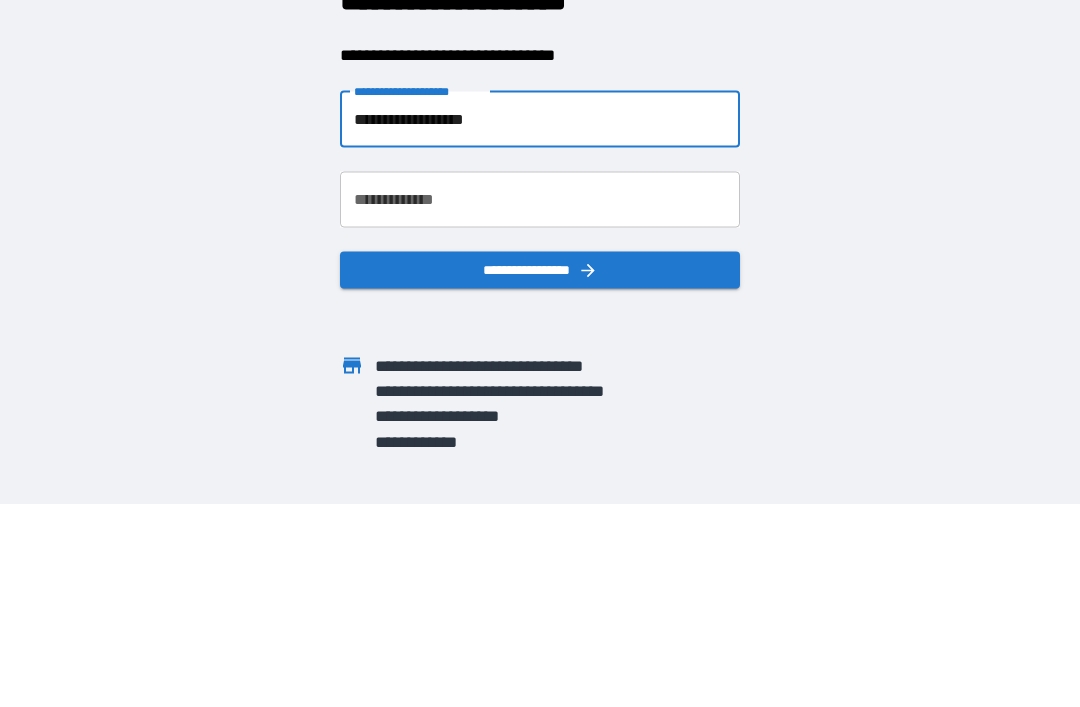 type on "**********" 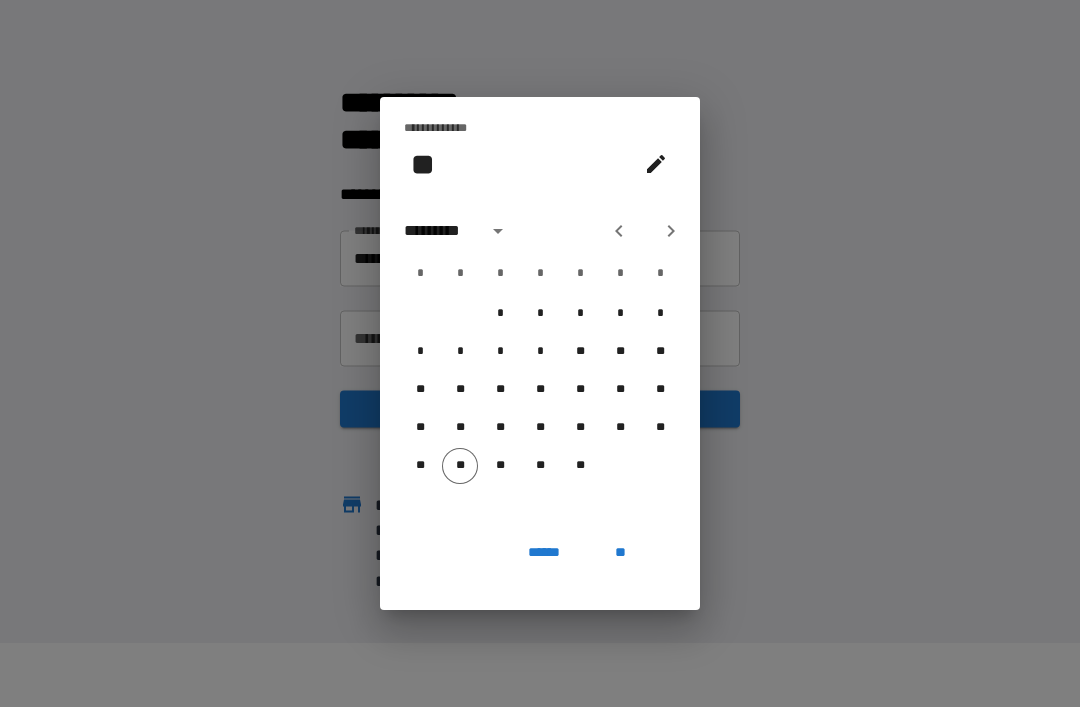 click on "*" at bounding box center [620, 314] 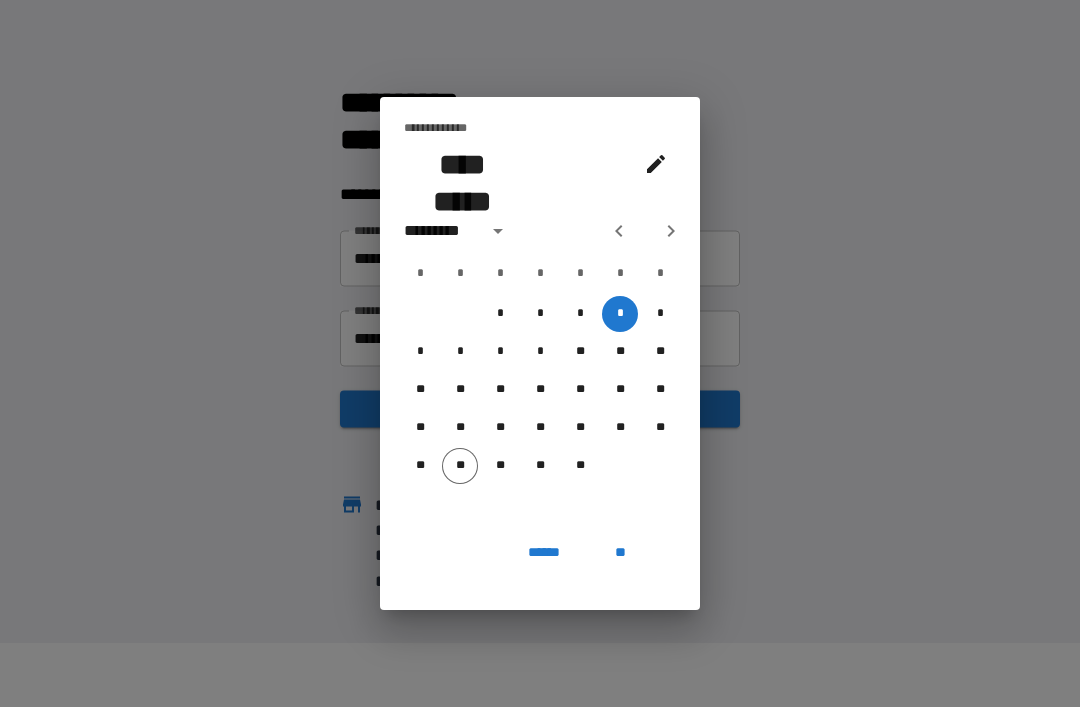 click on "**" at bounding box center (620, 552) 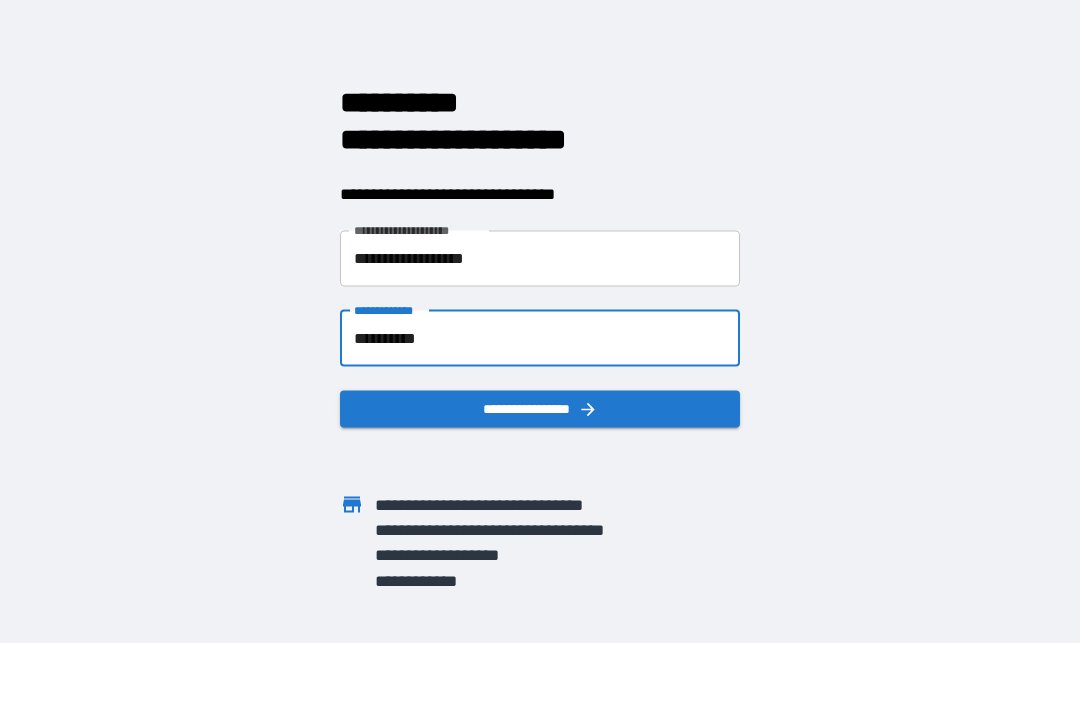 click on "**********" at bounding box center [540, 338] 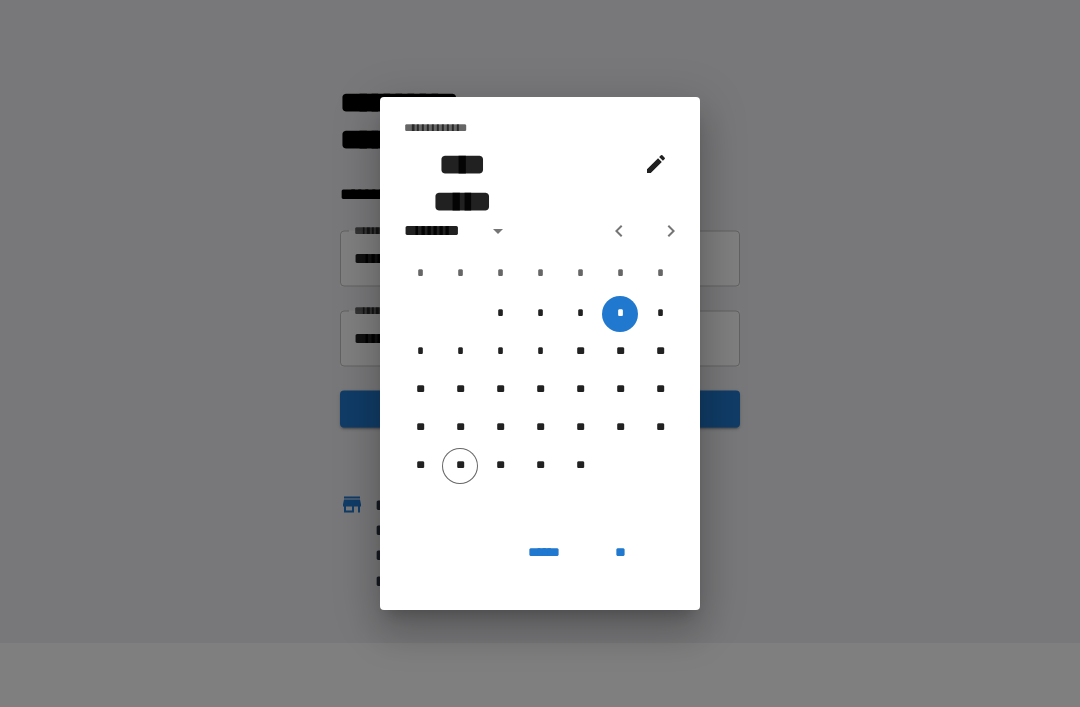 click 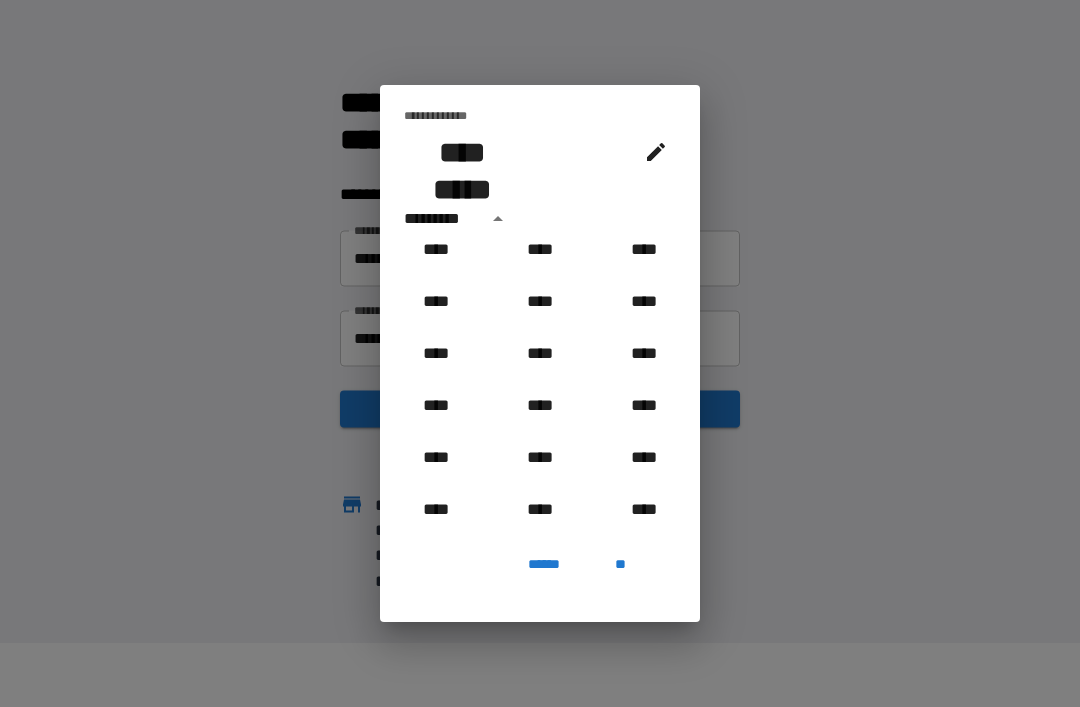 scroll, scrollTop: 849, scrollLeft: 0, axis: vertical 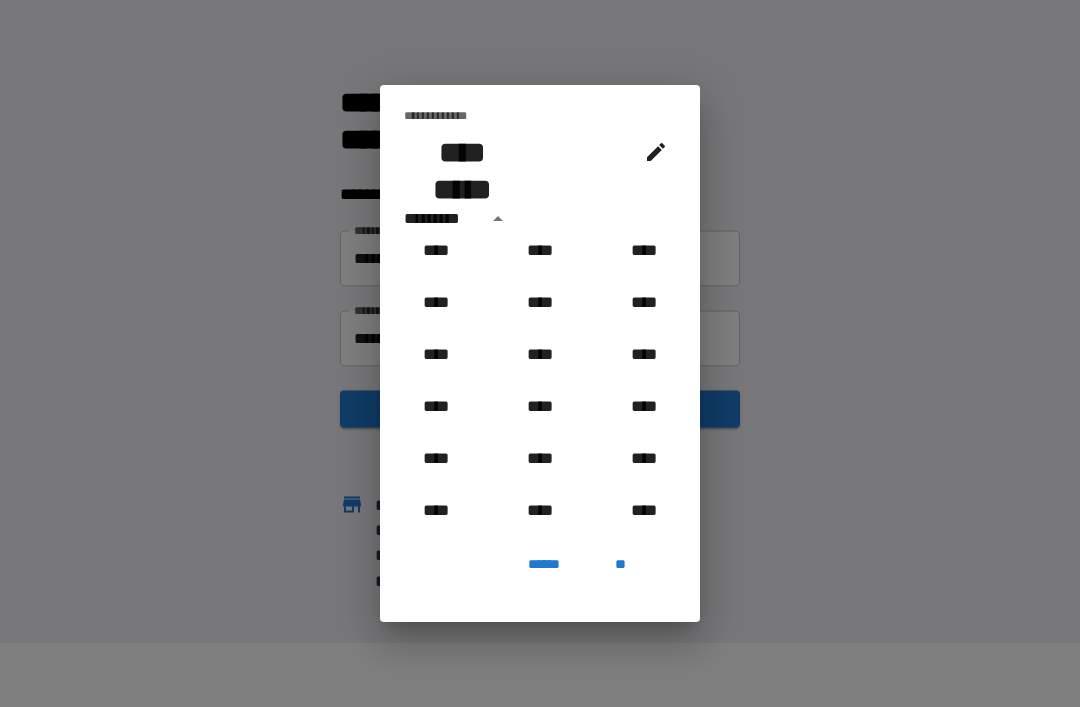 click on "****" at bounding box center (436, 303) 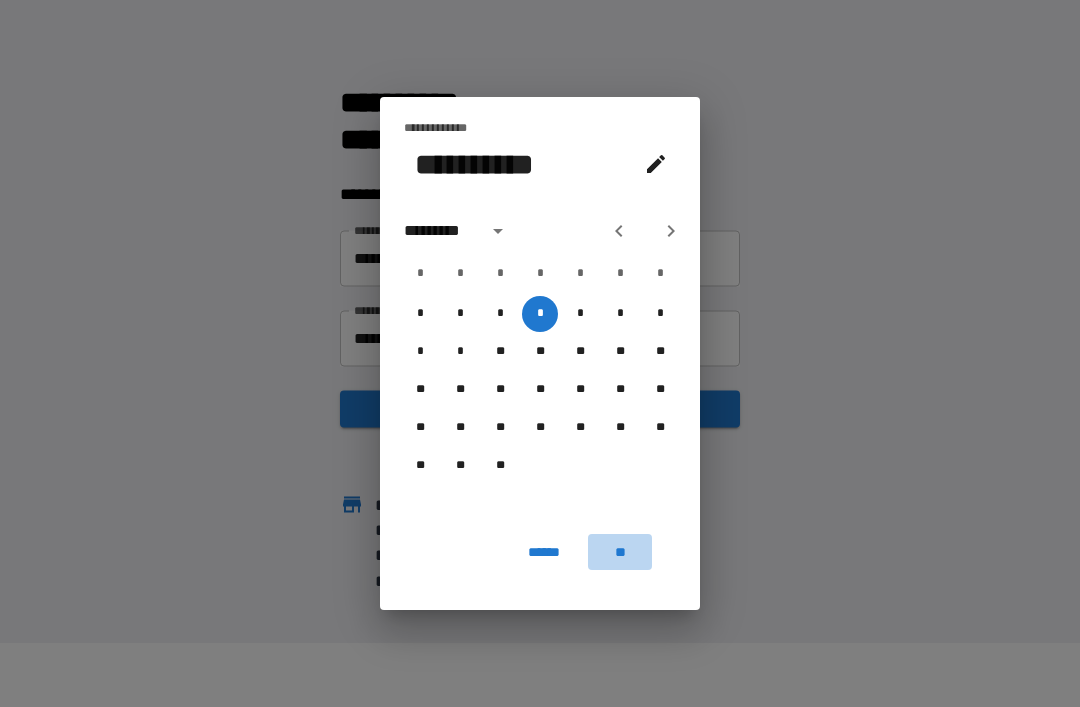 click on "**" at bounding box center (620, 552) 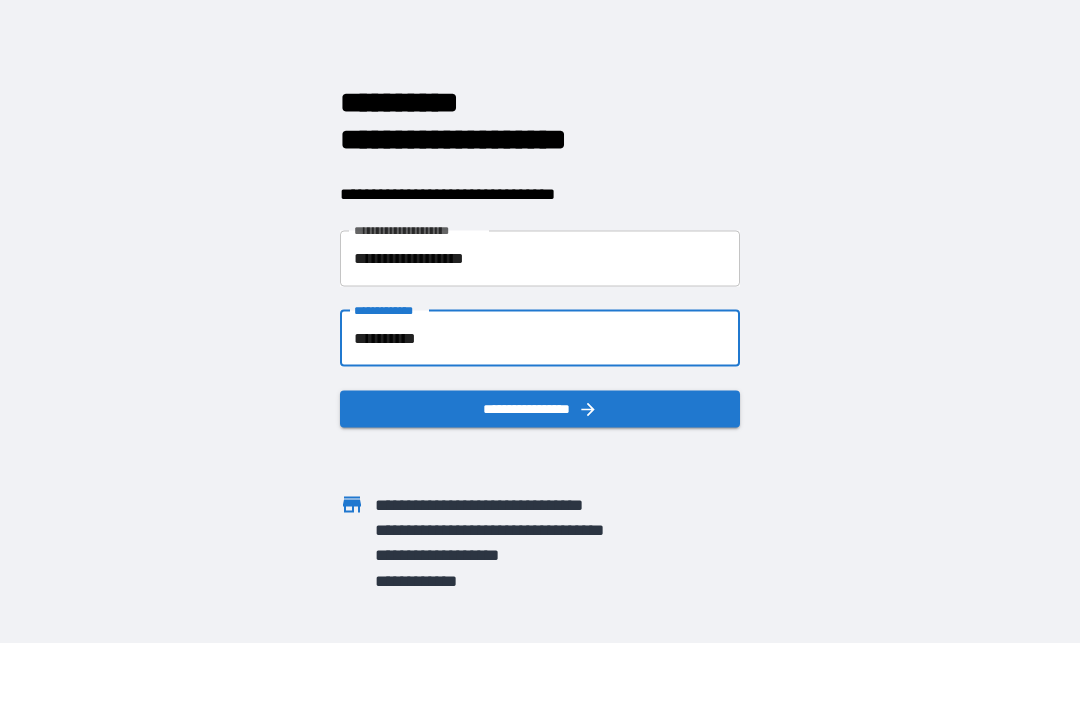click on "**********" at bounding box center [540, 408] 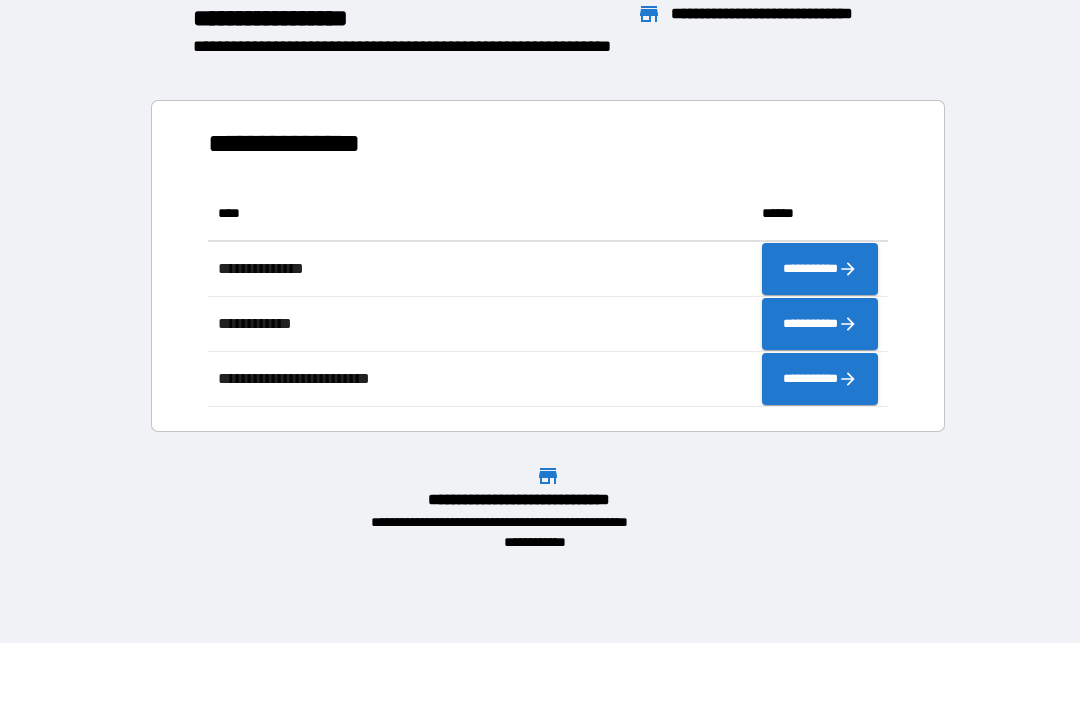 scroll, scrollTop: 1, scrollLeft: 1, axis: both 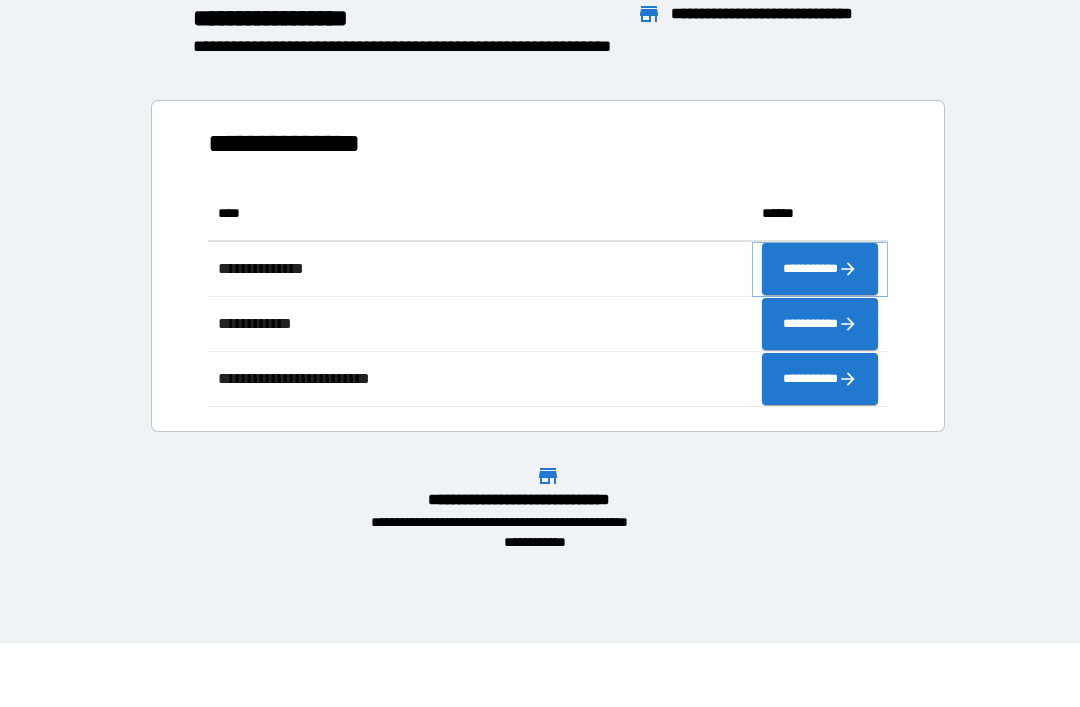 click 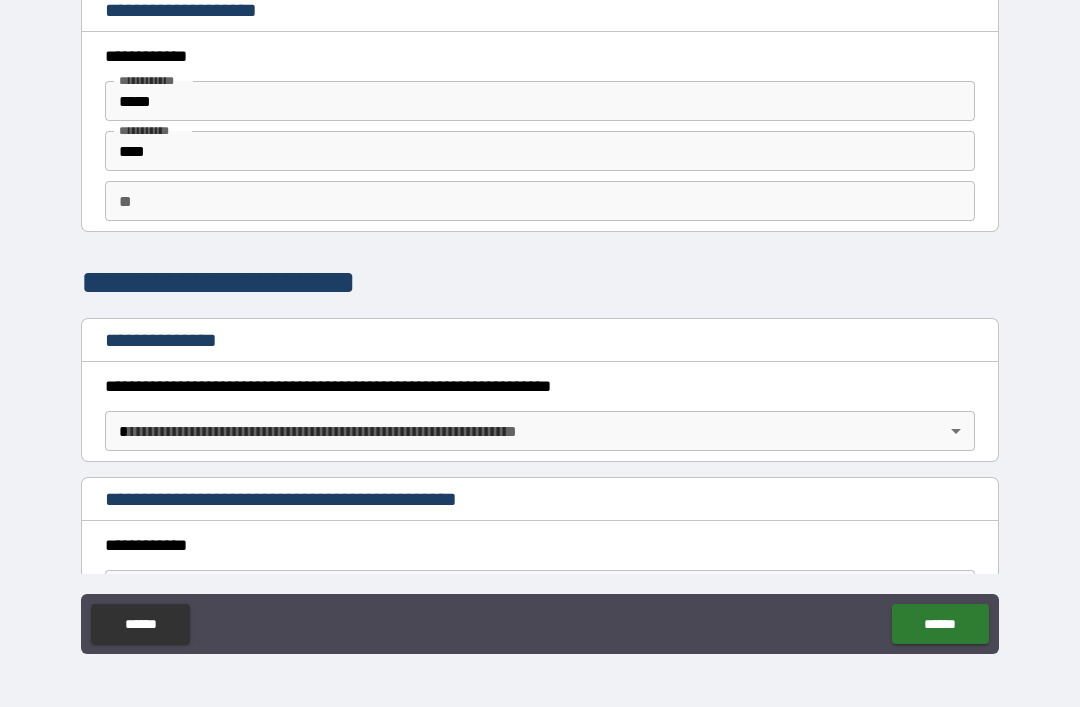 click on "**********" at bounding box center (540, 321) 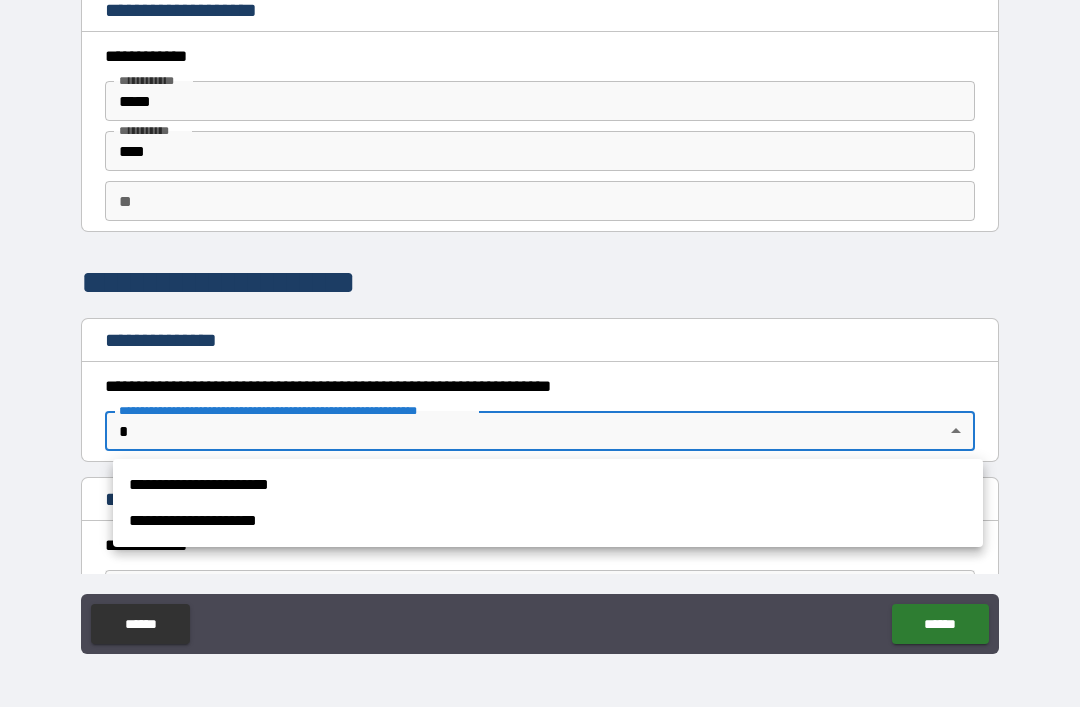 click on "**********" at bounding box center [548, 521] 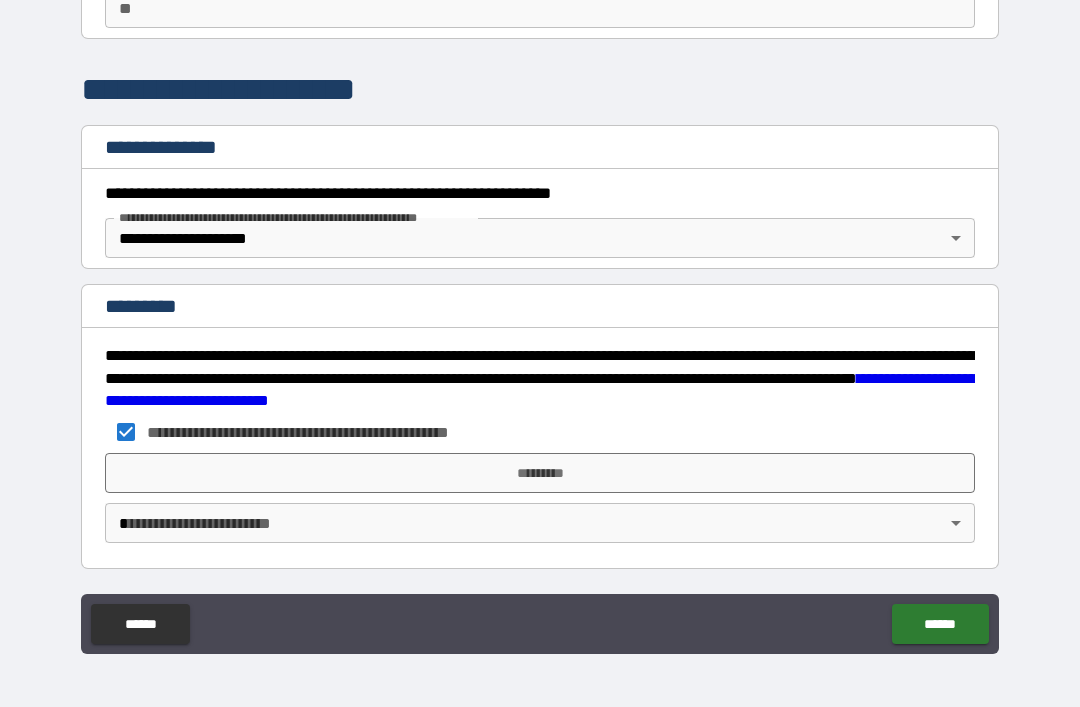 scroll, scrollTop: 193, scrollLeft: 0, axis: vertical 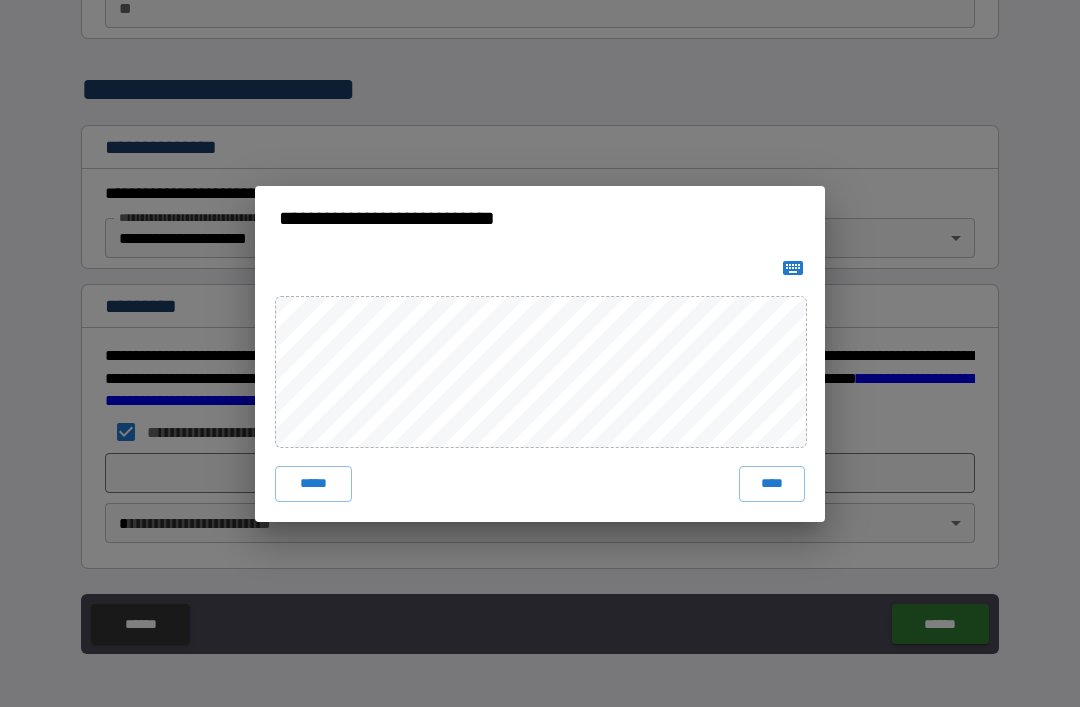 click on "*****" at bounding box center [313, 484] 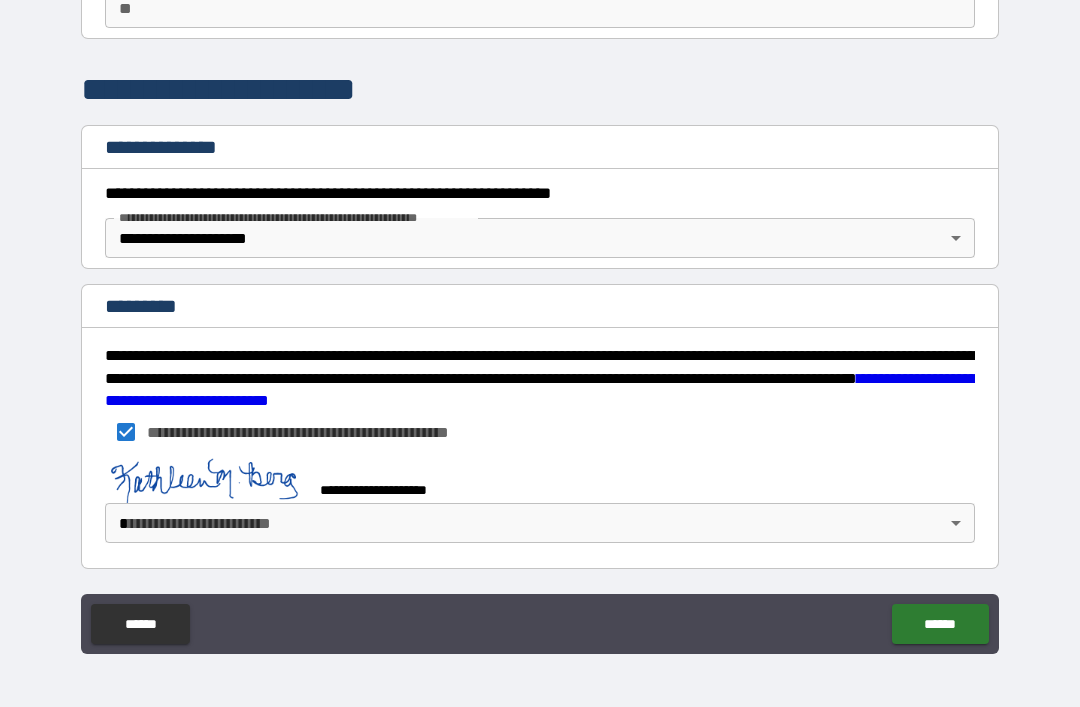 scroll, scrollTop: 183, scrollLeft: 0, axis: vertical 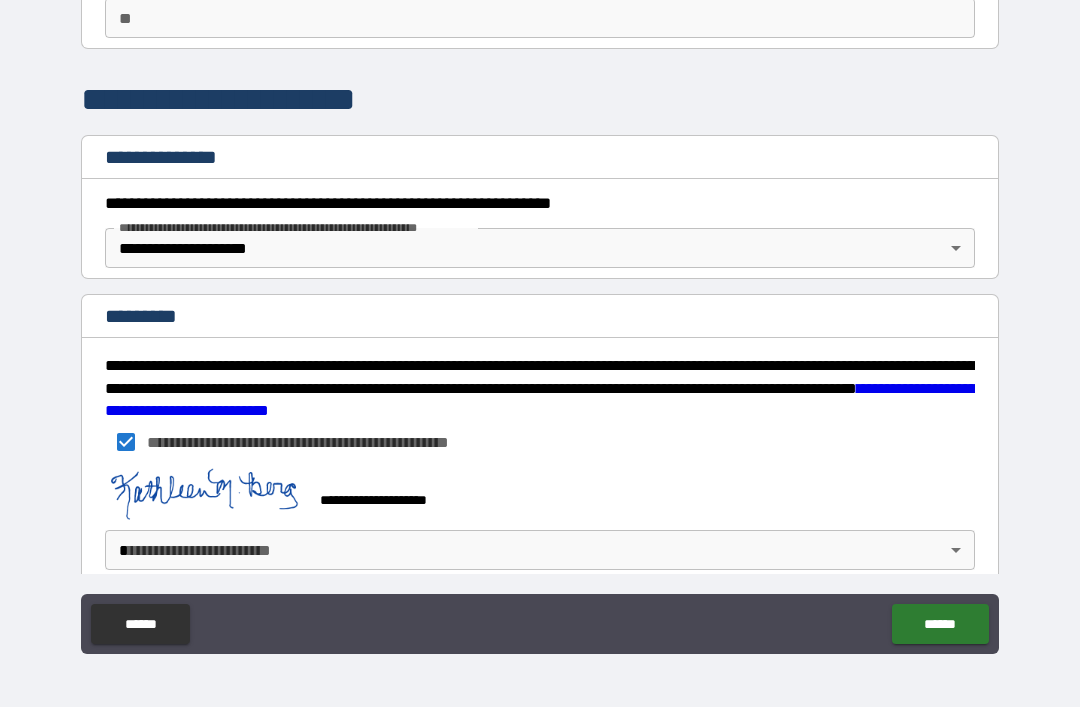 click on "**********" at bounding box center (540, 321) 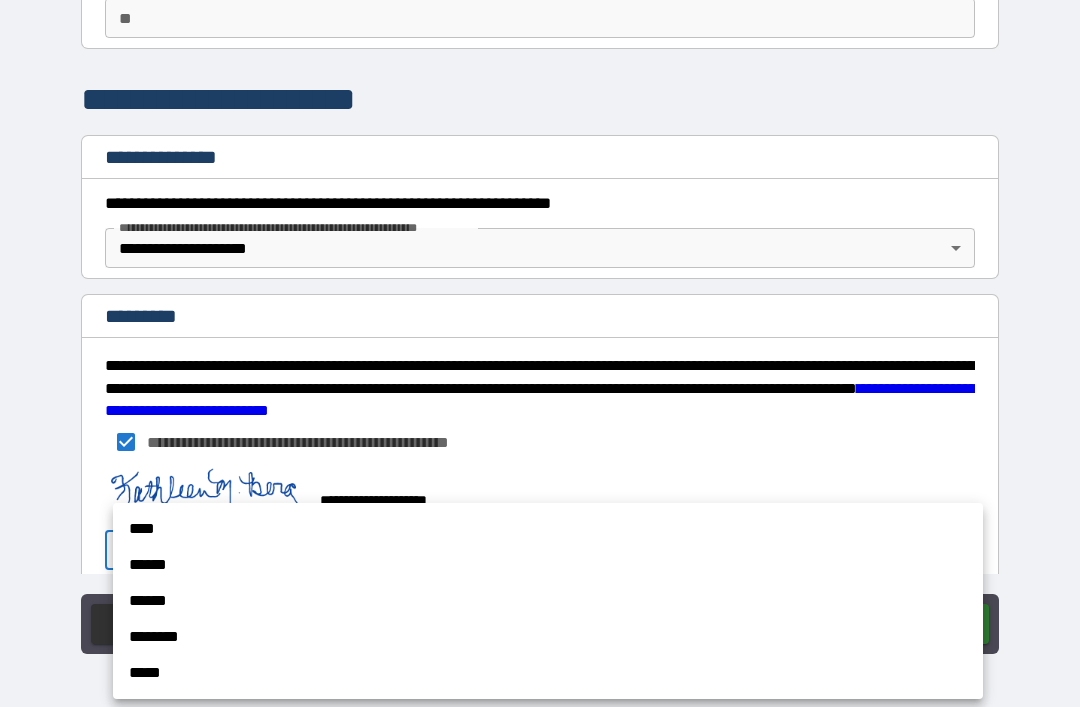 click on "******" at bounding box center [548, 601] 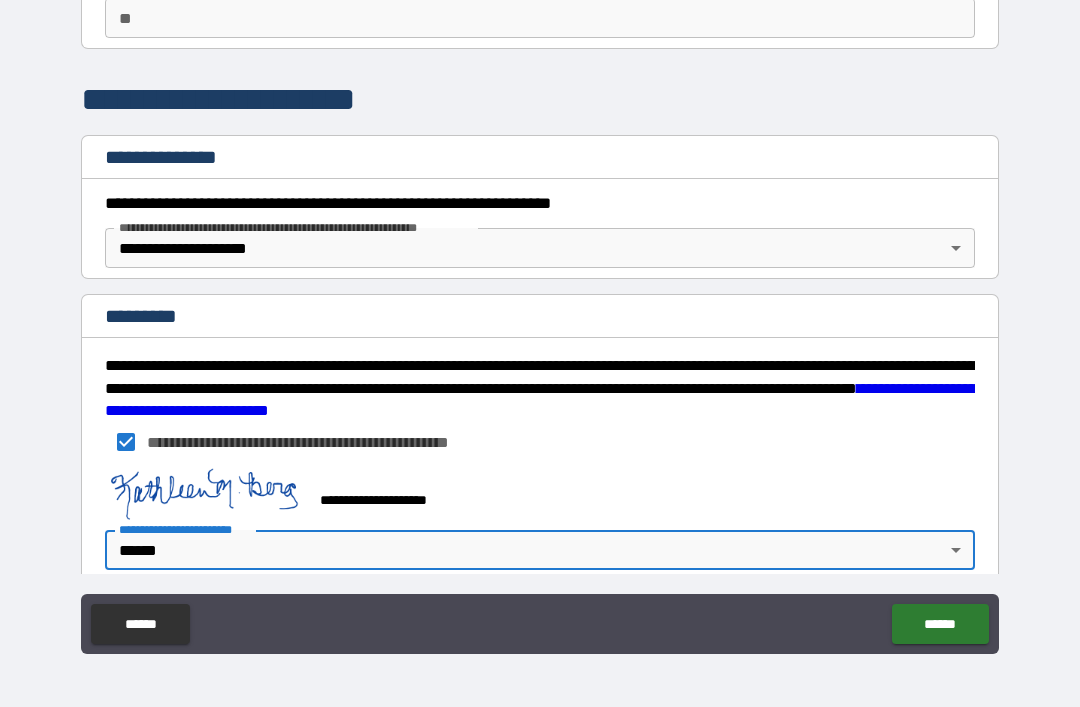 type on "*" 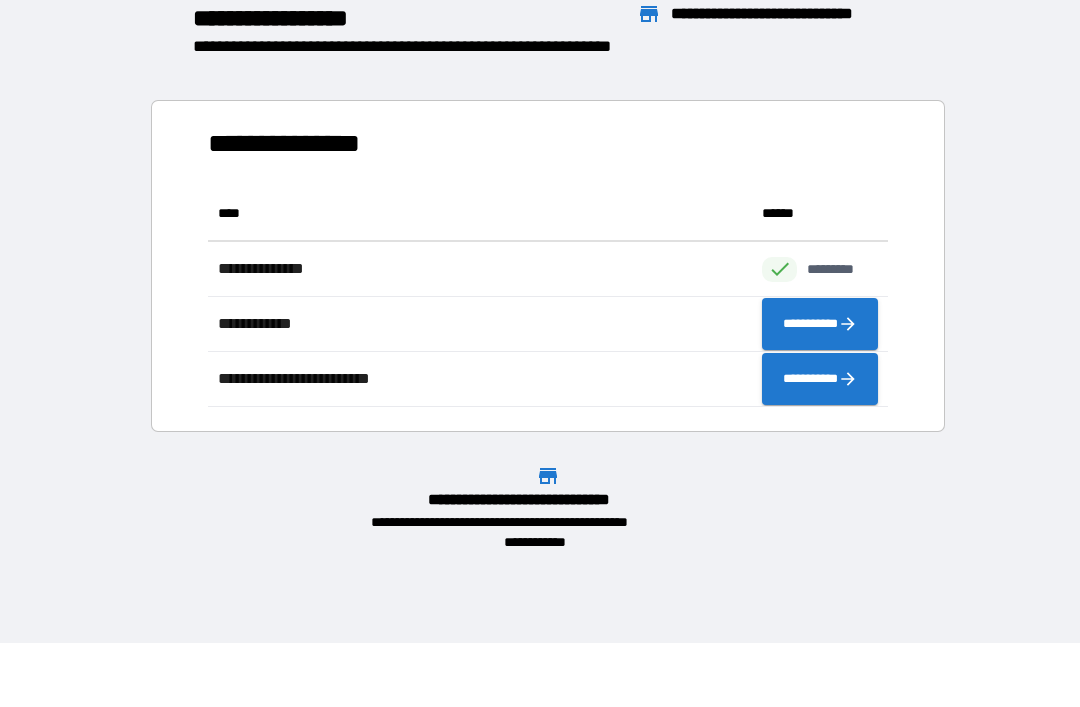 scroll, scrollTop: 221, scrollLeft: 680, axis: both 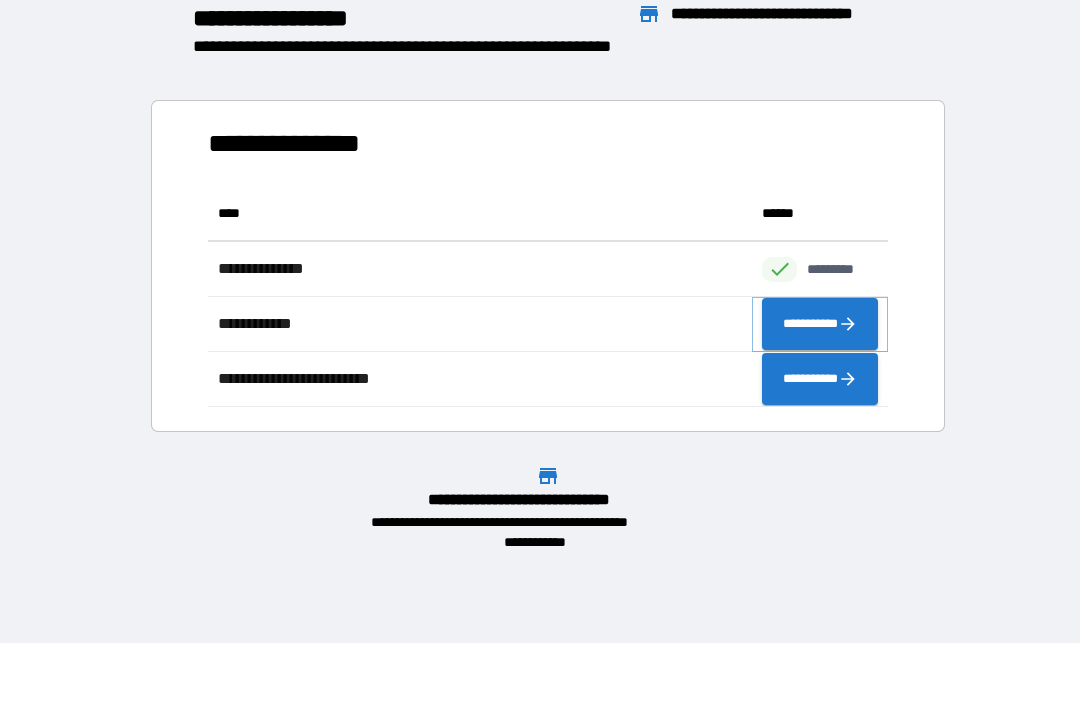 click 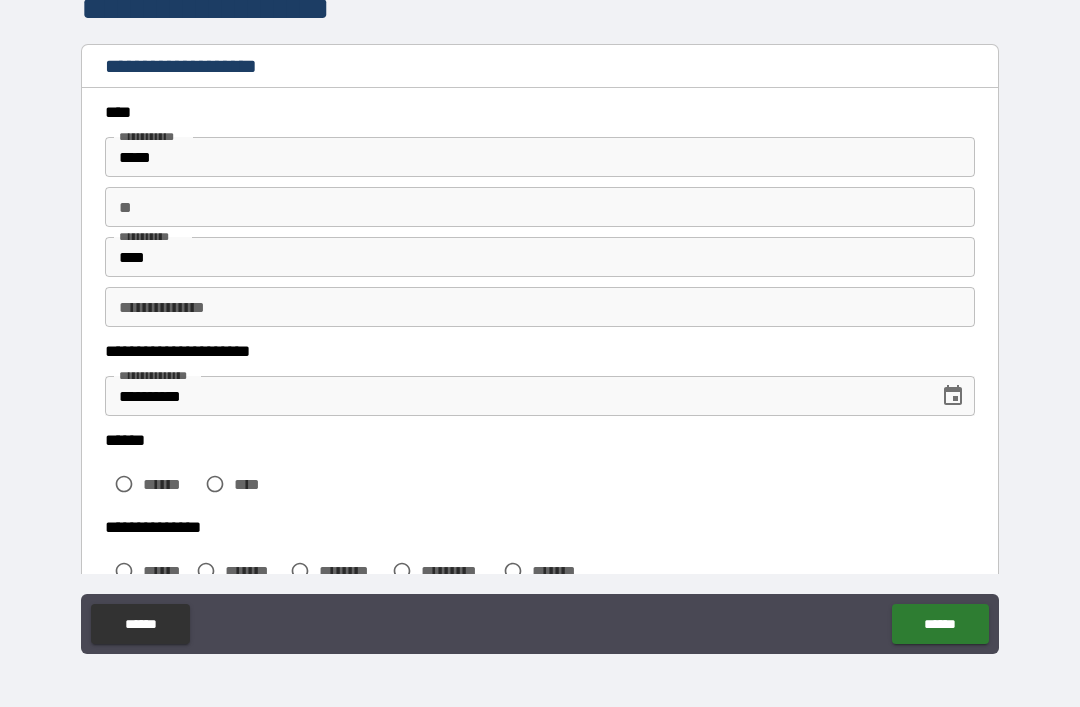 click on "*****" at bounding box center [540, 157] 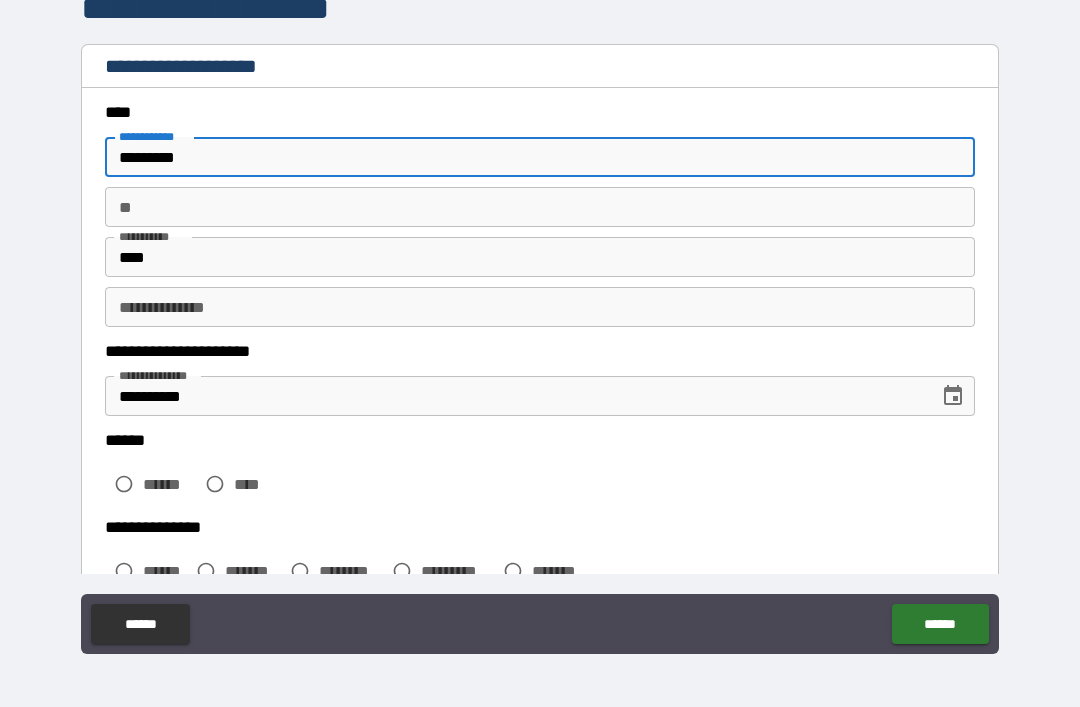 type on "********" 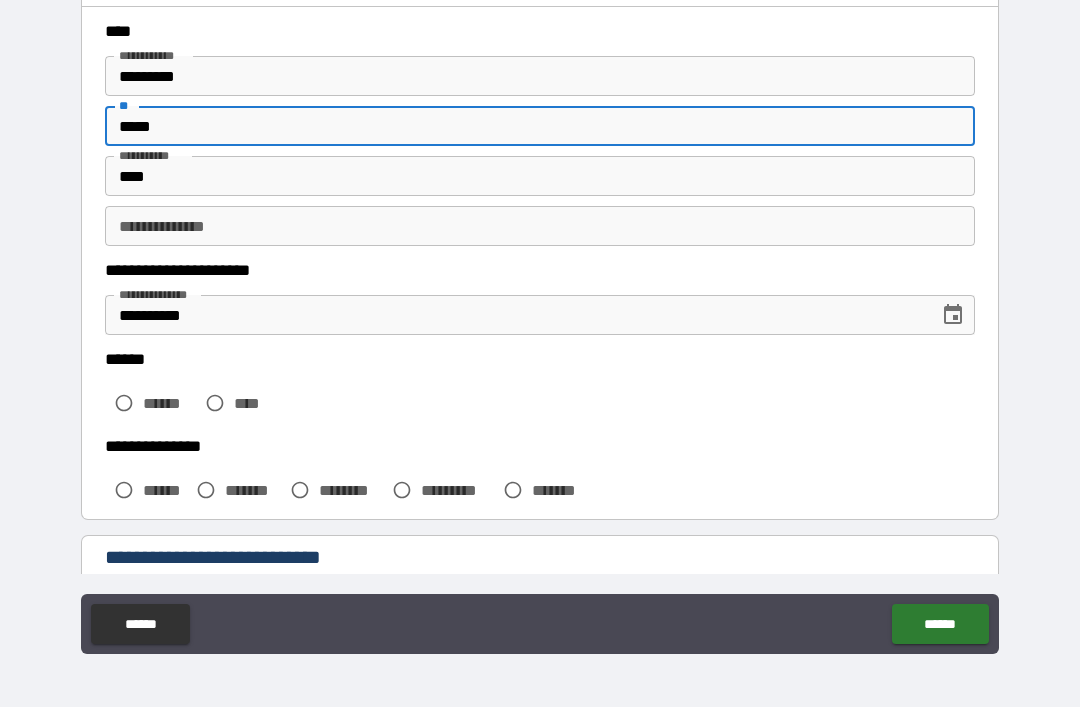 scroll, scrollTop: 87, scrollLeft: 0, axis: vertical 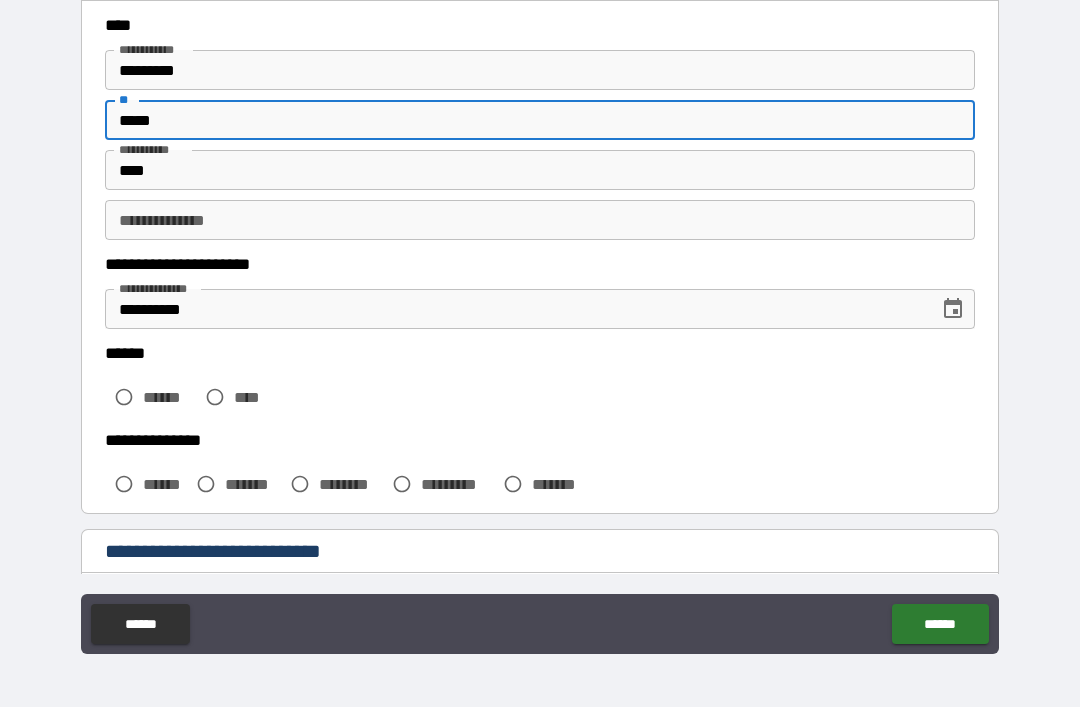 type on "*****" 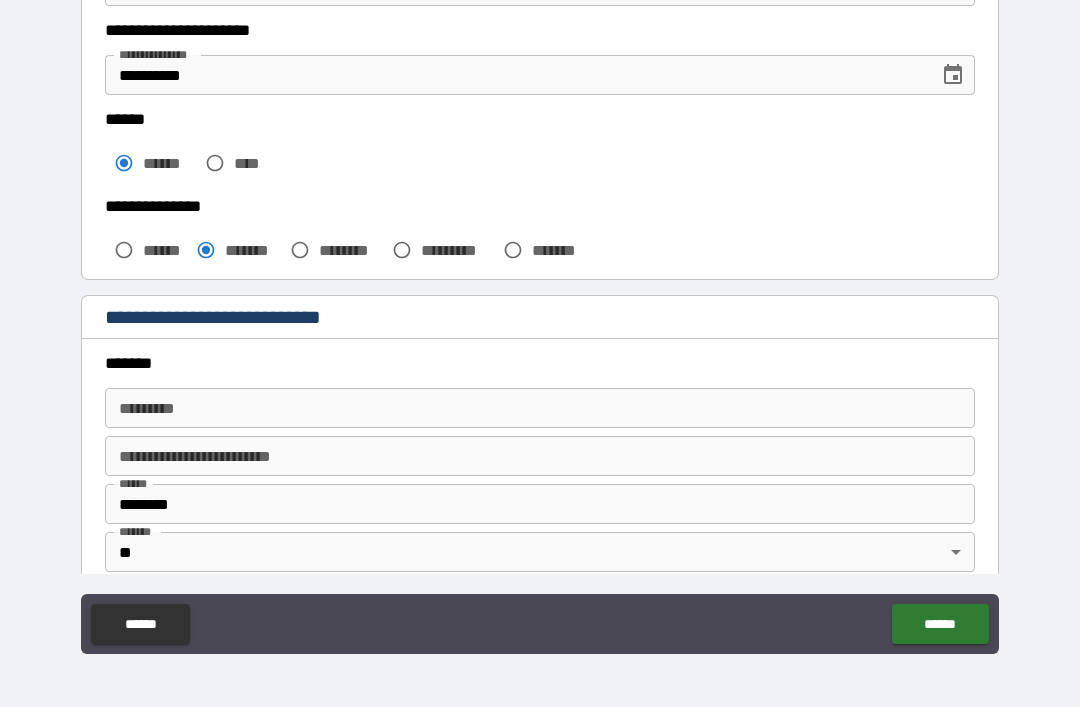 scroll, scrollTop: 361, scrollLeft: 0, axis: vertical 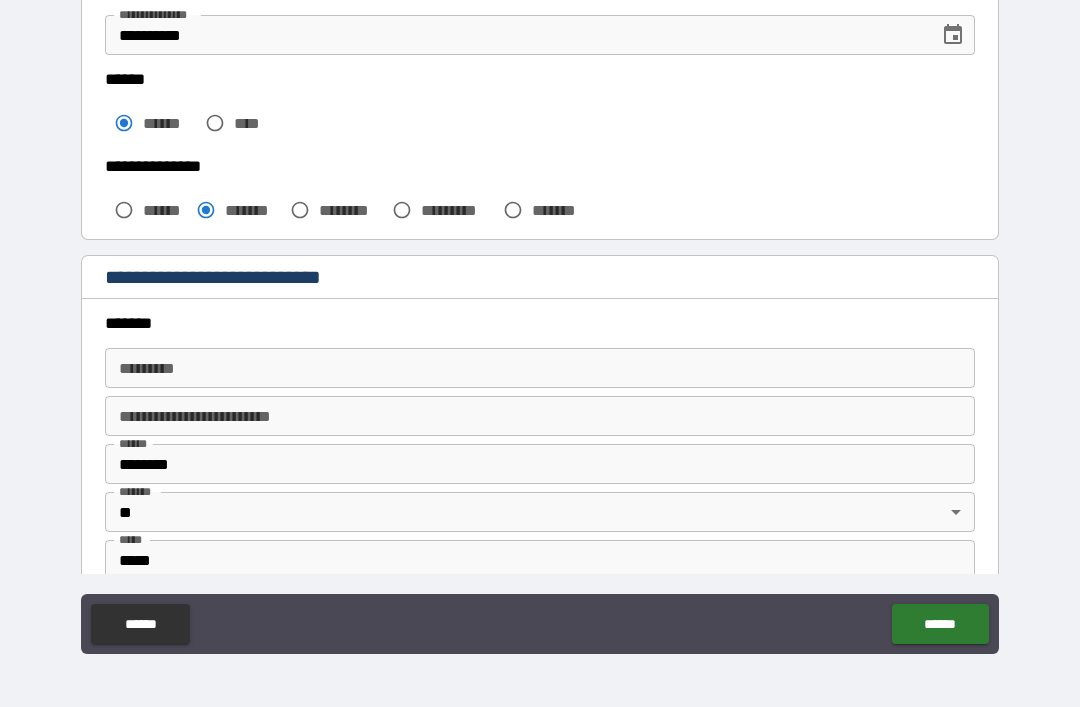 click on "*******   *" at bounding box center (540, 368) 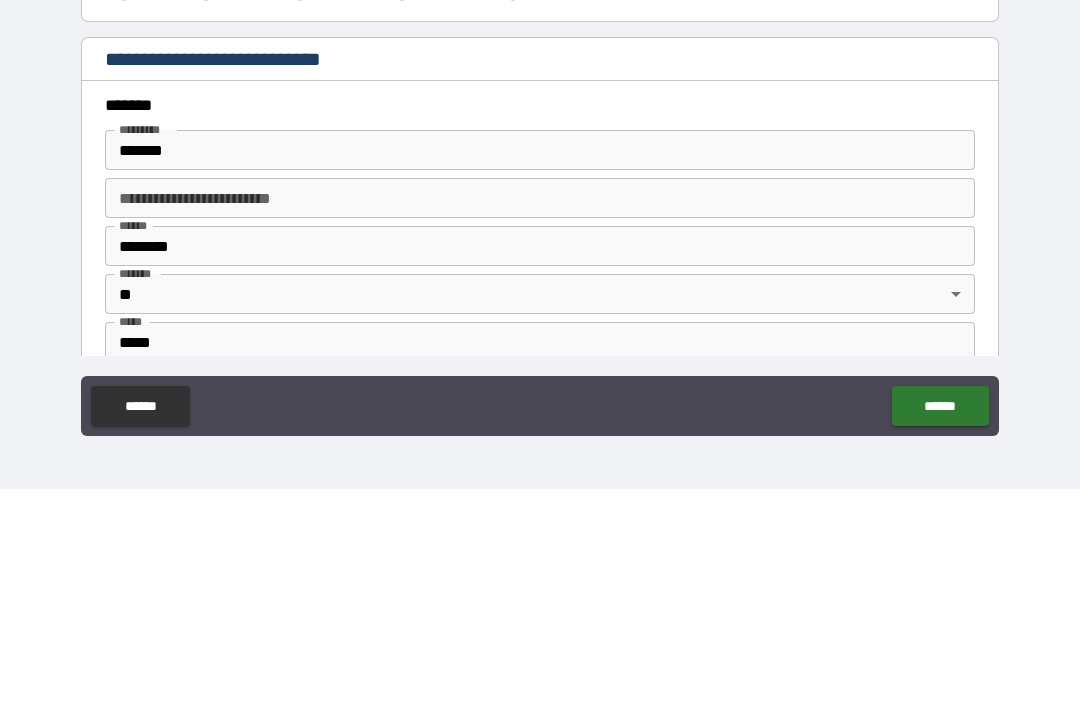 type on "**********" 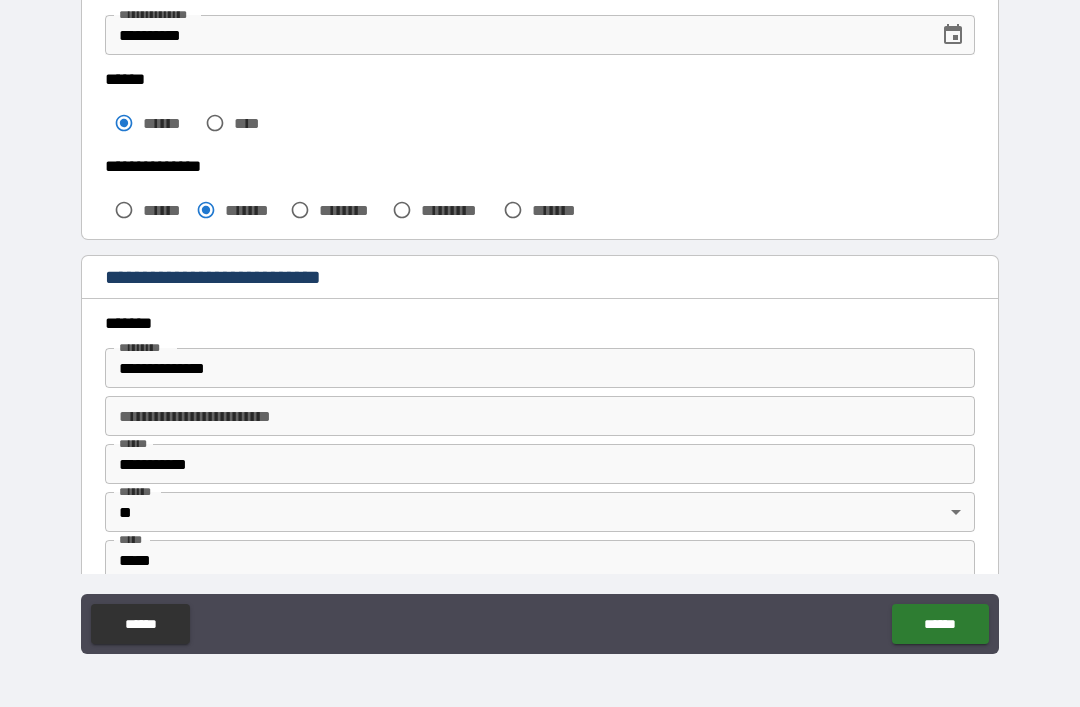 click on "******" at bounding box center (940, 624) 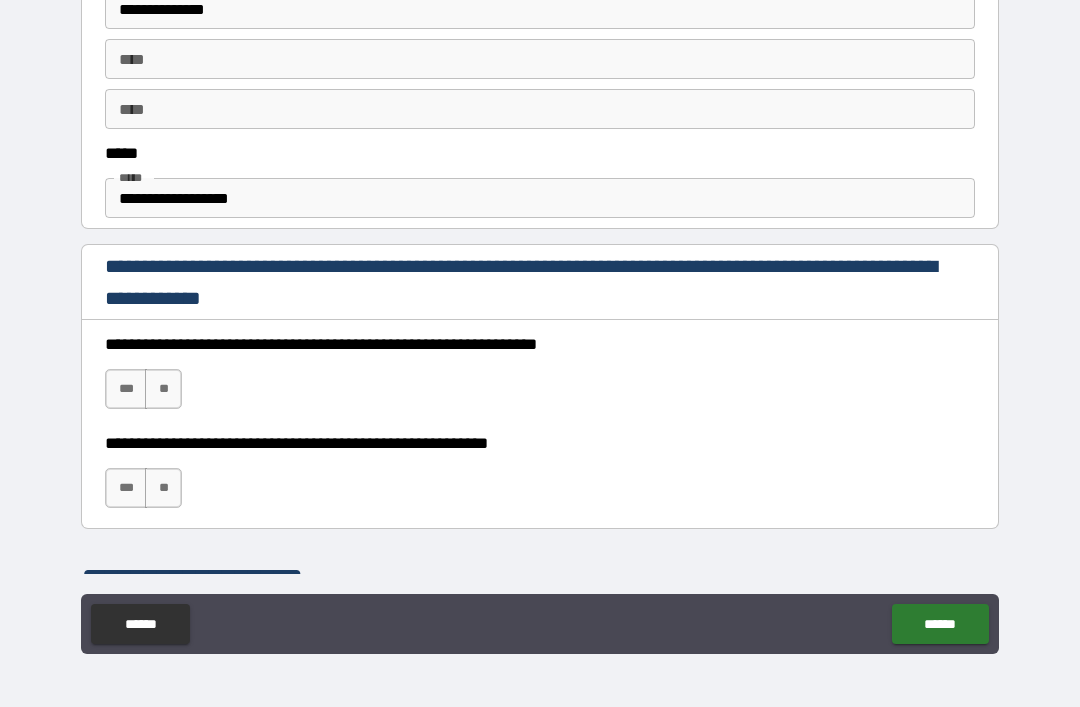 scroll, scrollTop: 1005, scrollLeft: 0, axis: vertical 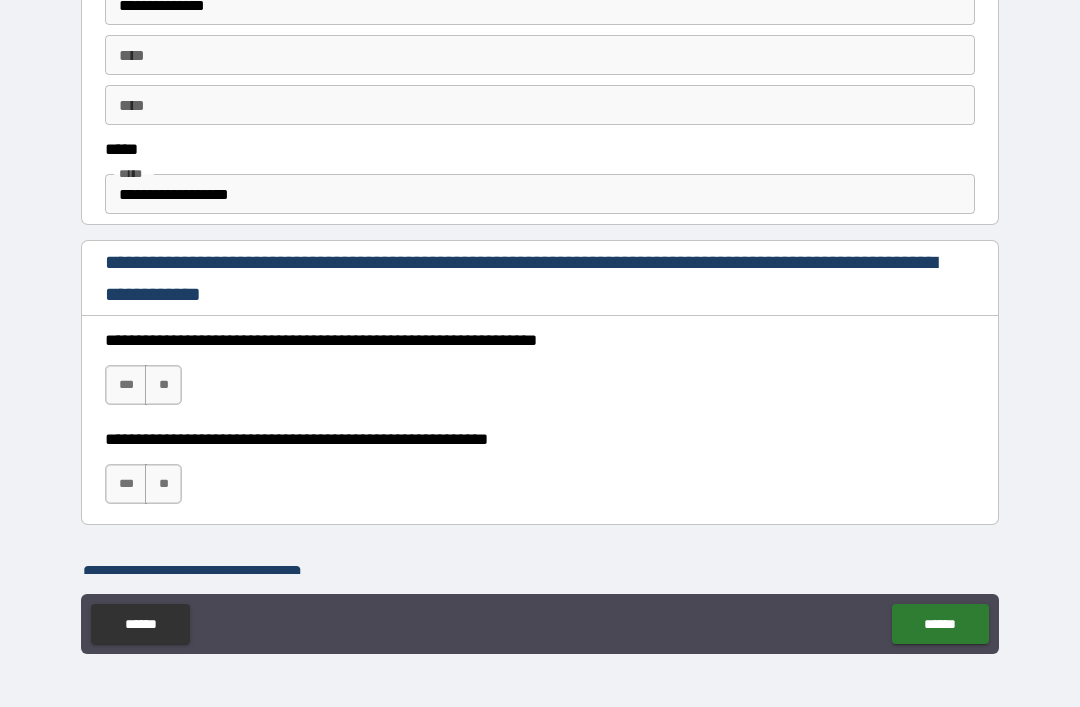 click on "***" at bounding box center (126, 385) 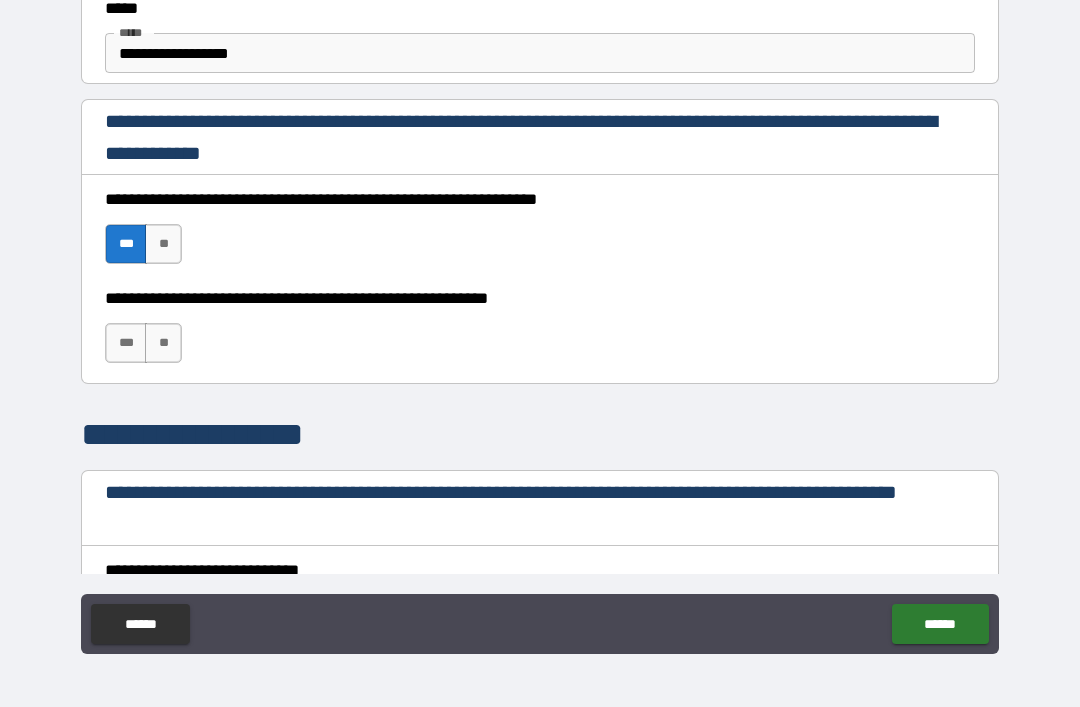 scroll, scrollTop: 1147, scrollLeft: 0, axis: vertical 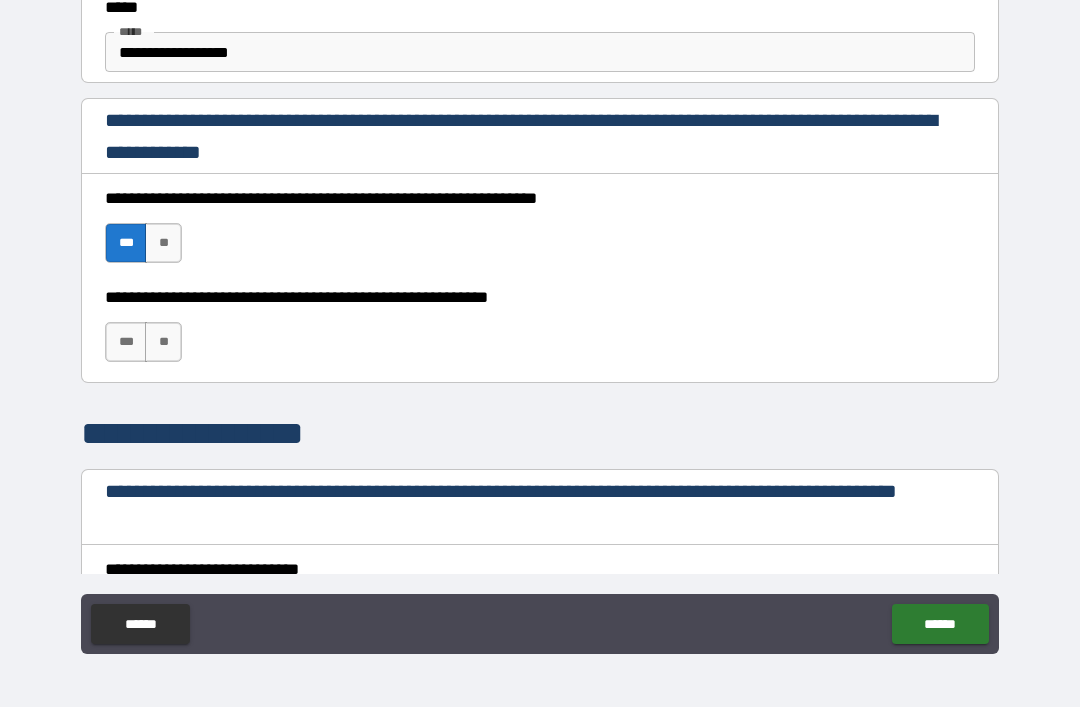 click on "***" at bounding box center (126, 342) 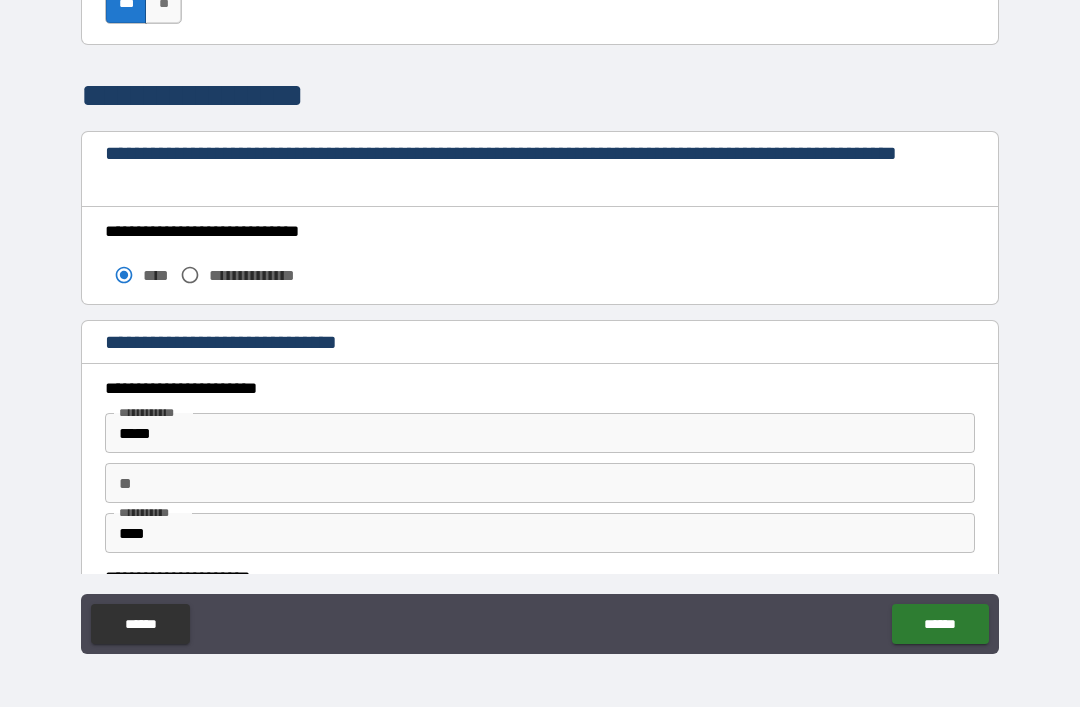 scroll, scrollTop: 1486, scrollLeft: 0, axis: vertical 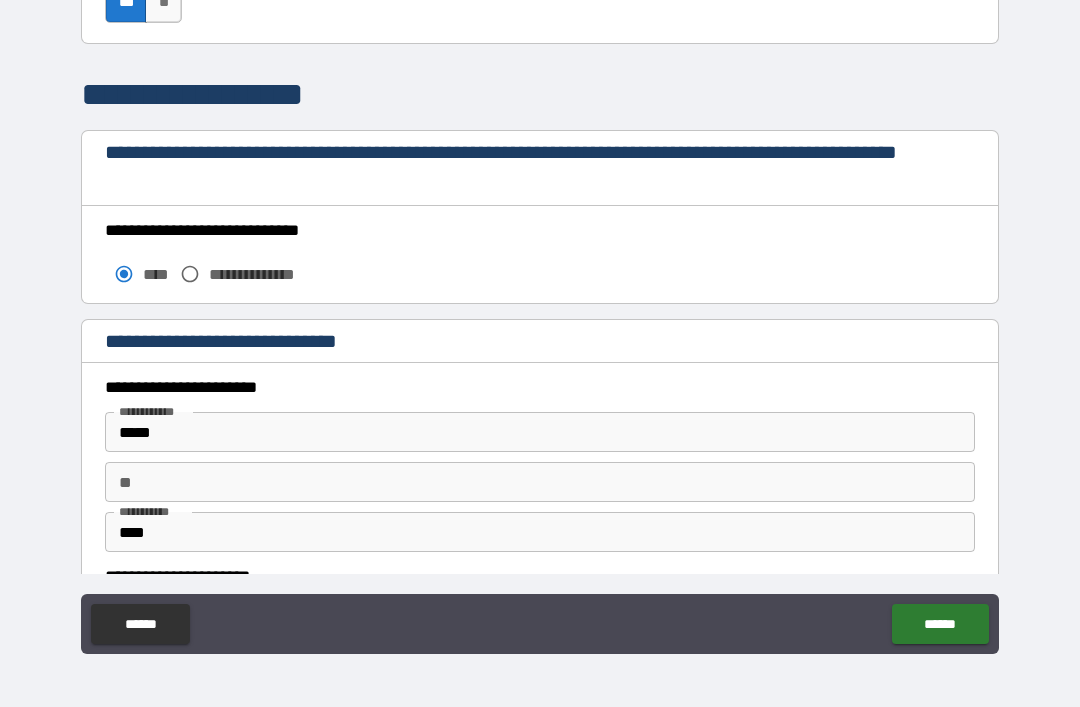 click on "*****" at bounding box center (540, 432) 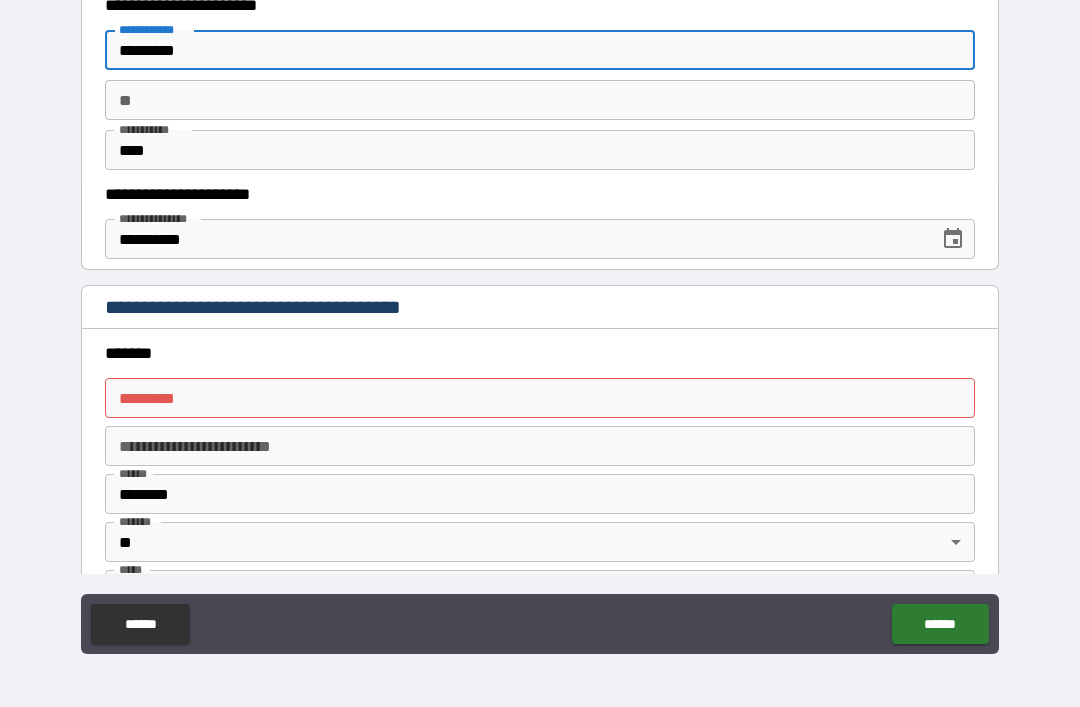 scroll, scrollTop: 1869, scrollLeft: 0, axis: vertical 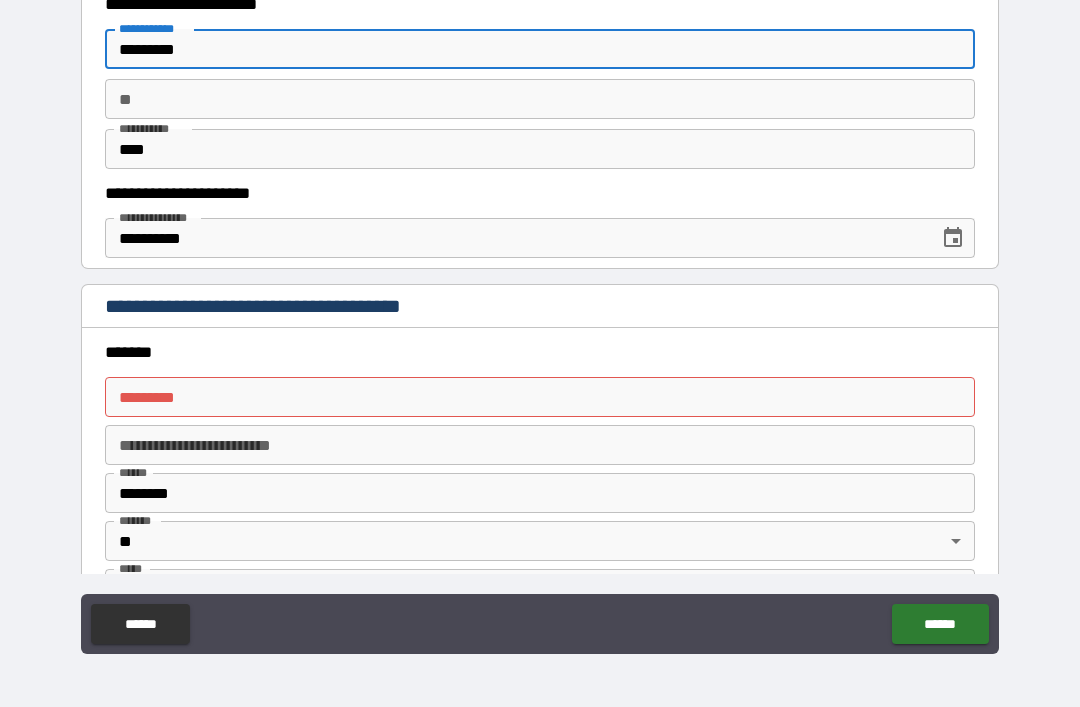 type on "********" 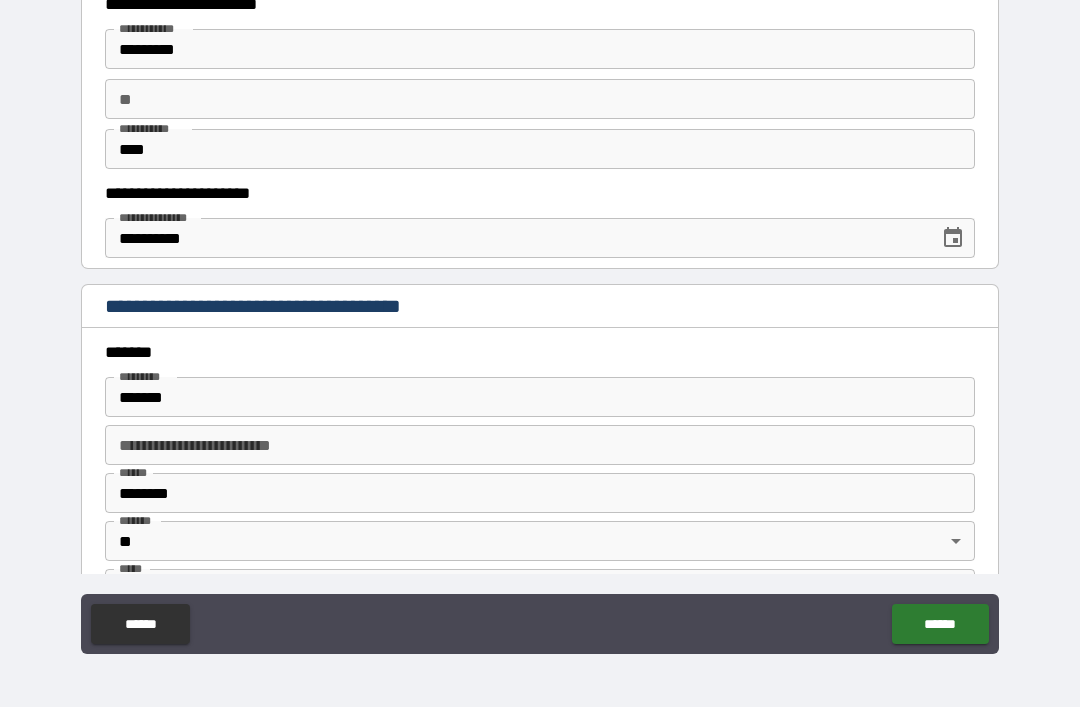 type on "**********" 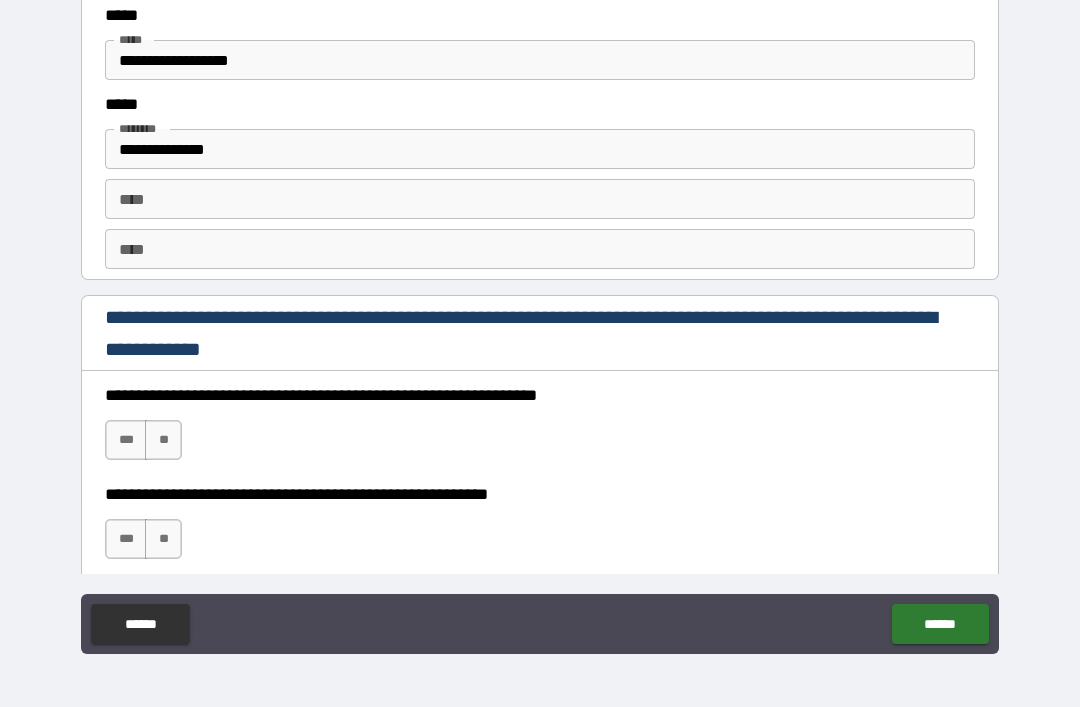 scroll, scrollTop: 2488, scrollLeft: 0, axis: vertical 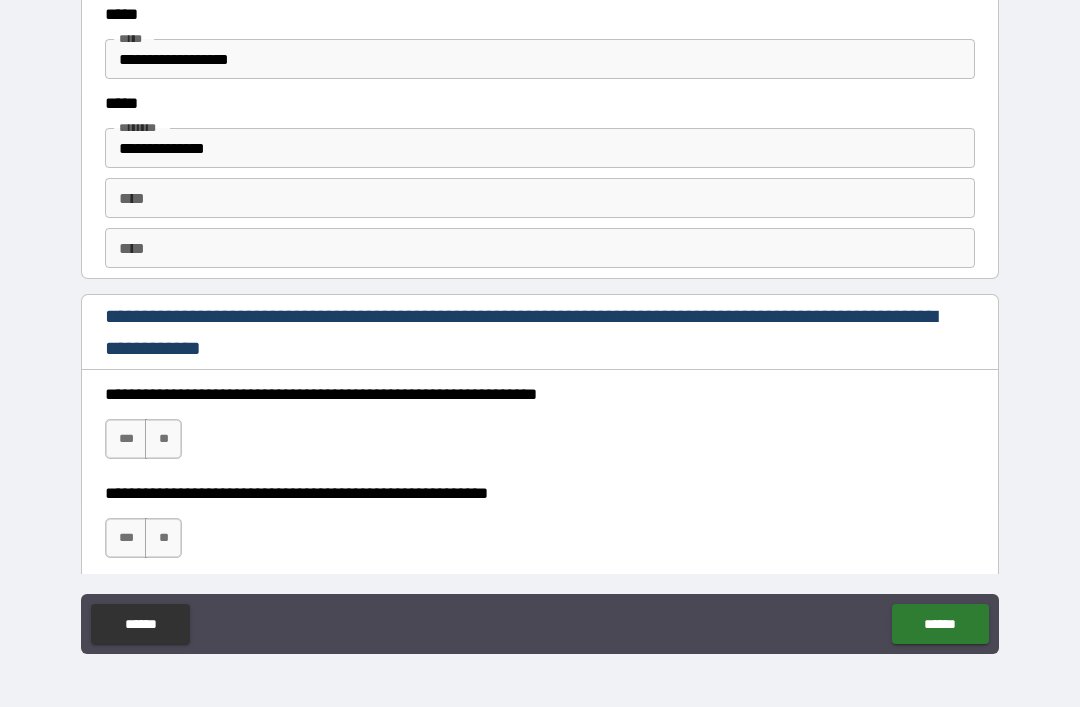 click on "***" at bounding box center [126, 439] 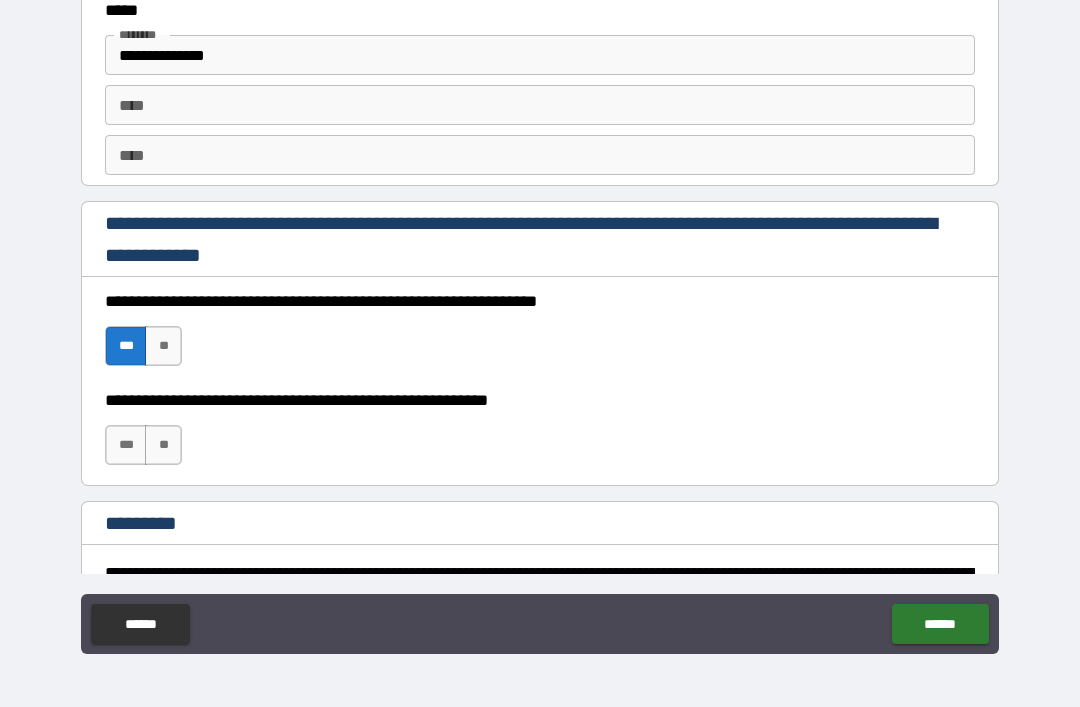 scroll, scrollTop: 2611, scrollLeft: 0, axis: vertical 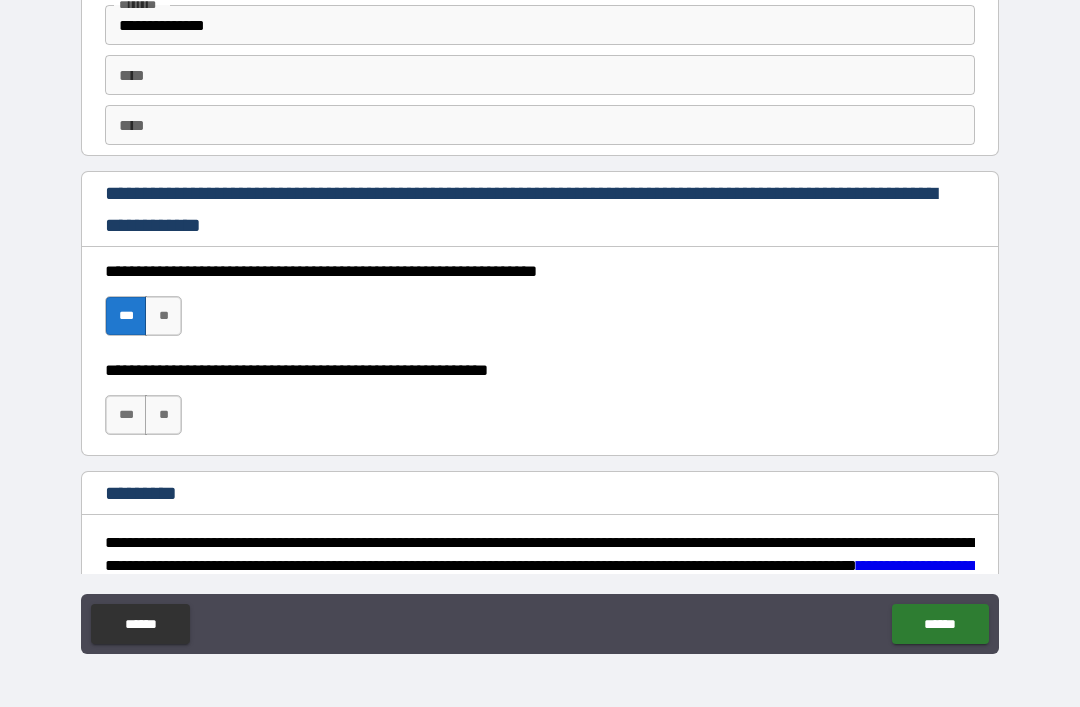 click on "***" at bounding box center (126, 415) 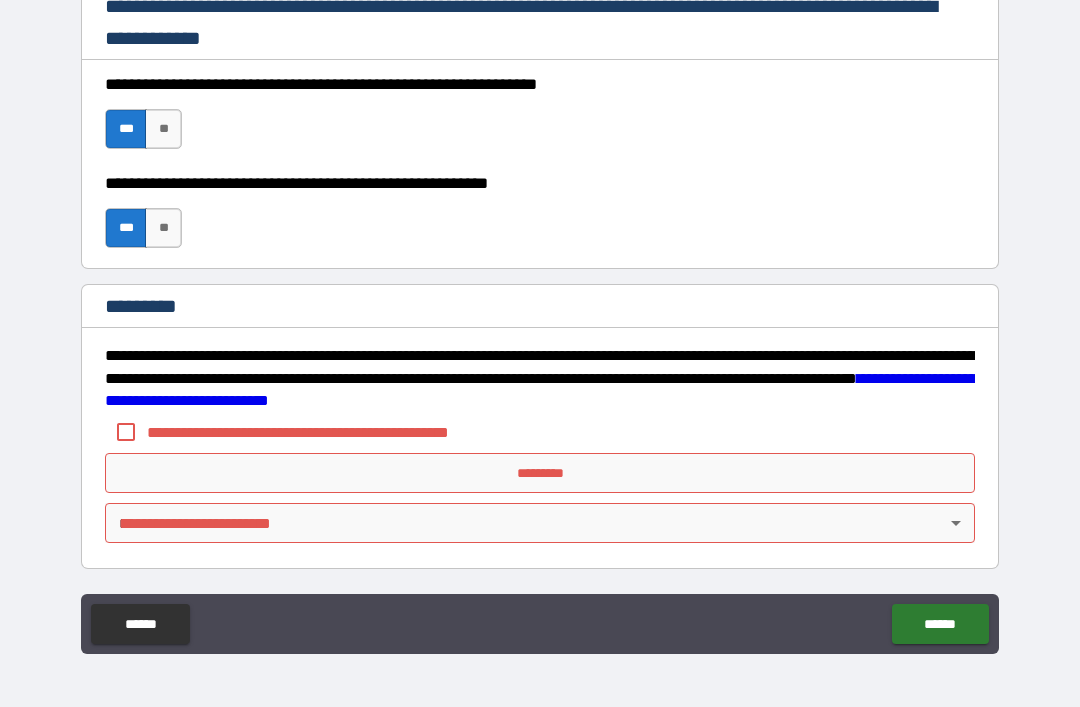 scroll, scrollTop: 2798, scrollLeft: 0, axis: vertical 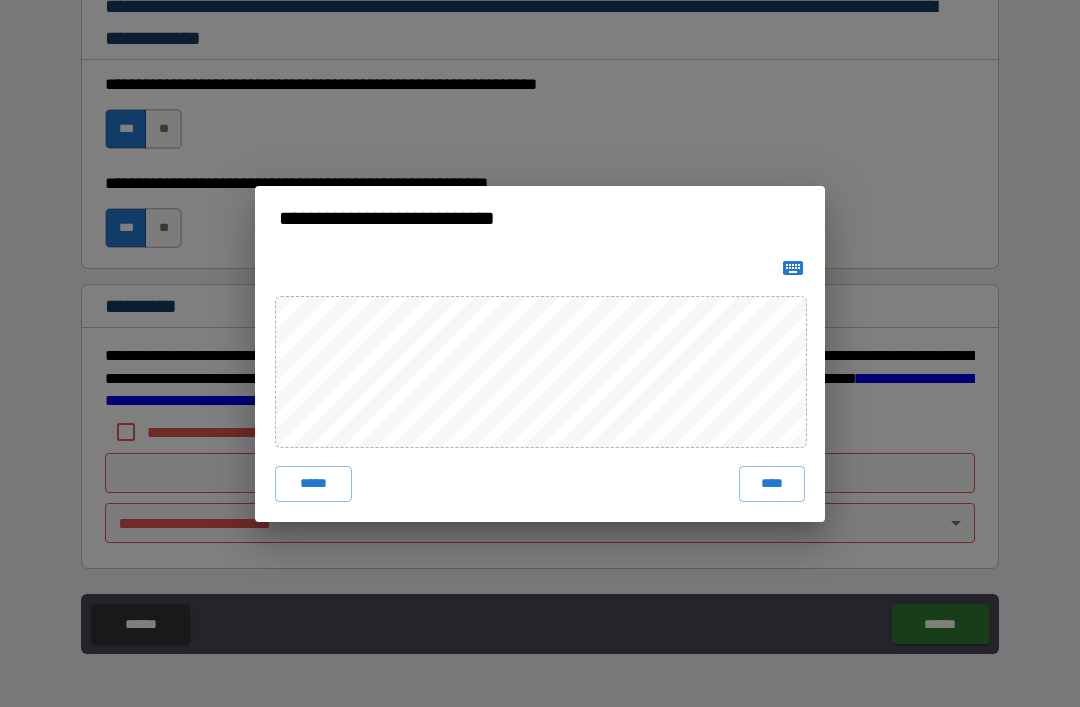 click on "****" at bounding box center [772, 484] 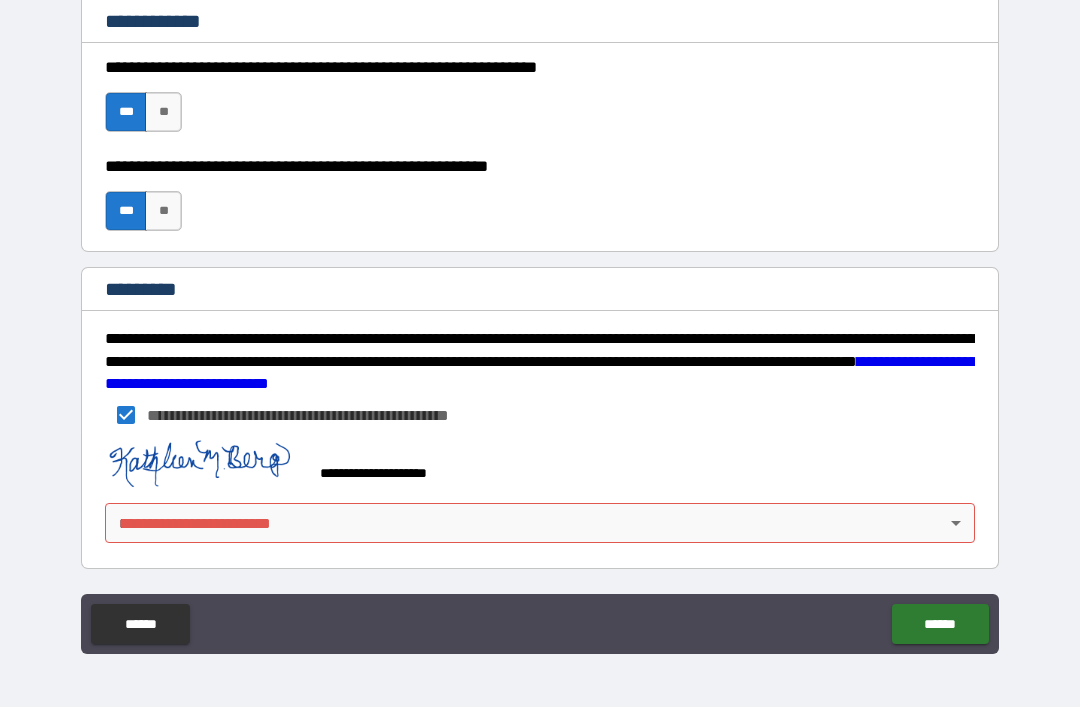 scroll, scrollTop: 2815, scrollLeft: 0, axis: vertical 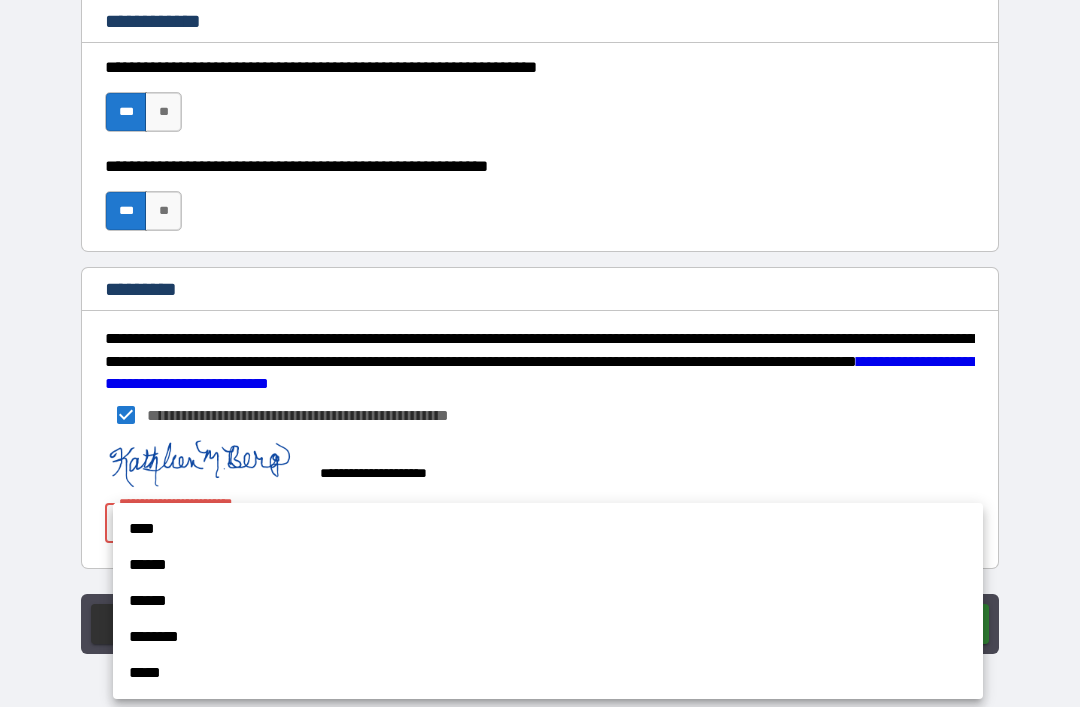 click on "******" at bounding box center [548, 601] 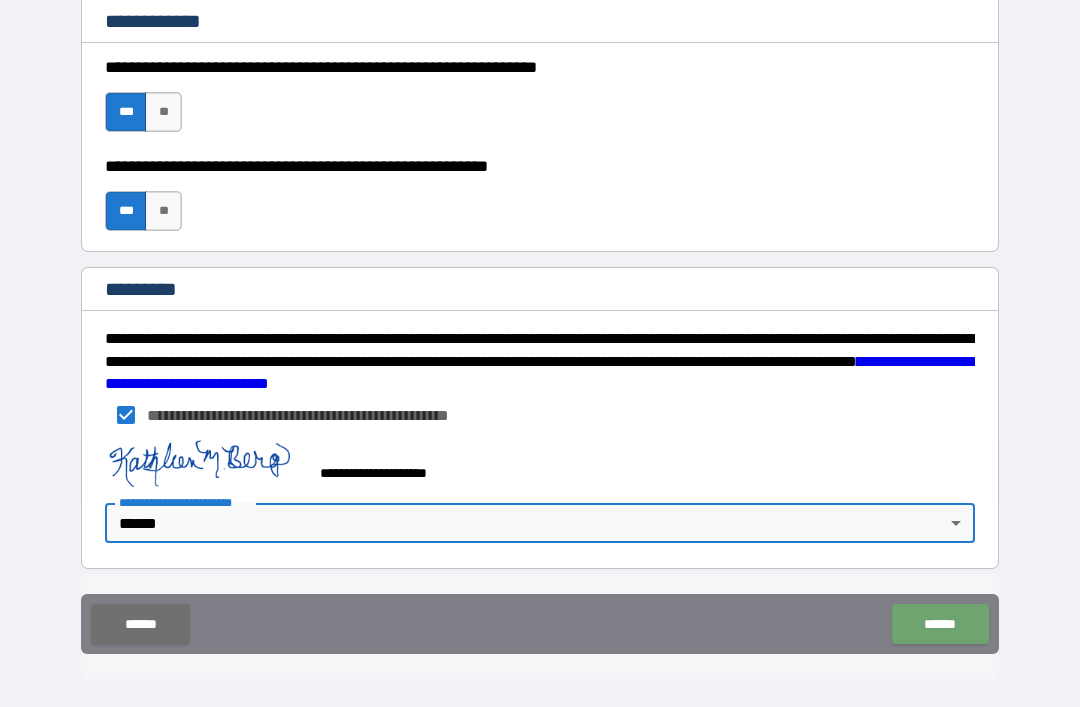 click on "******" at bounding box center [940, 624] 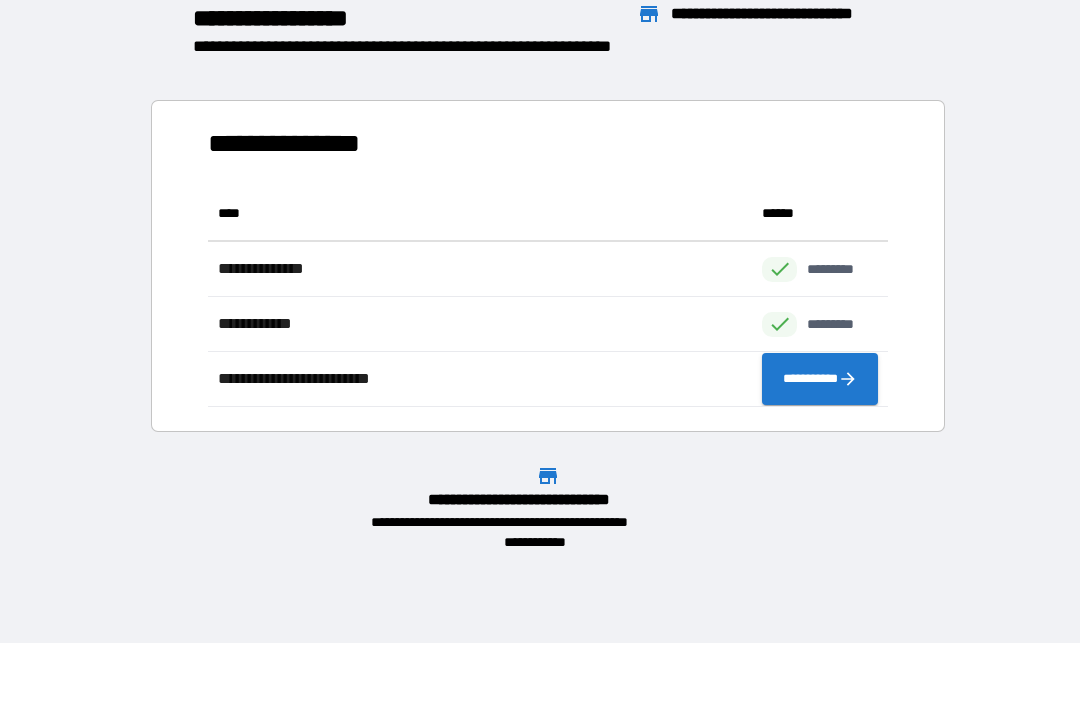 scroll, scrollTop: 1, scrollLeft: 1, axis: both 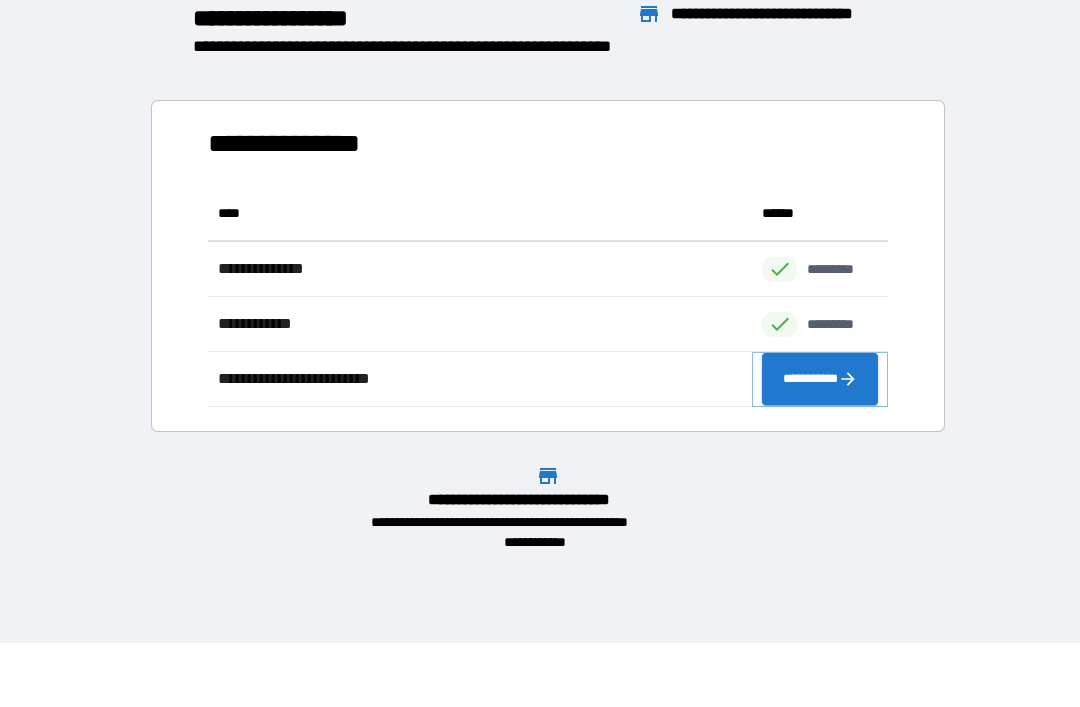 click 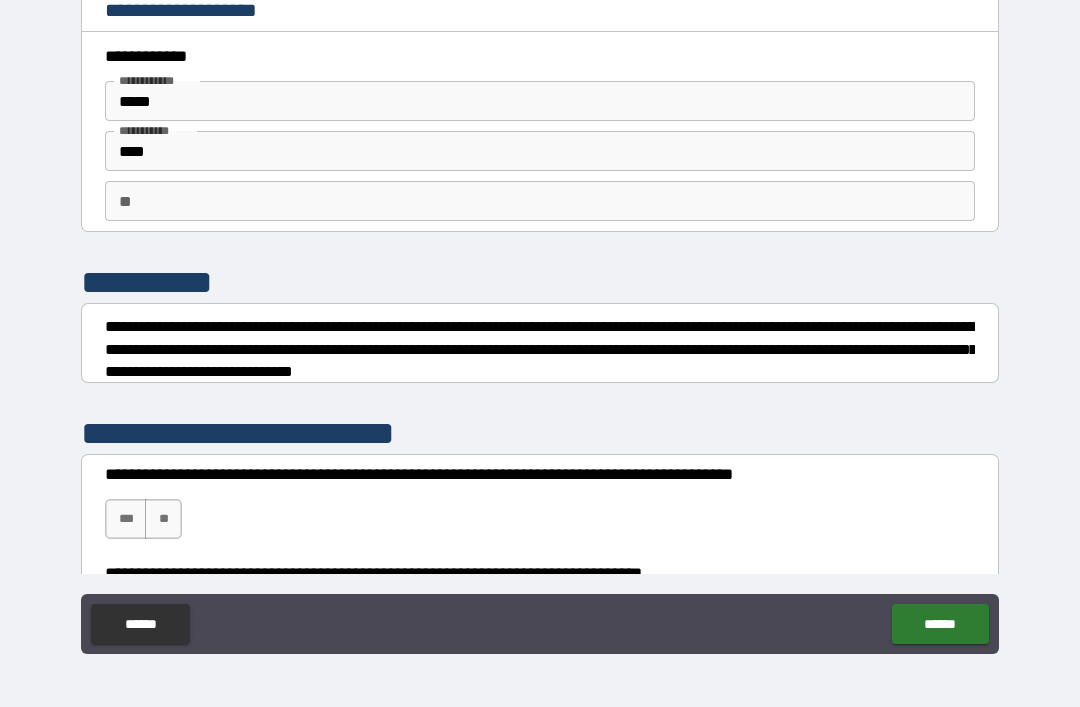 click on "*****" at bounding box center (540, 101) 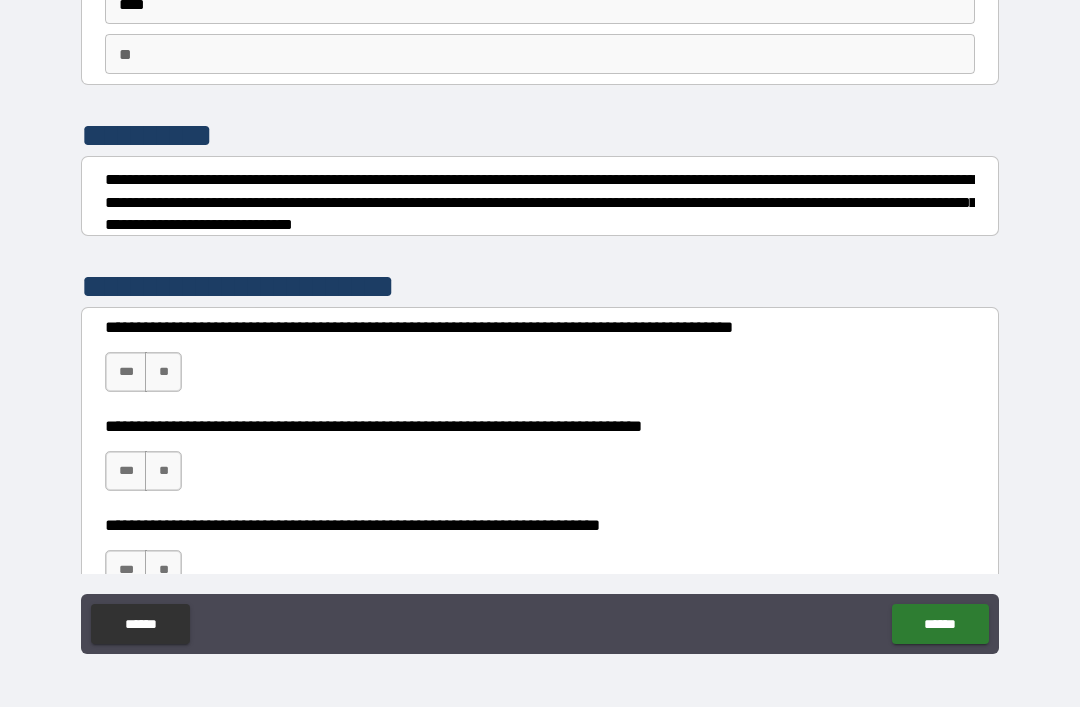 scroll, scrollTop: 154, scrollLeft: 0, axis: vertical 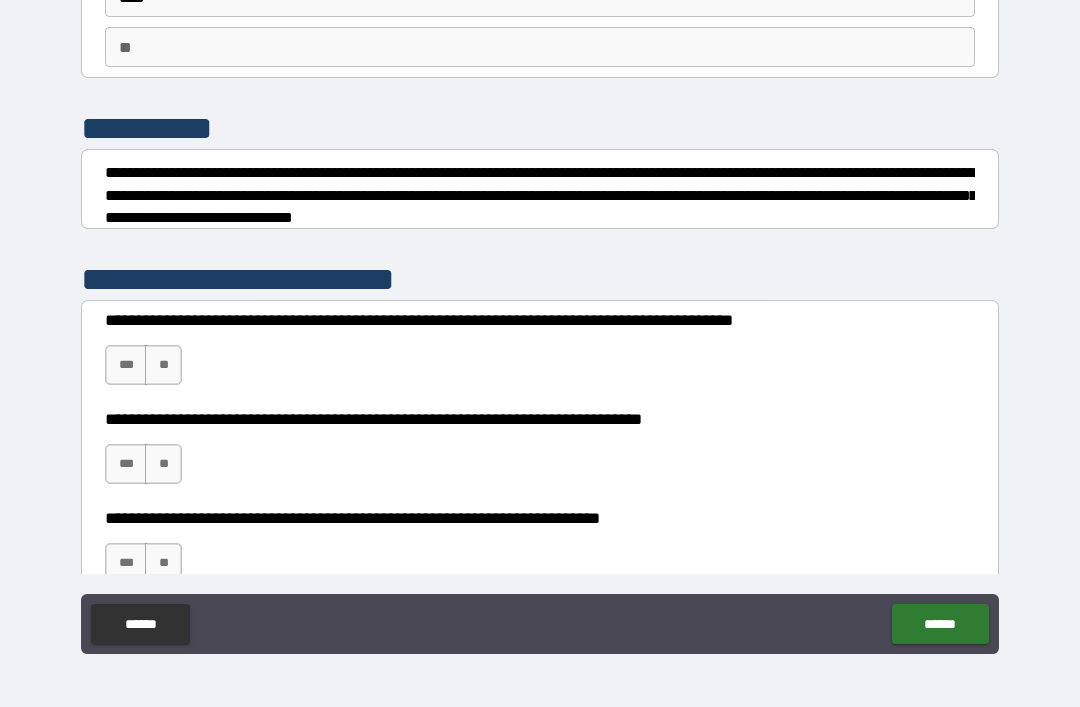type on "********" 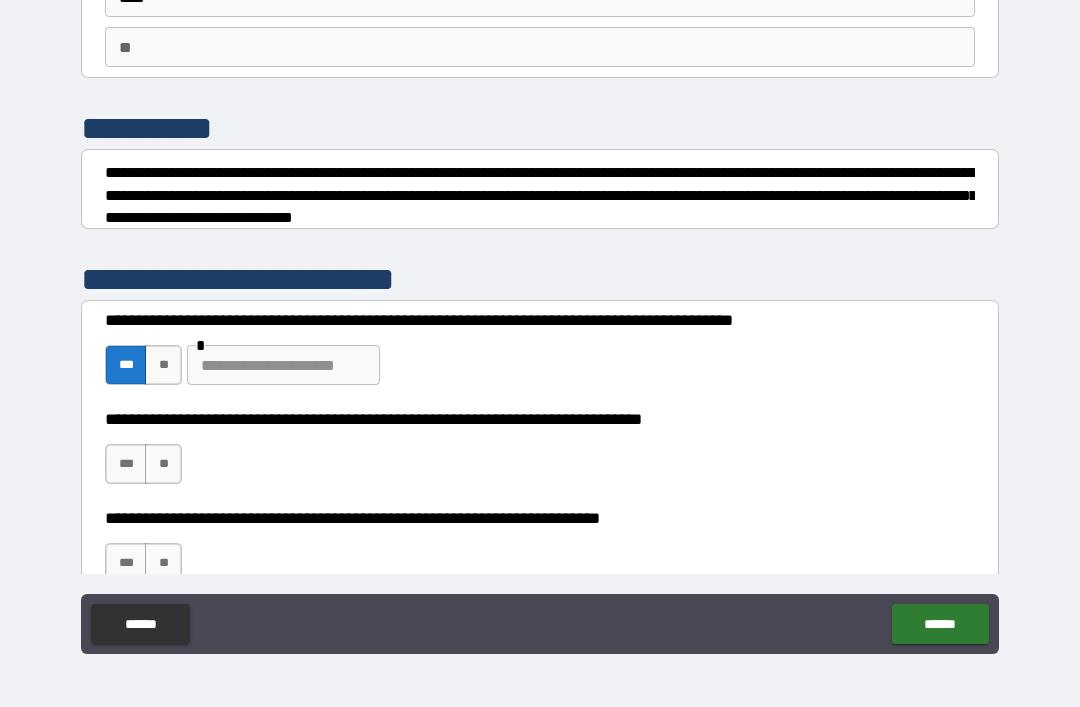 click at bounding box center (283, 365) 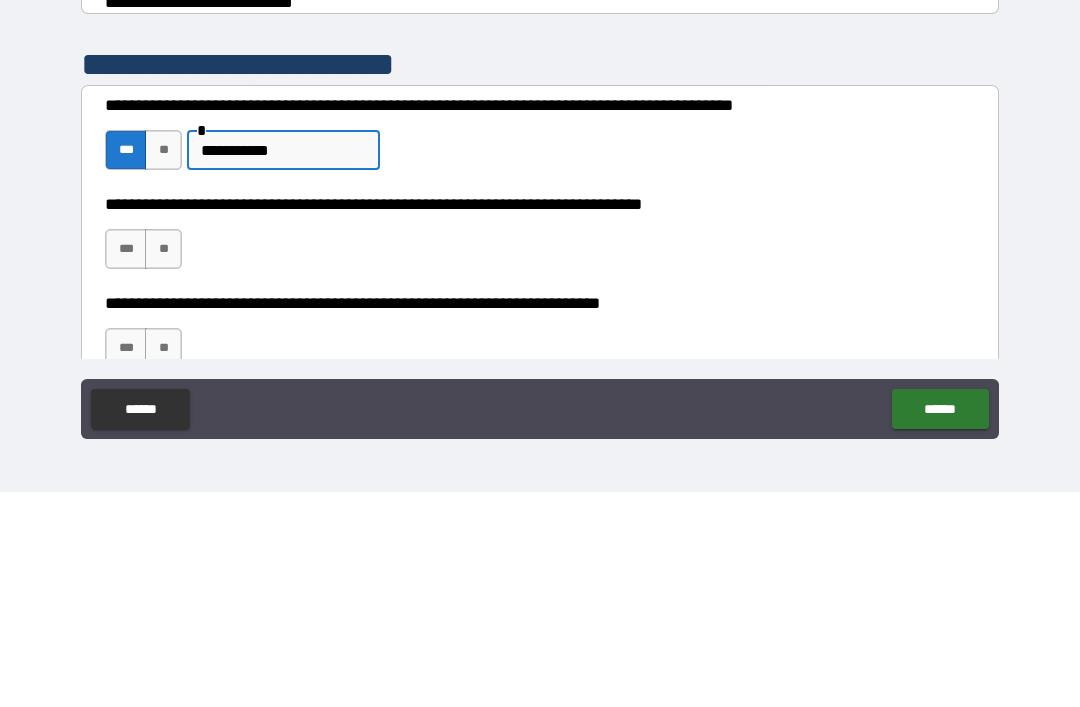 type on "**********" 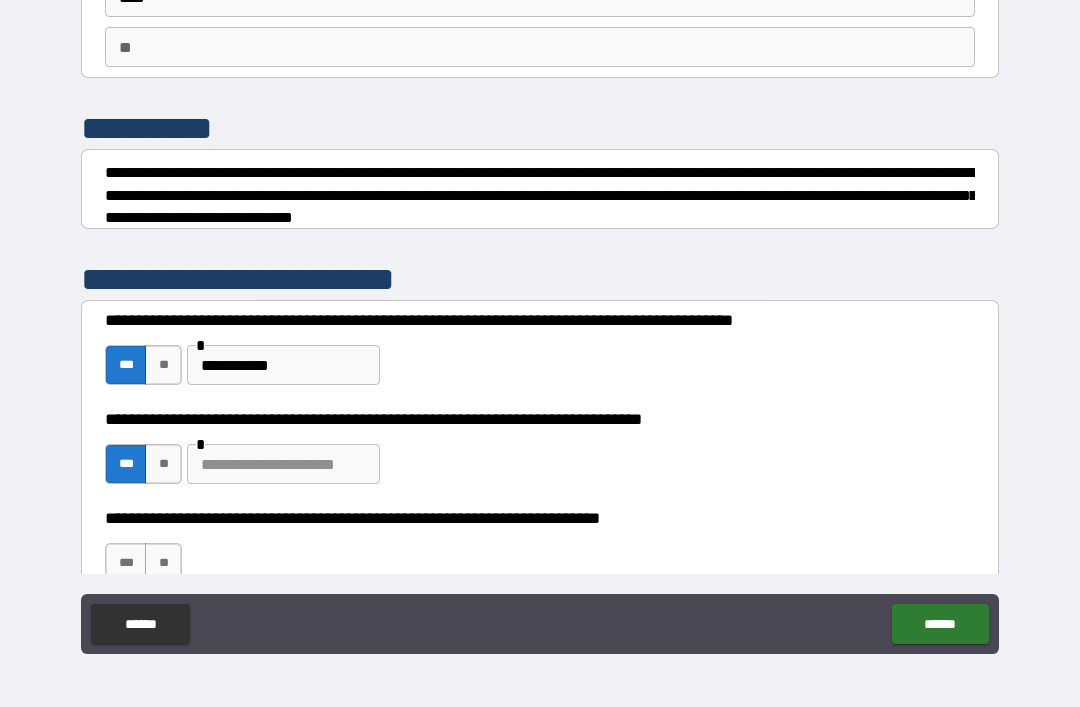 click at bounding box center [283, 464] 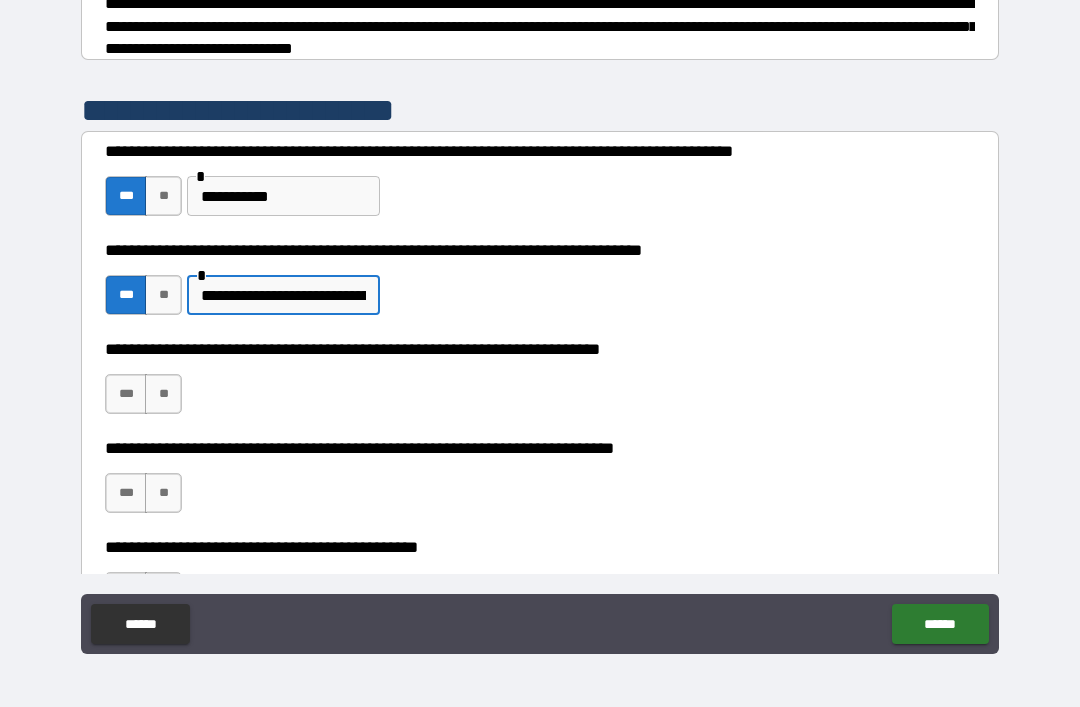 scroll, scrollTop: 350, scrollLeft: 0, axis: vertical 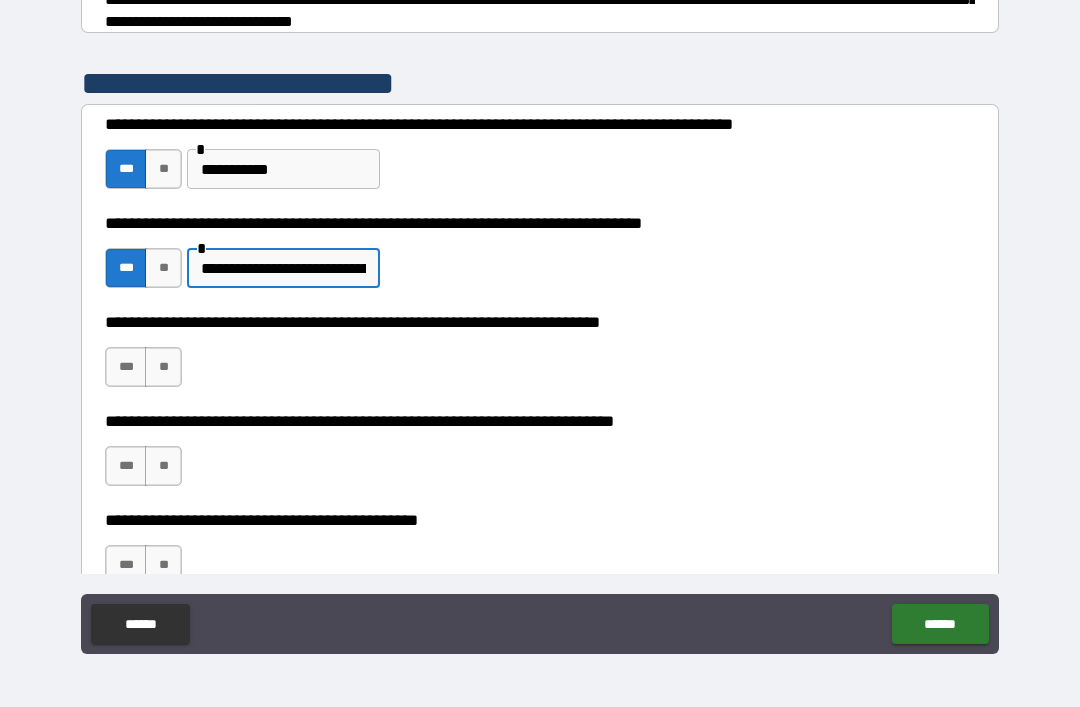 type on "**********" 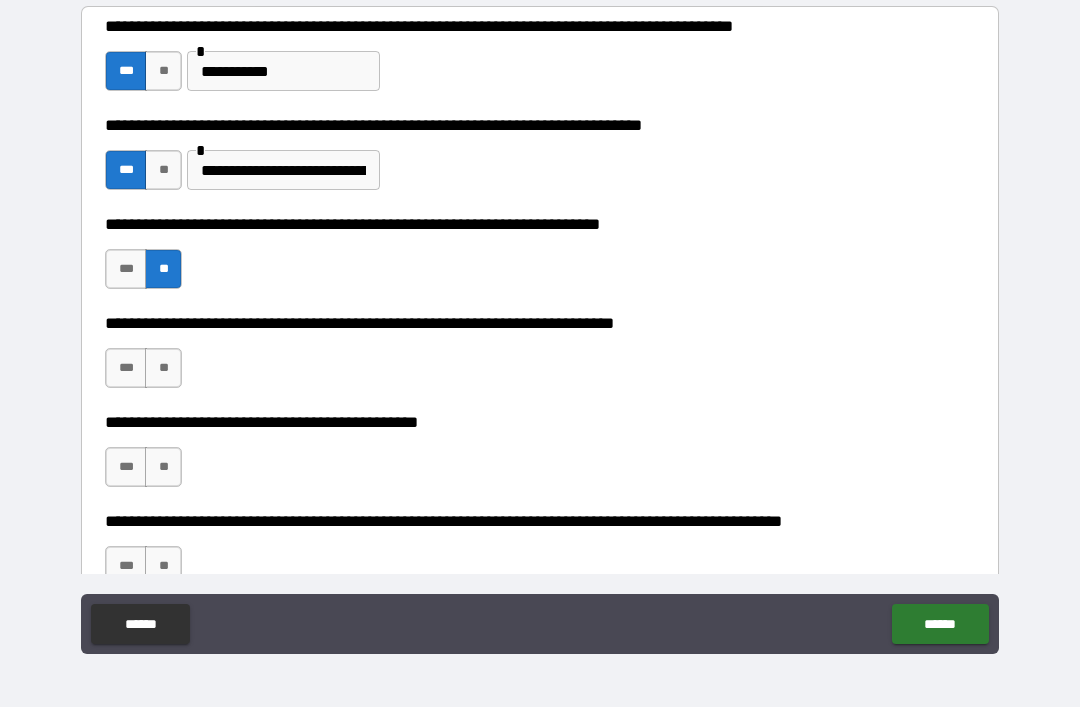 scroll, scrollTop: 451, scrollLeft: 0, axis: vertical 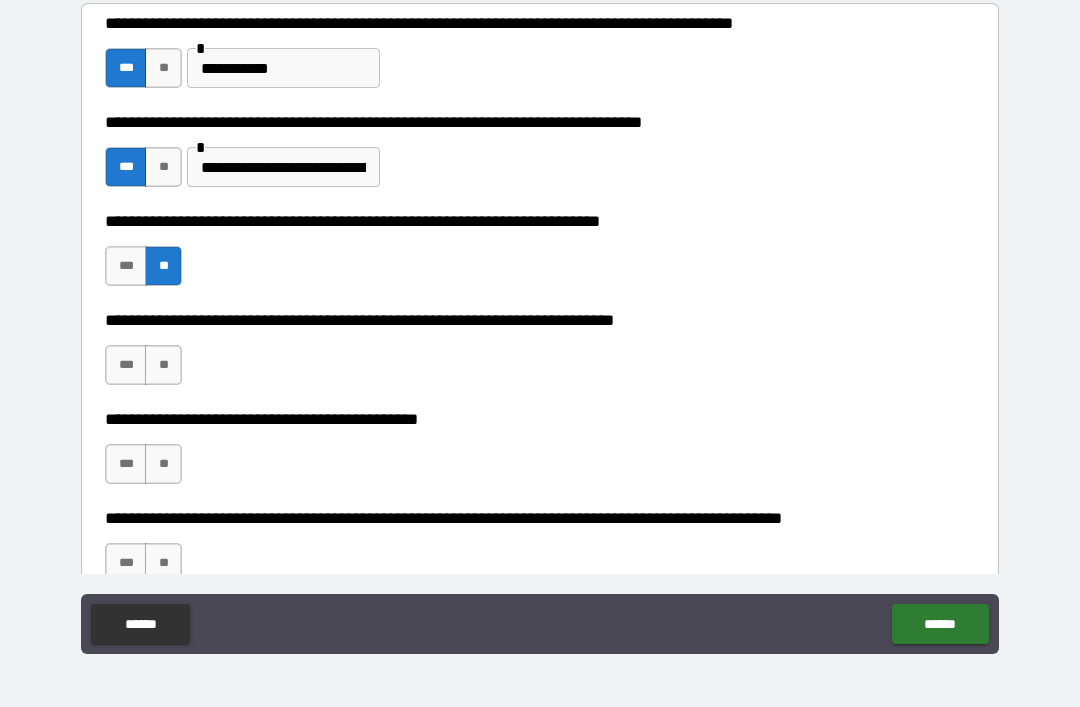 click on "**" at bounding box center [163, 365] 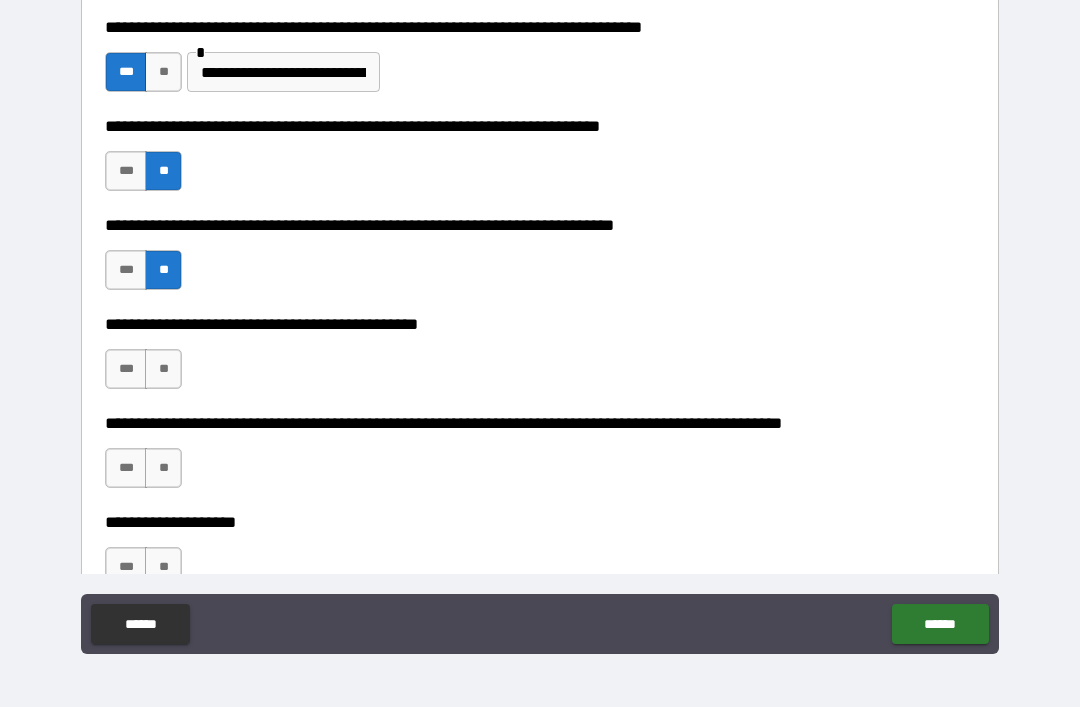 scroll, scrollTop: 556, scrollLeft: 0, axis: vertical 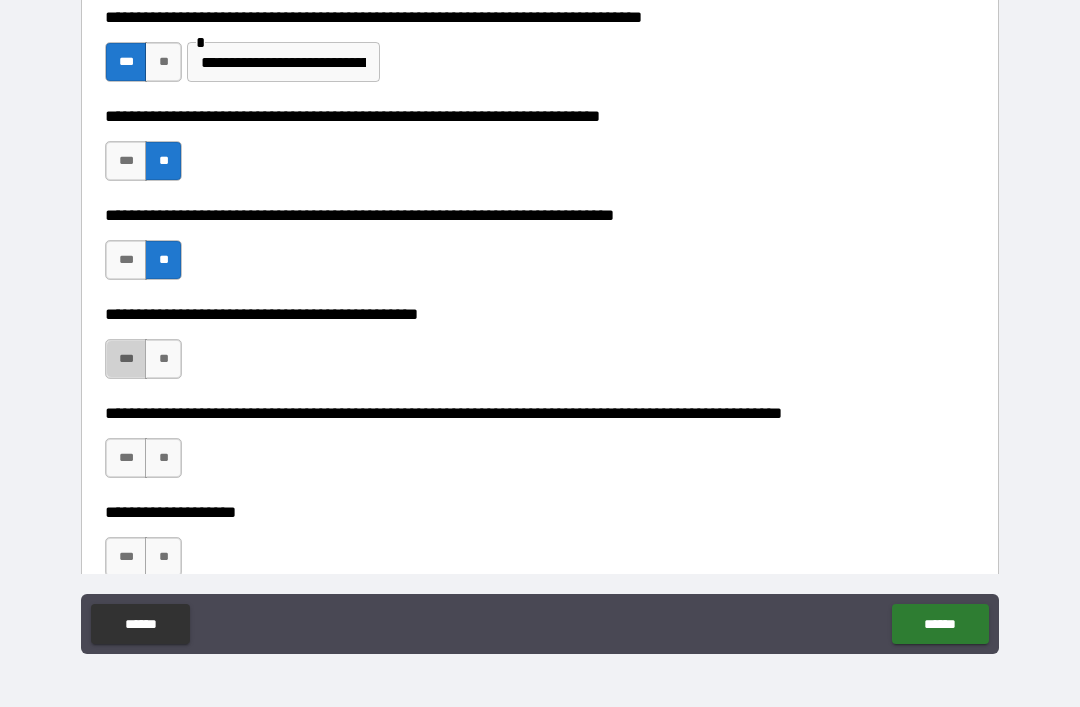 click on "***" at bounding box center (126, 359) 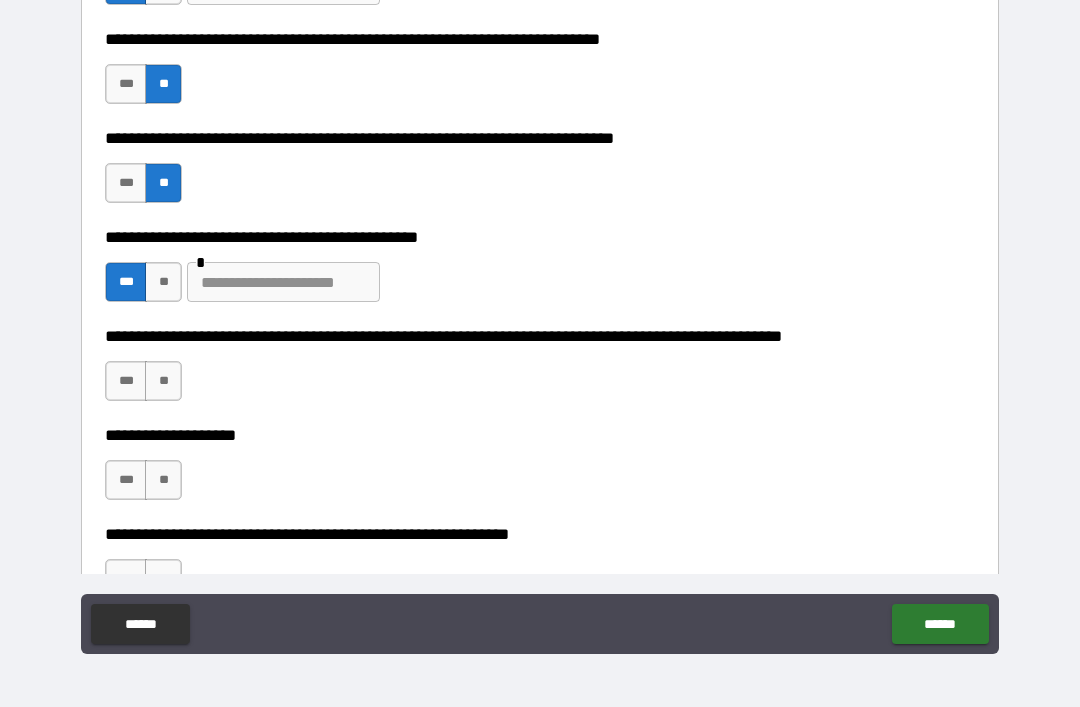 scroll, scrollTop: 638, scrollLeft: 0, axis: vertical 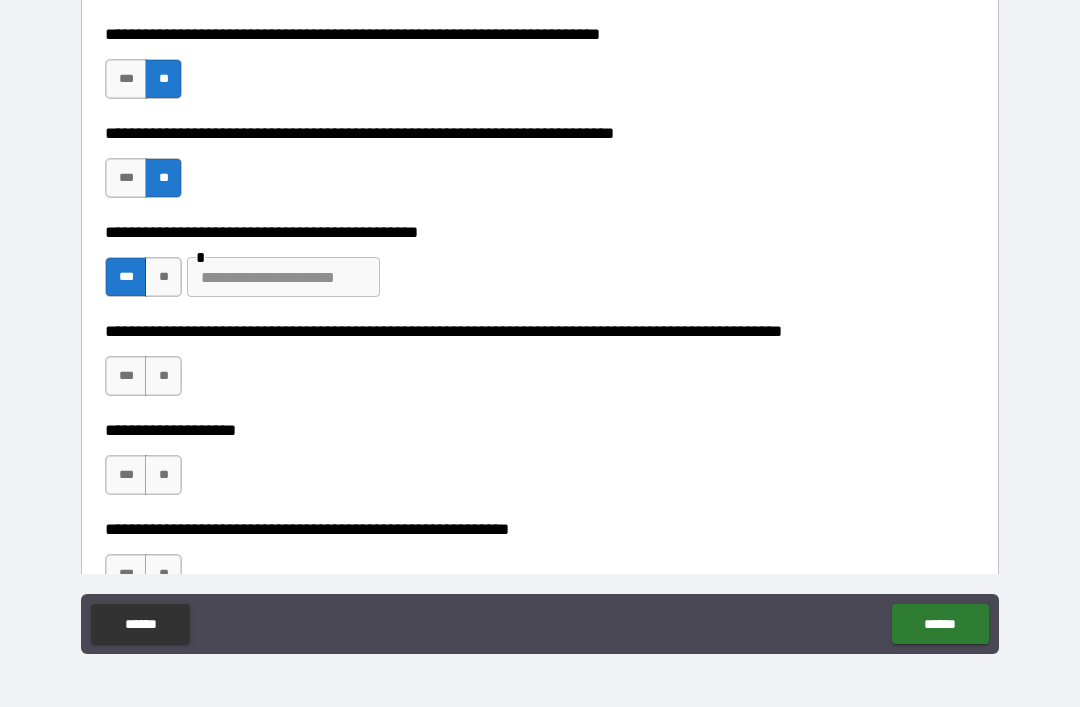 click on "**********" at bounding box center [540, 168] 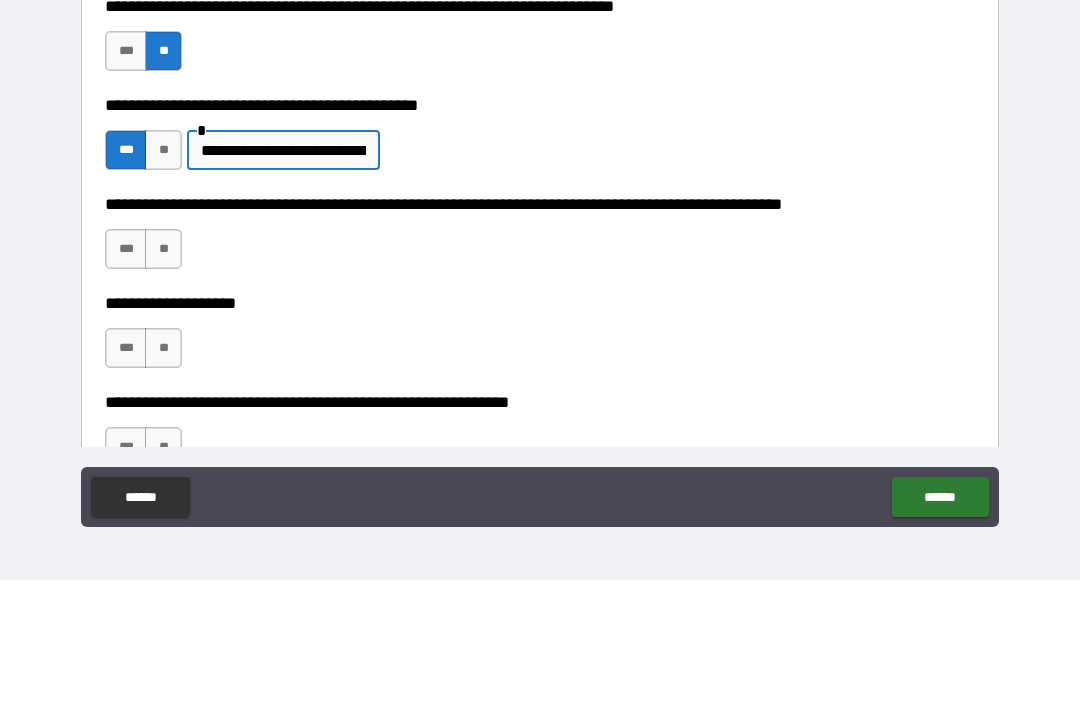 type on "**********" 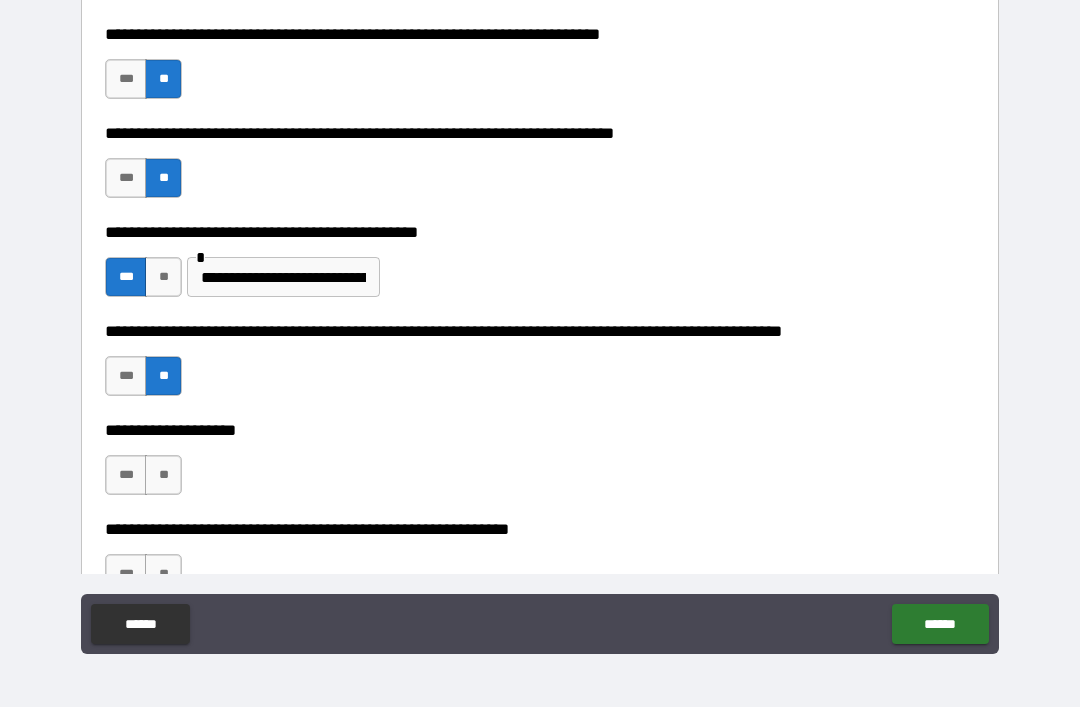 click on "**" at bounding box center (163, 475) 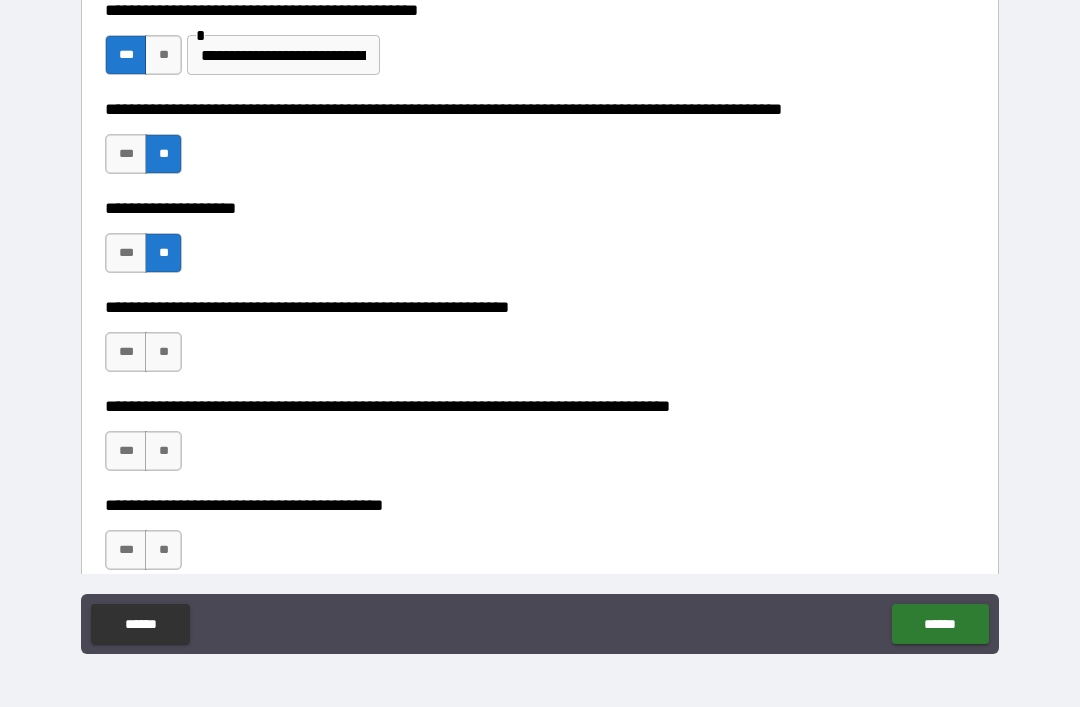 scroll, scrollTop: 864, scrollLeft: 0, axis: vertical 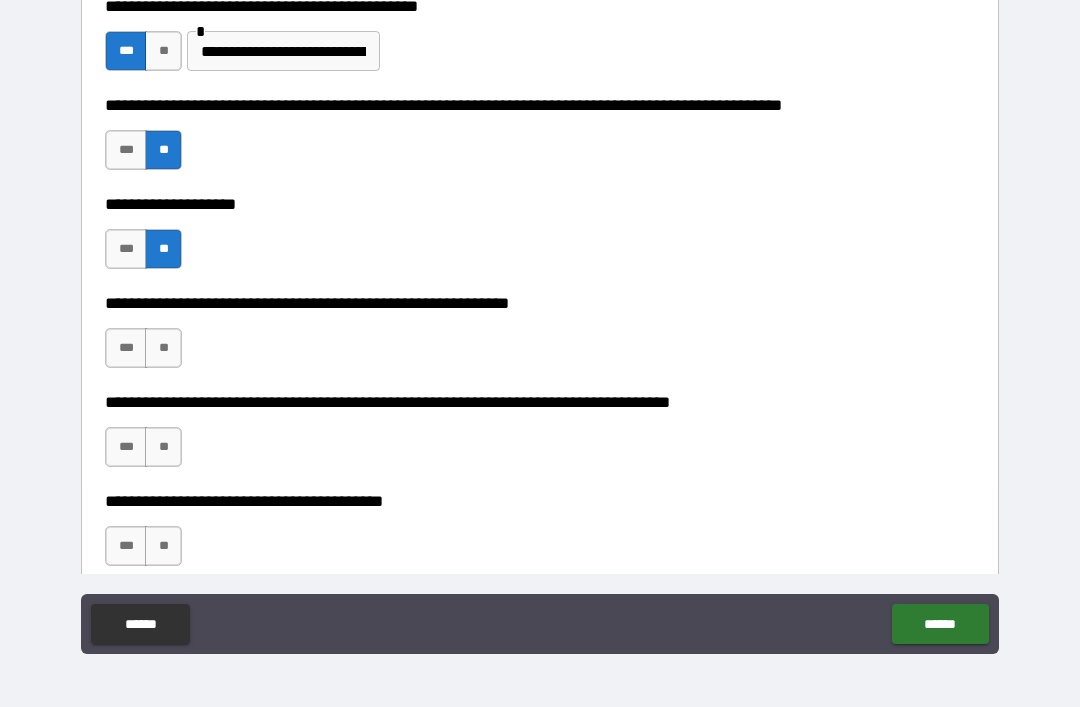 click on "***" at bounding box center [126, 348] 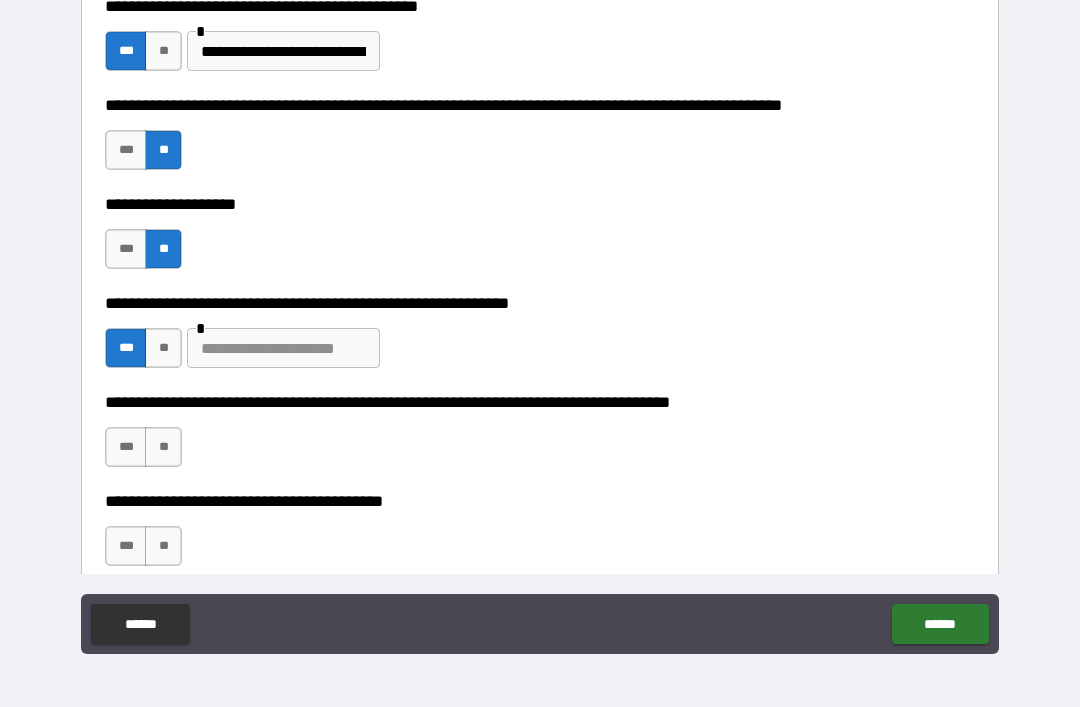 click at bounding box center [283, 348] 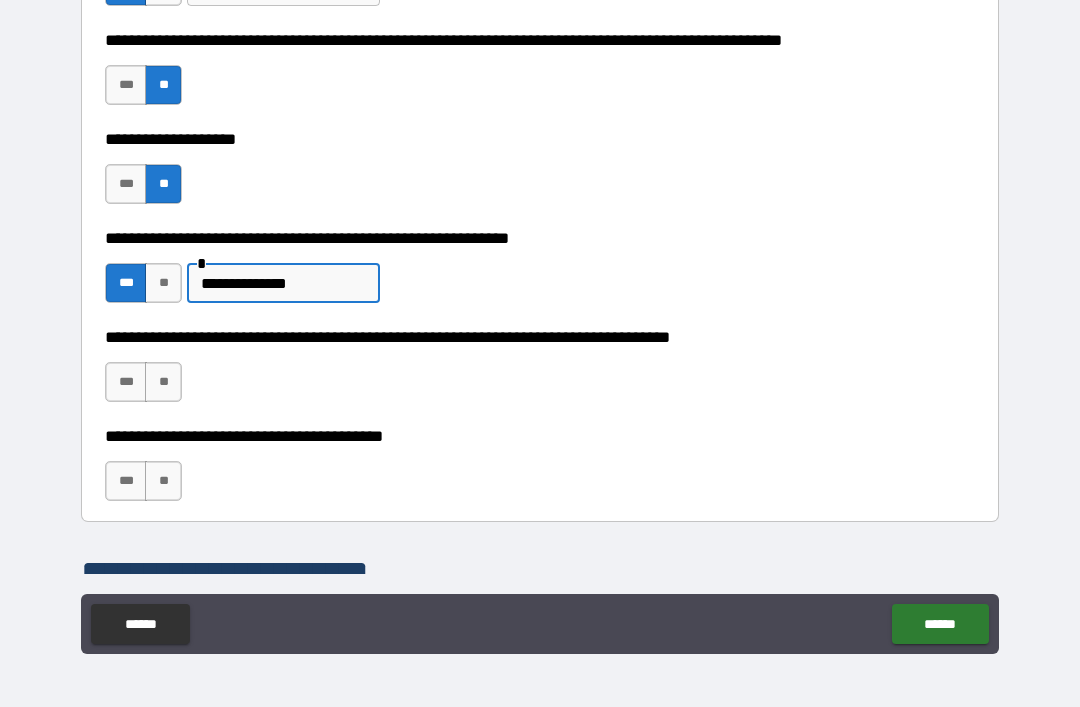 scroll, scrollTop: 930, scrollLeft: 0, axis: vertical 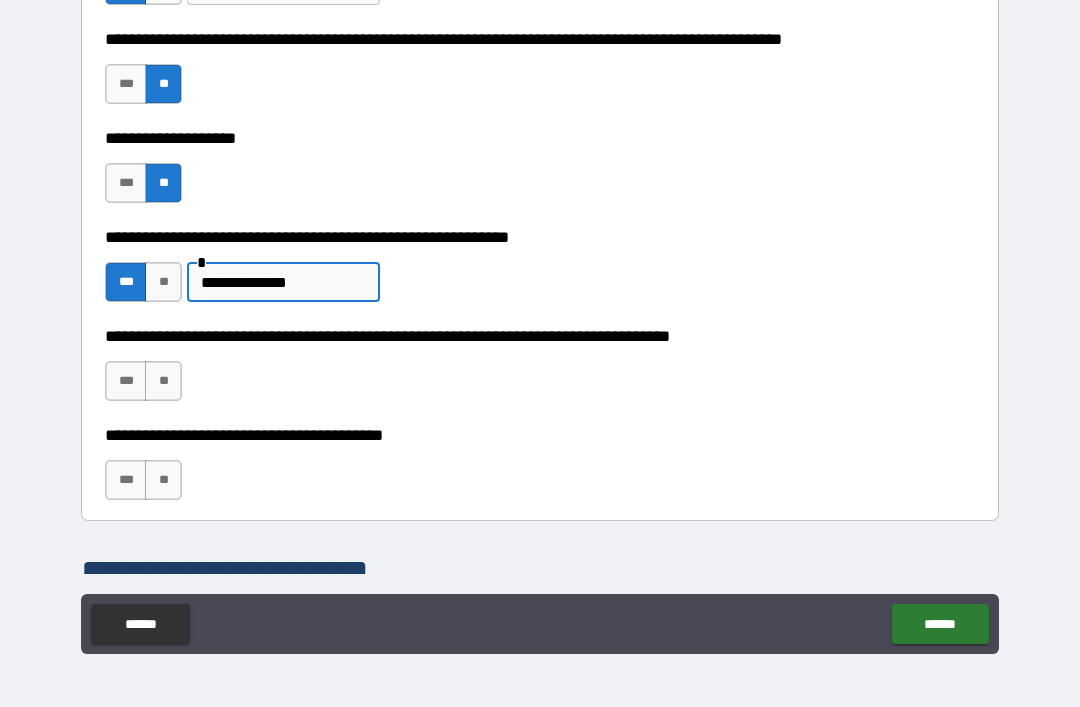 type on "**********" 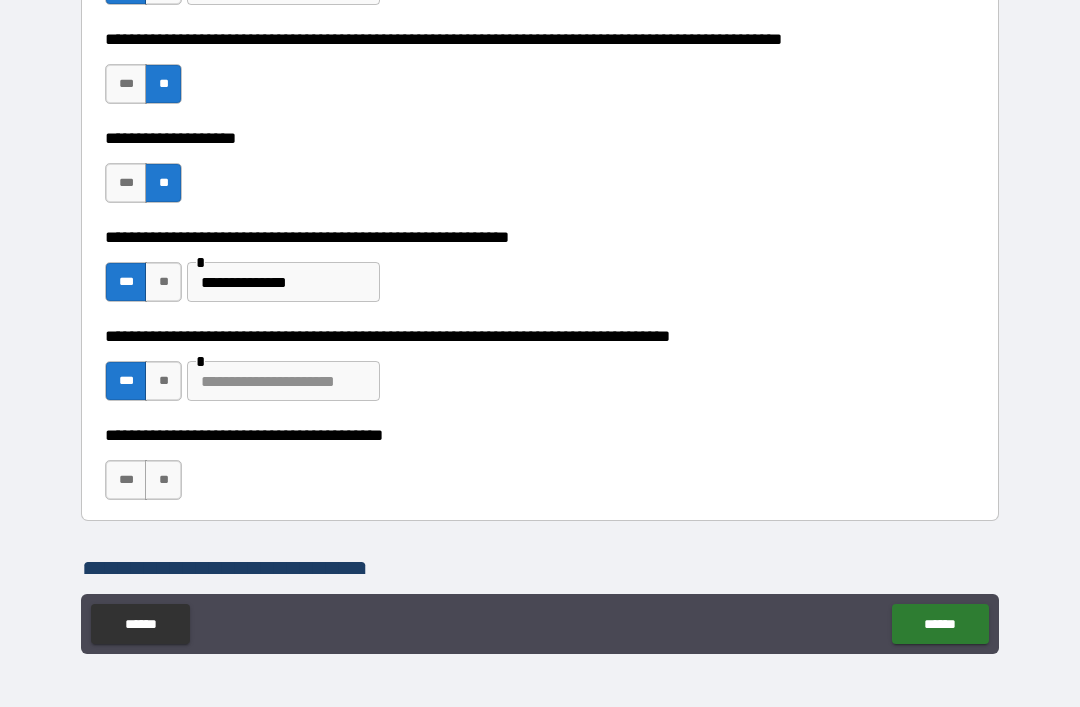 click at bounding box center [283, 381] 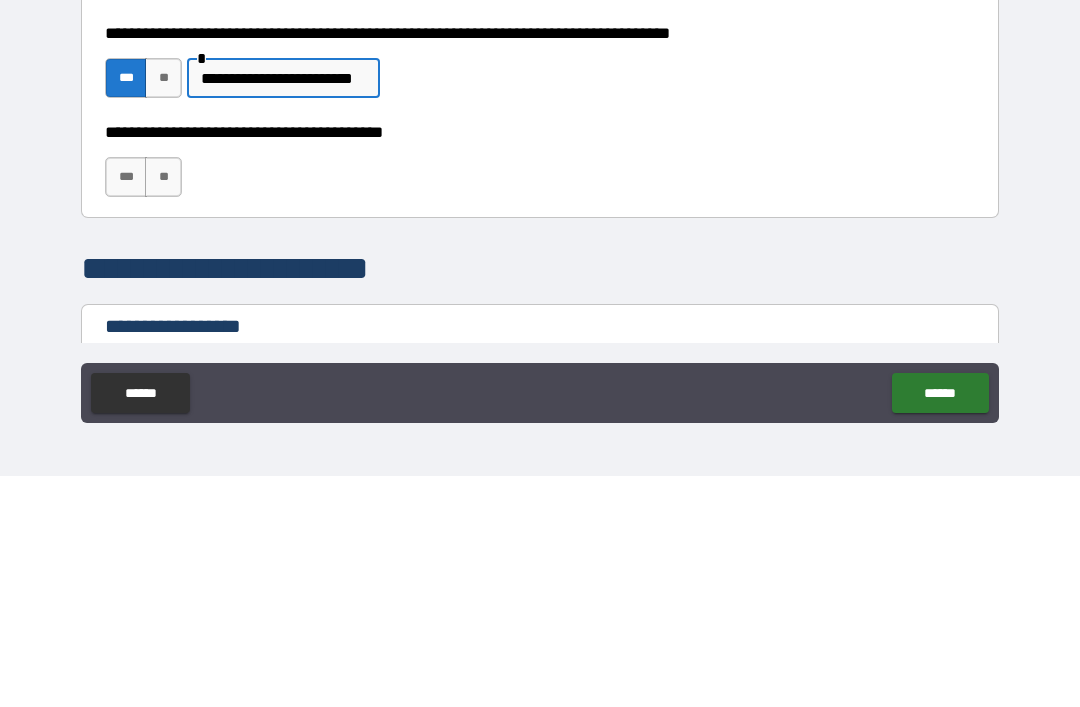 scroll, scrollTop: 1007, scrollLeft: 0, axis: vertical 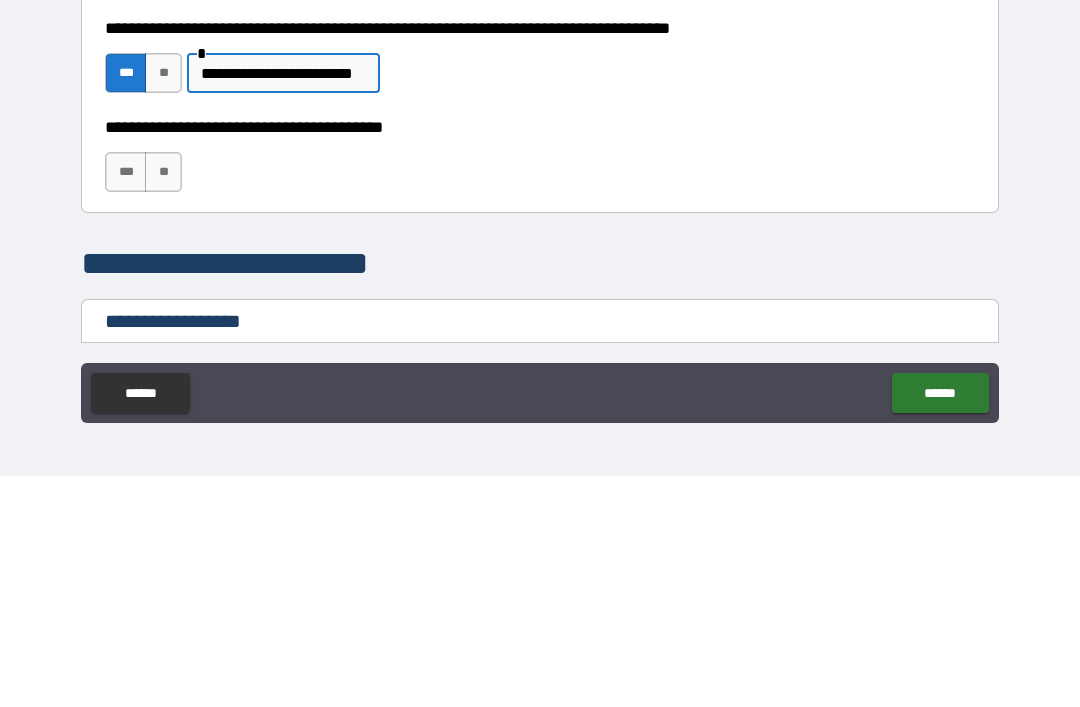 type on "**********" 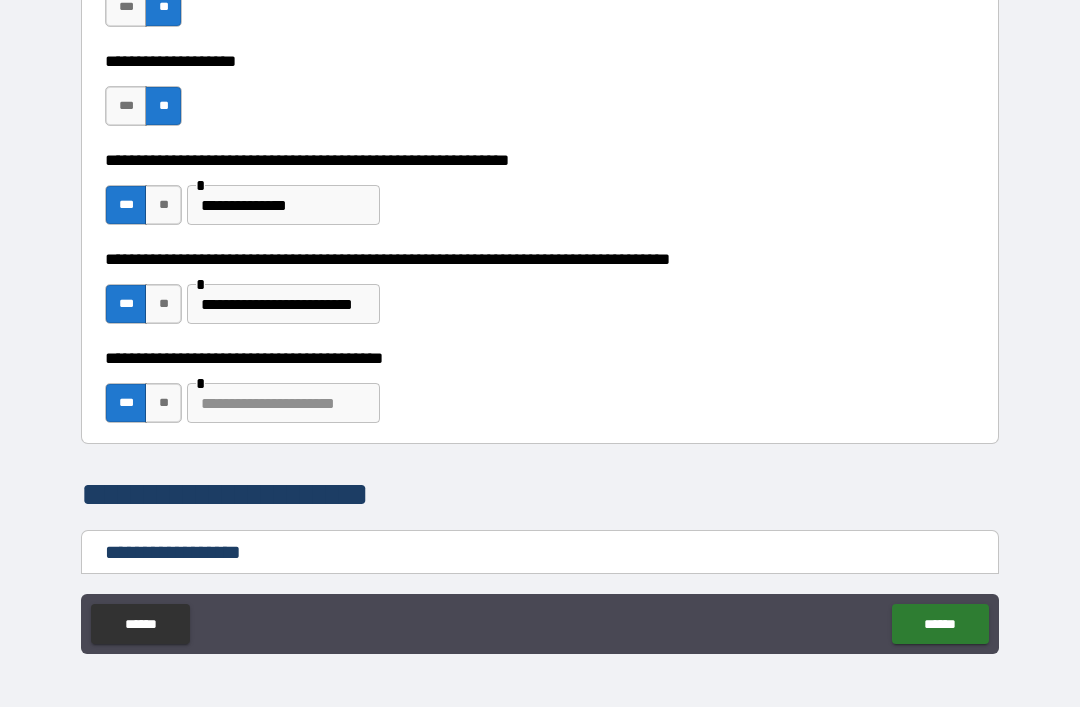 click at bounding box center [283, 403] 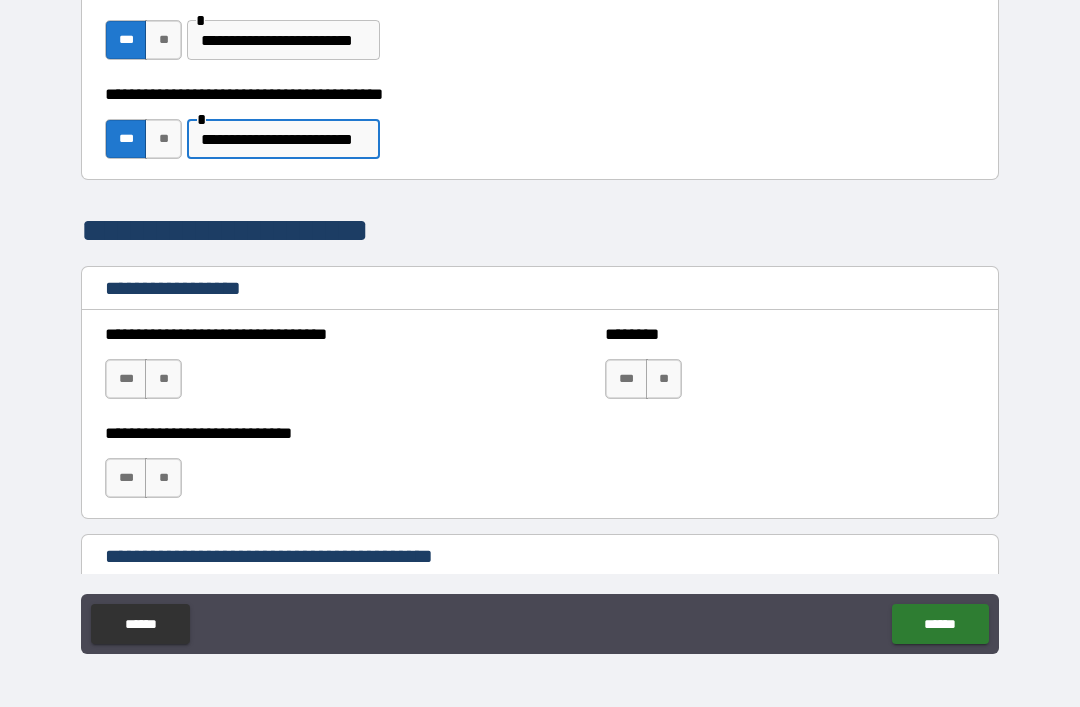 scroll, scrollTop: 1275, scrollLeft: 0, axis: vertical 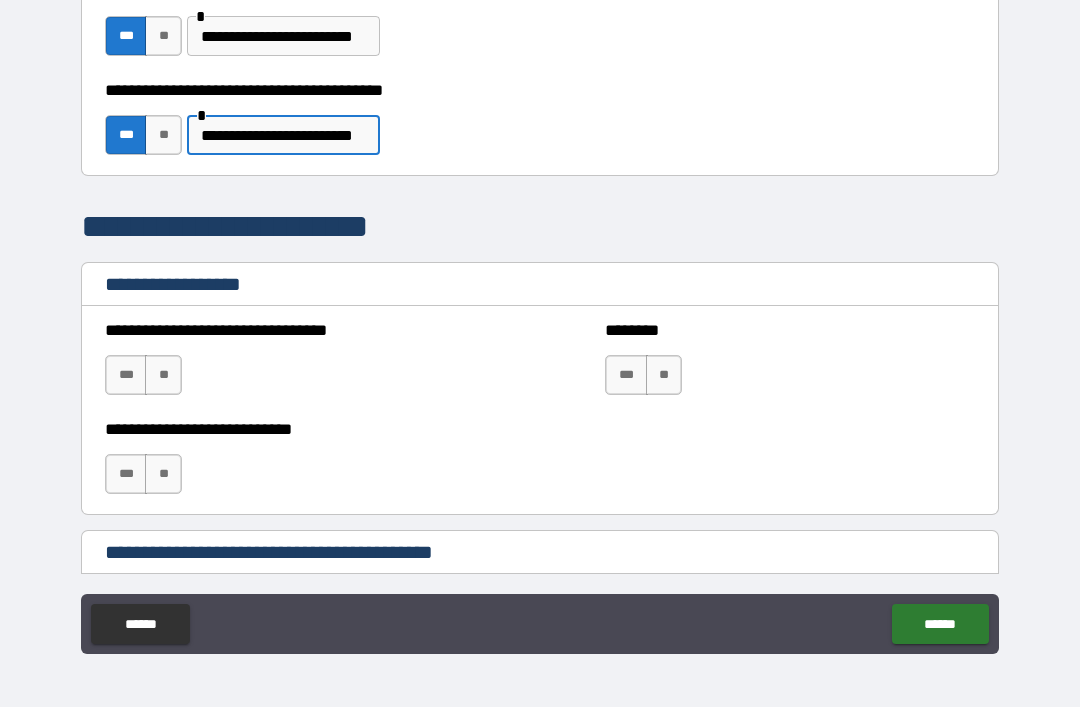 type on "**********" 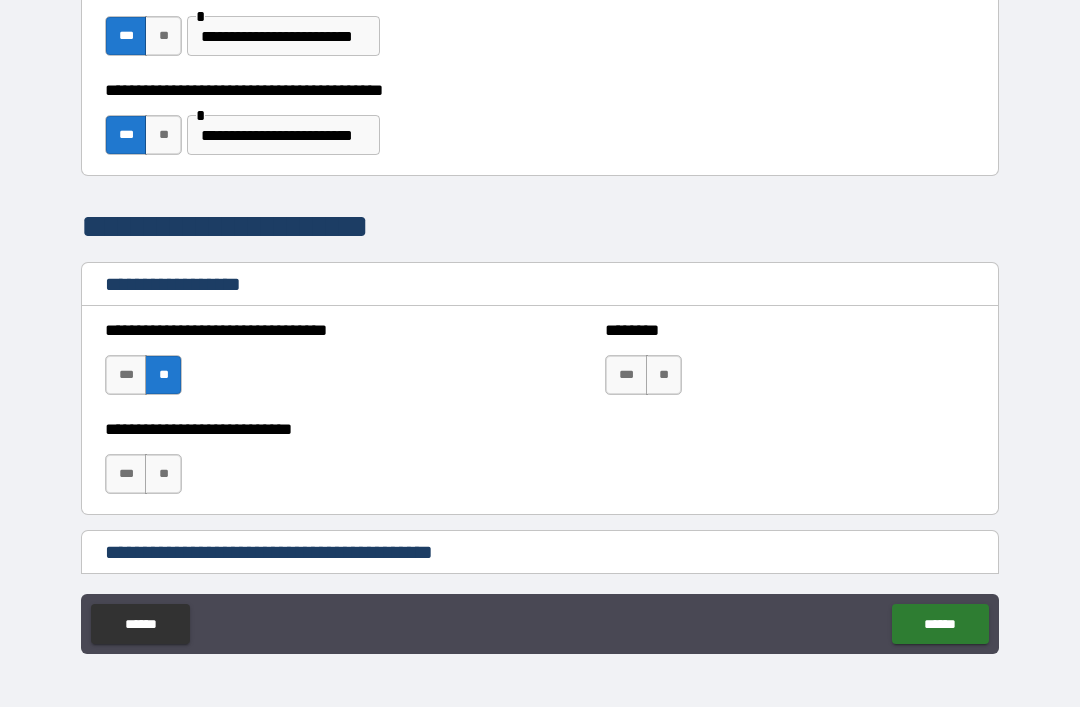 click on "**" at bounding box center [664, 375] 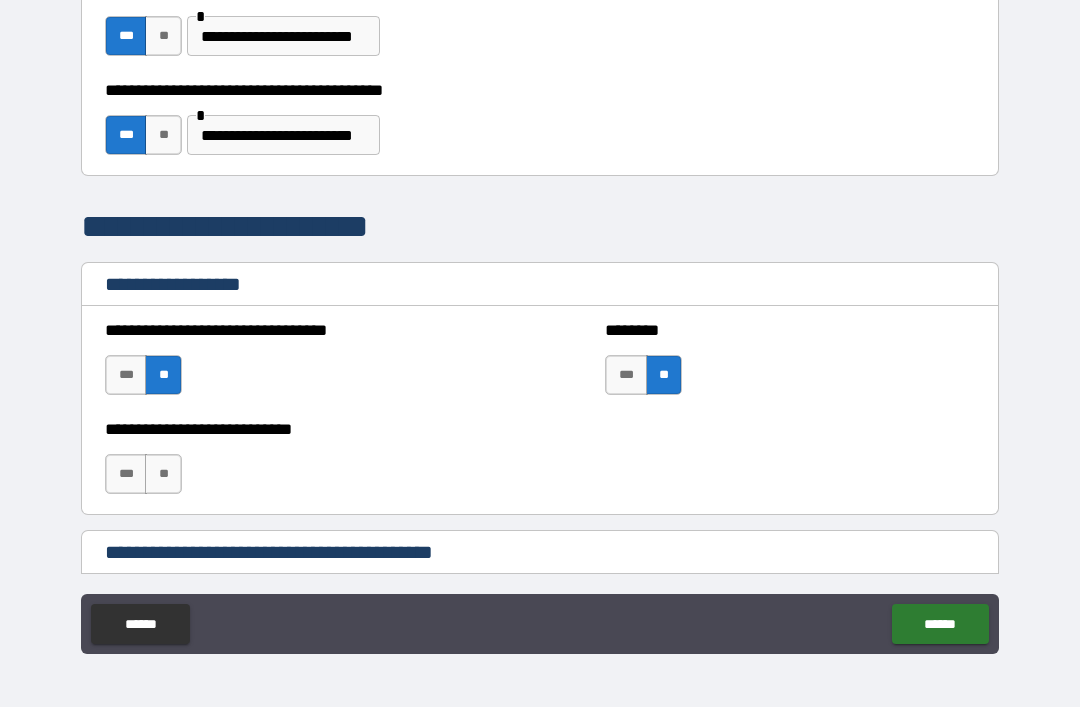 click on "**" at bounding box center [163, 474] 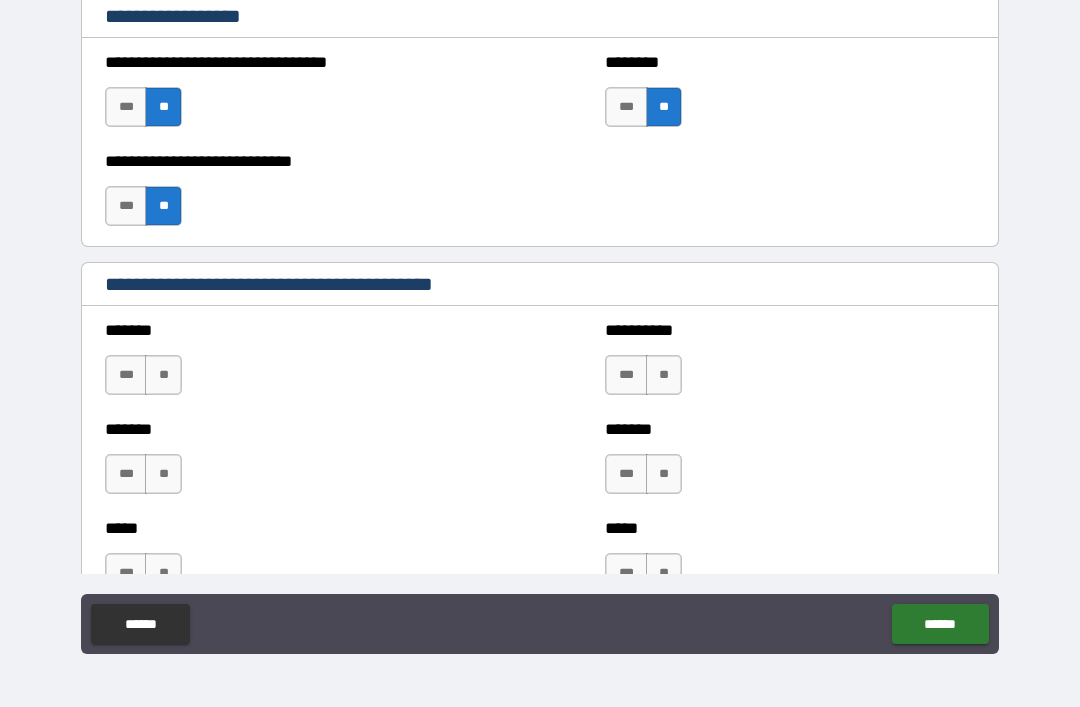 scroll, scrollTop: 1547, scrollLeft: 0, axis: vertical 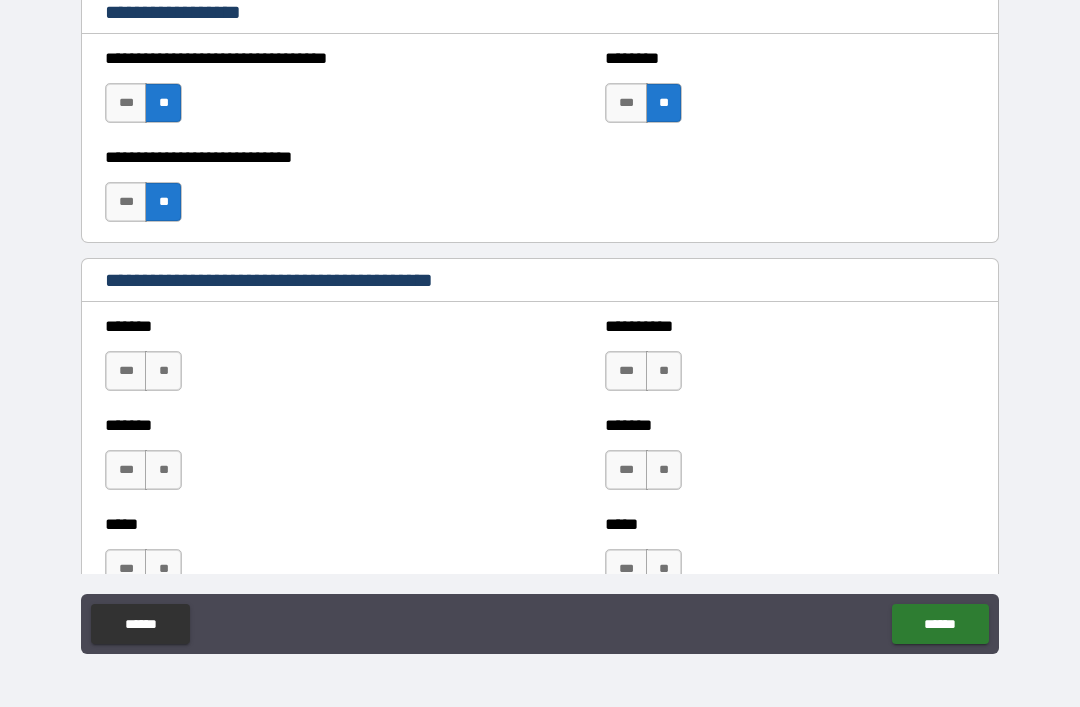 click on "**" at bounding box center (163, 371) 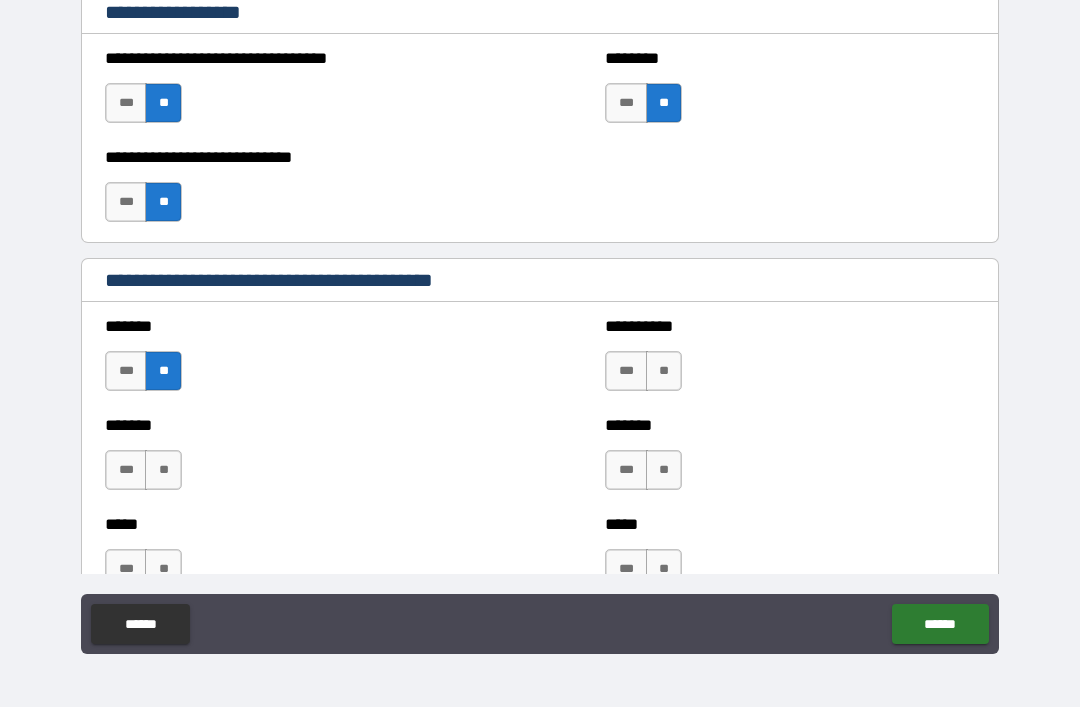 click on "***" at bounding box center (626, 371) 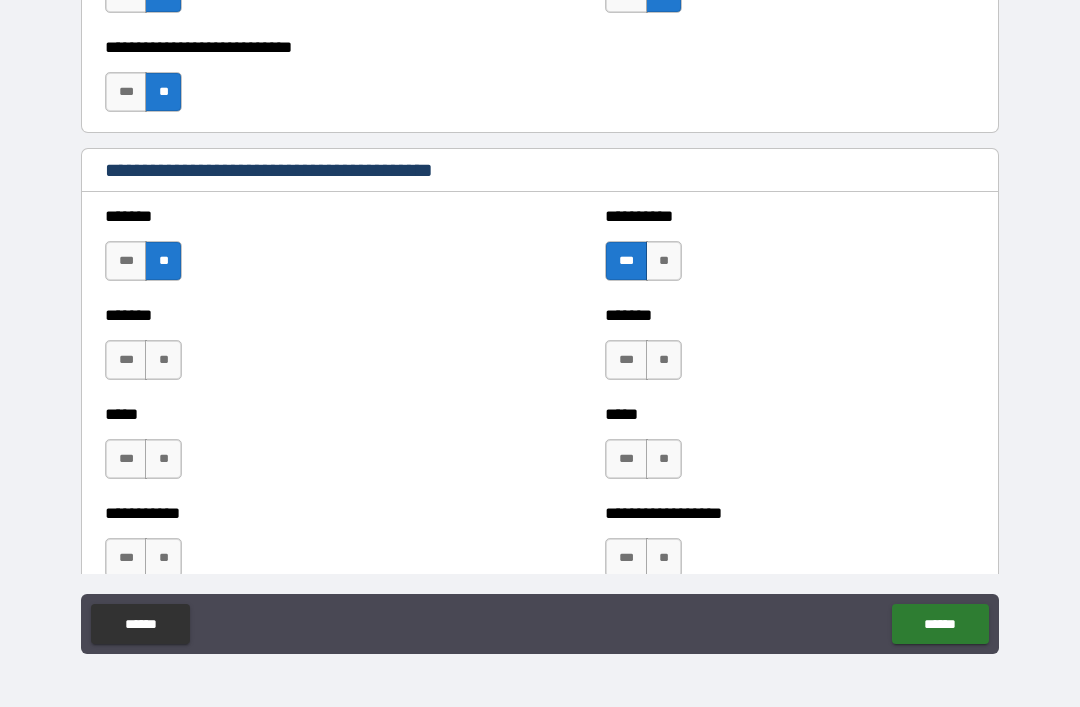 scroll, scrollTop: 1660, scrollLeft: 0, axis: vertical 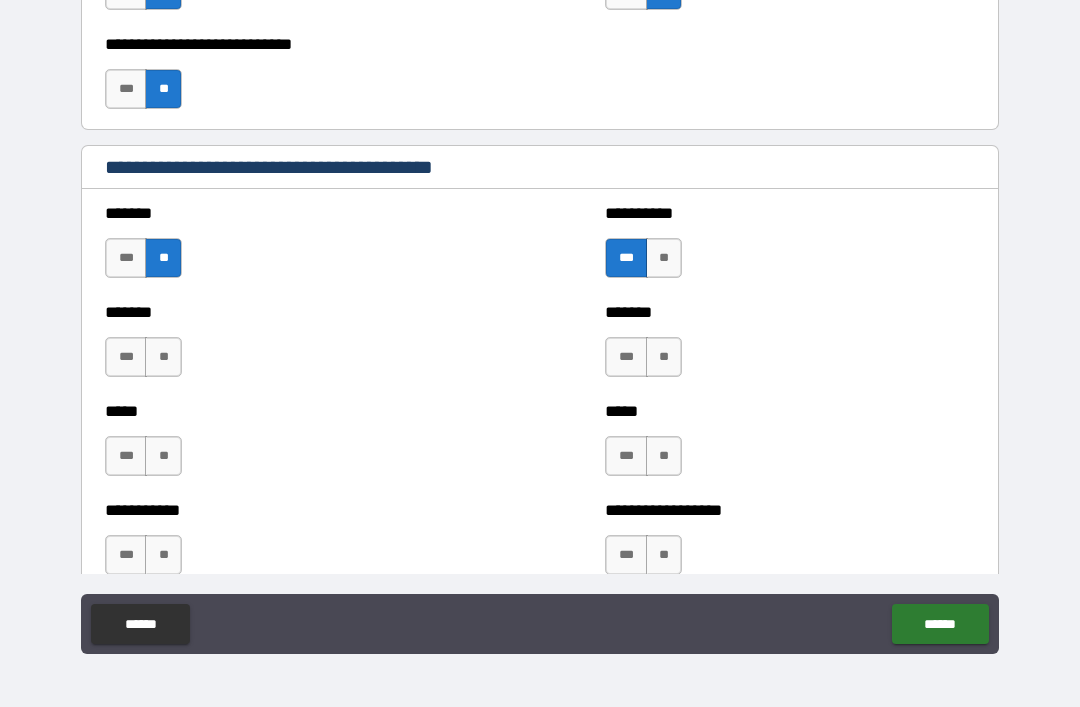 click on "**" at bounding box center [664, 357] 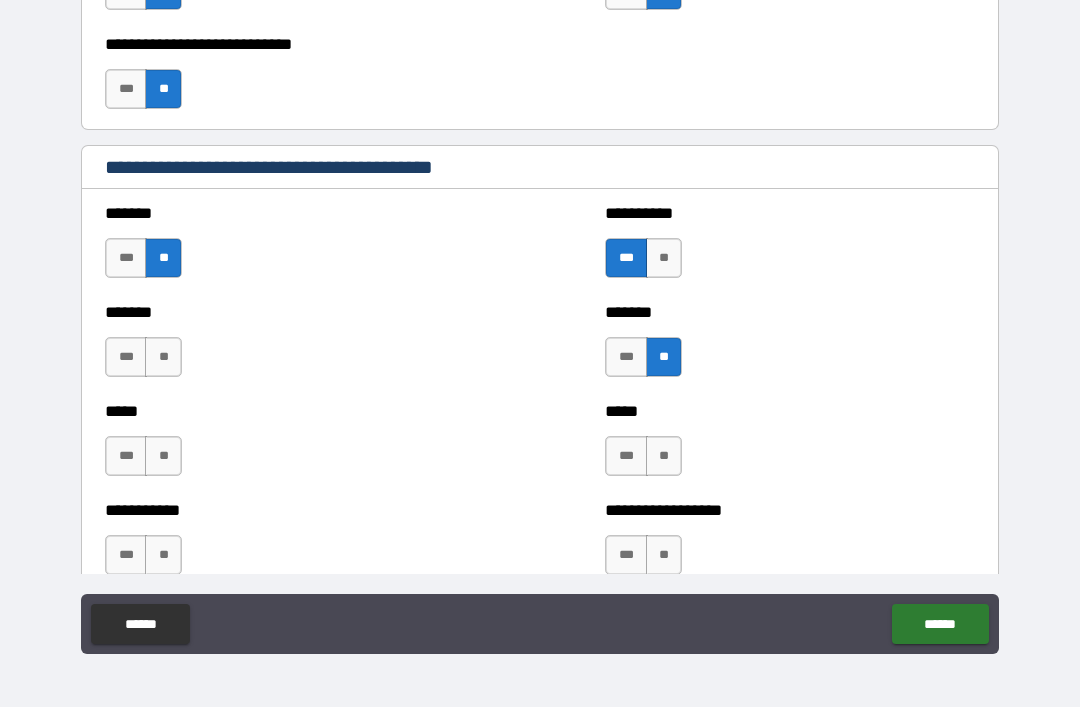 click on "**" at bounding box center [664, 456] 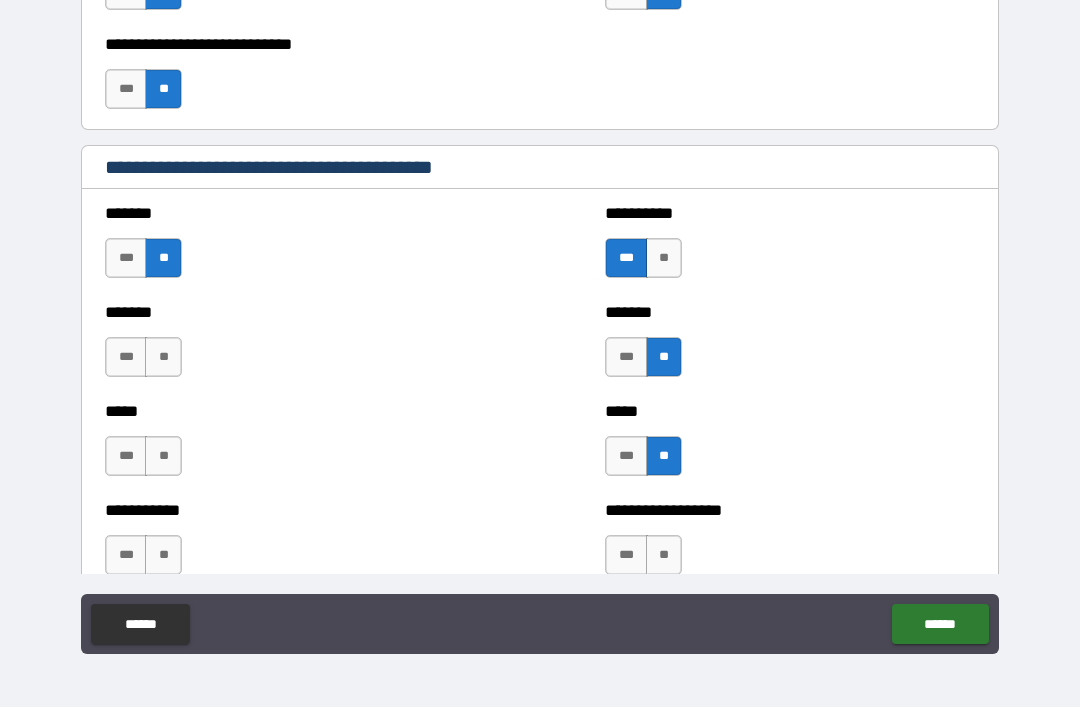click on "**" at bounding box center (163, 357) 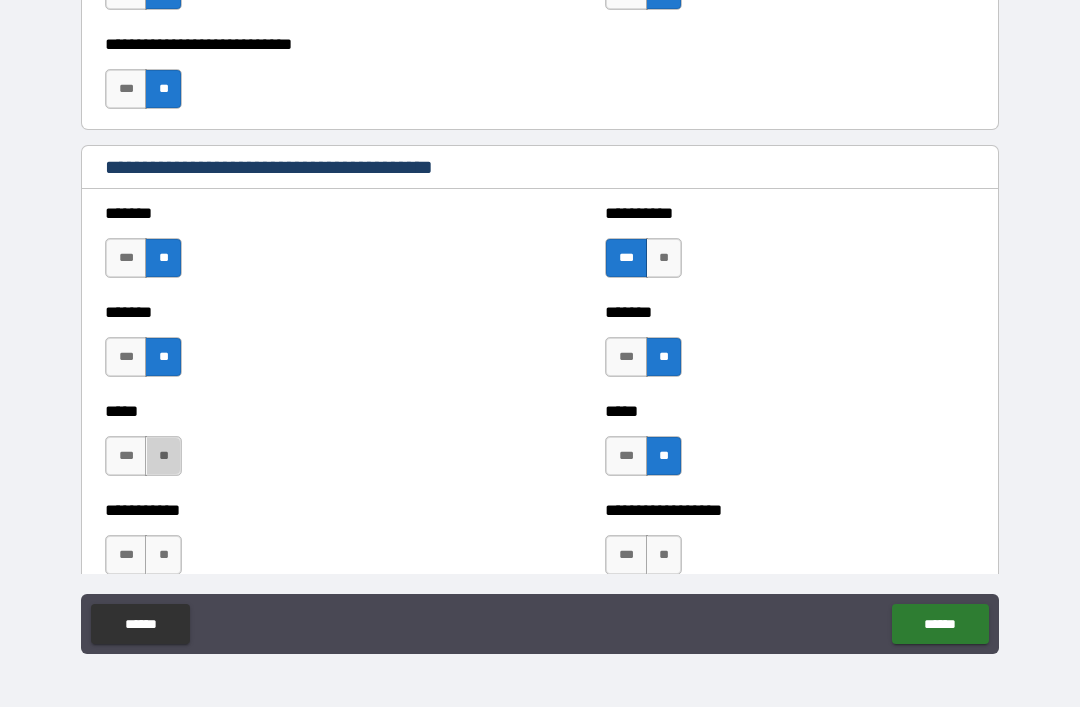 click on "**" at bounding box center [163, 456] 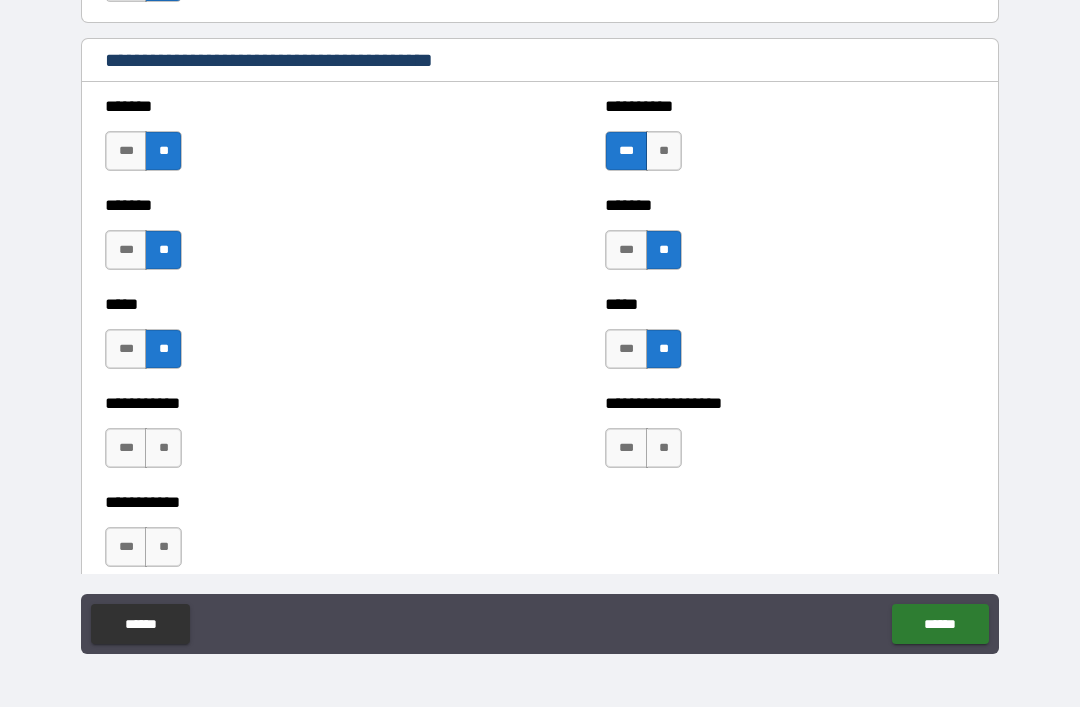 scroll, scrollTop: 1787, scrollLeft: 0, axis: vertical 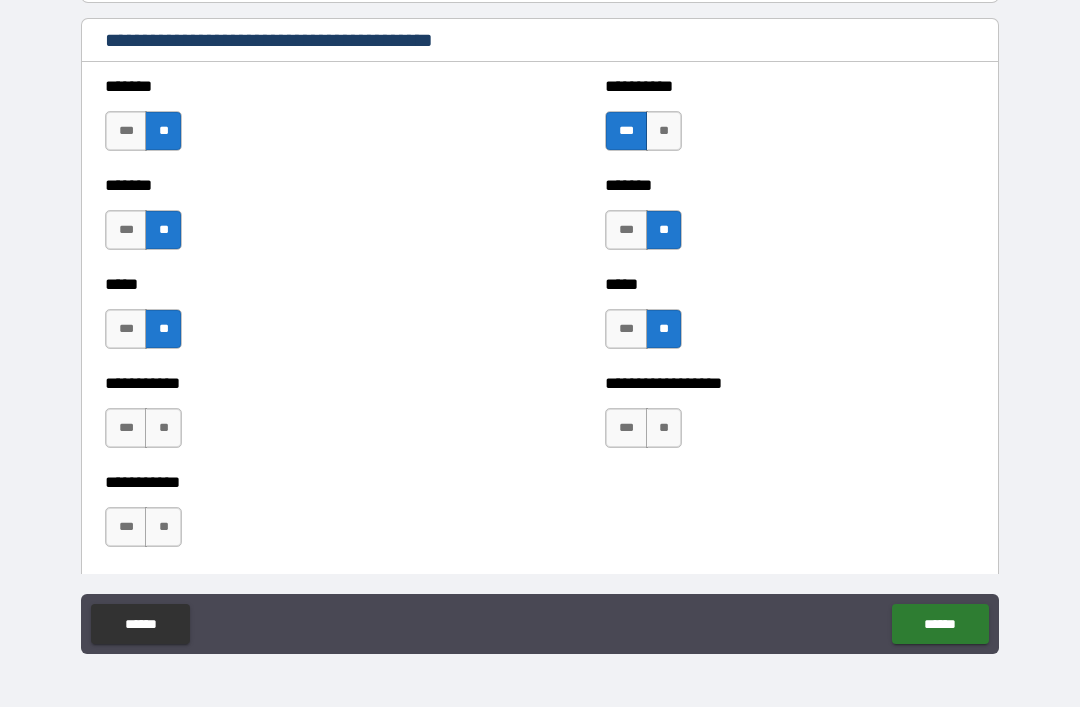click on "***" at bounding box center [126, 428] 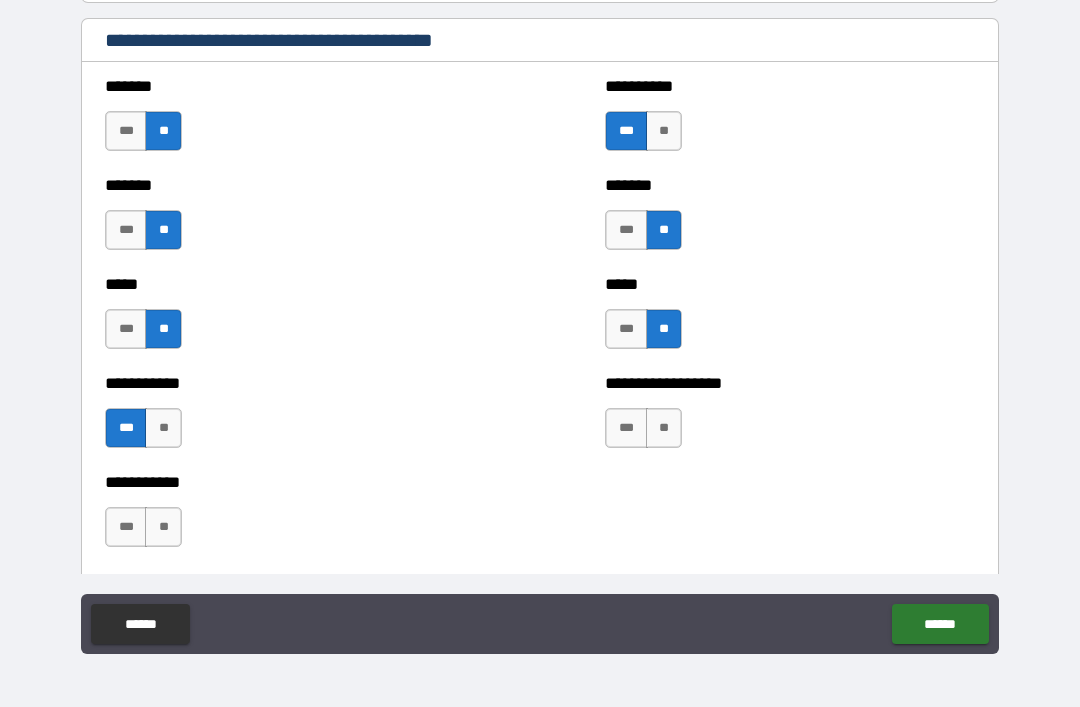 click on "***" at bounding box center [126, 527] 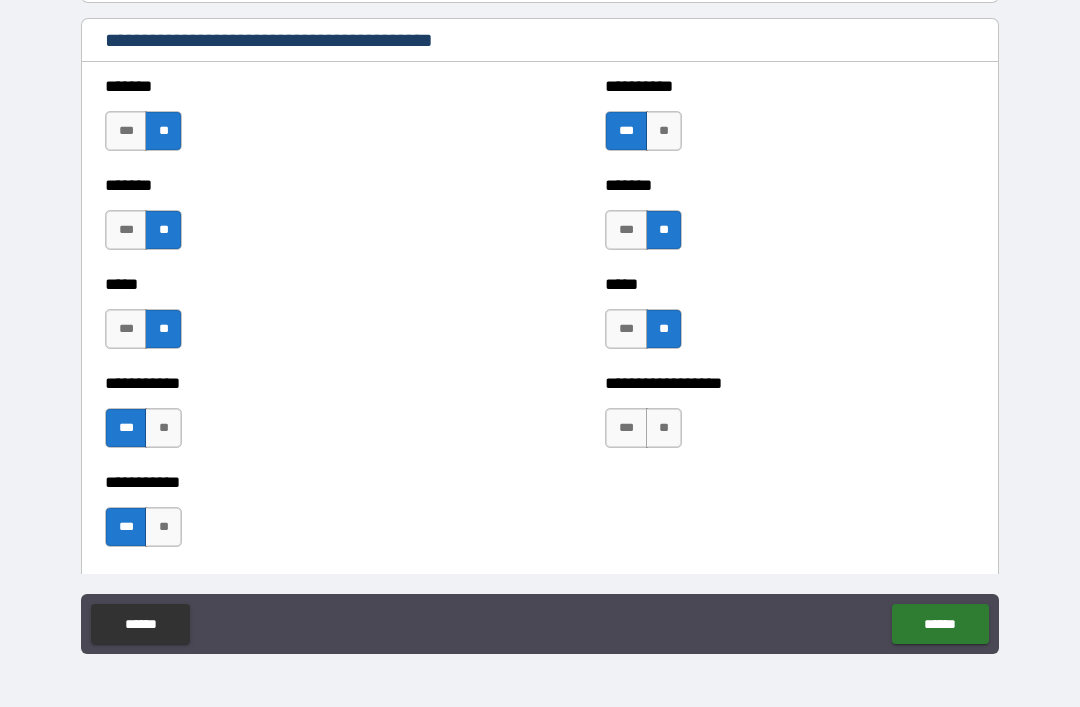 click on "**" at bounding box center (664, 428) 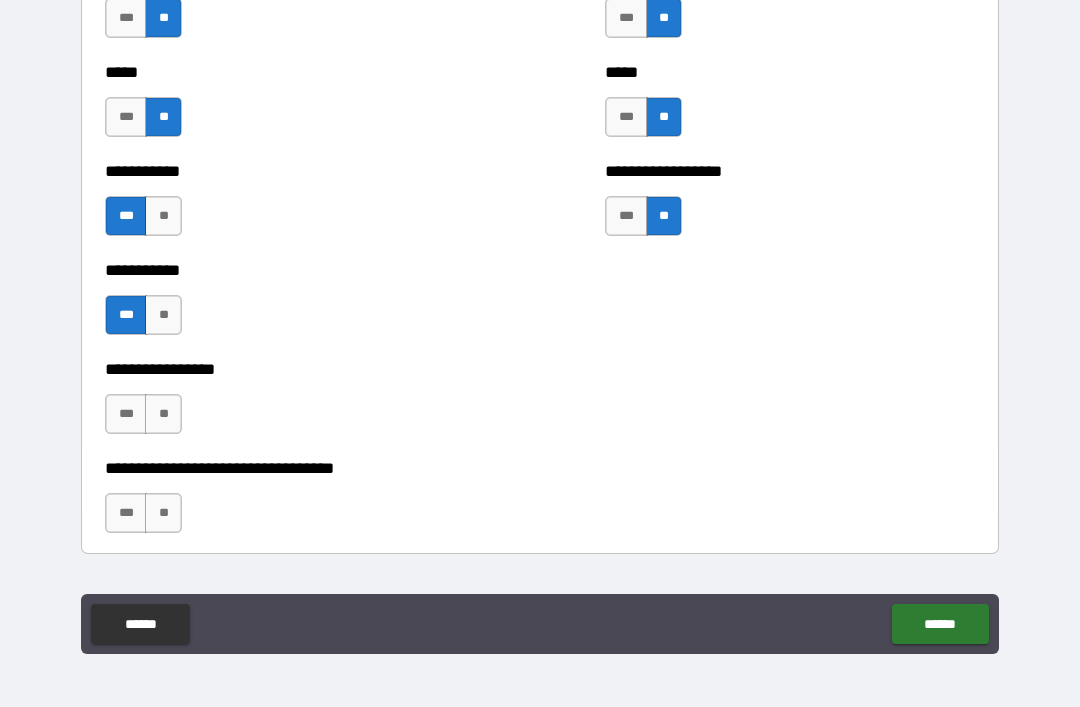 scroll, scrollTop: 2004, scrollLeft: 0, axis: vertical 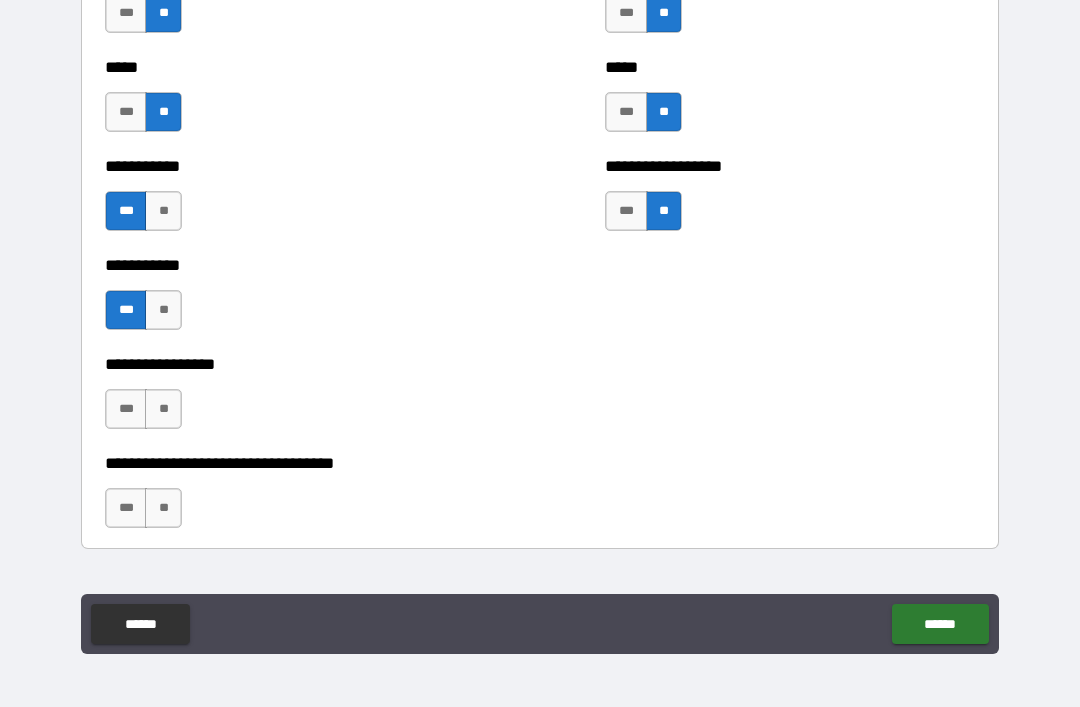 click on "**" at bounding box center (163, 409) 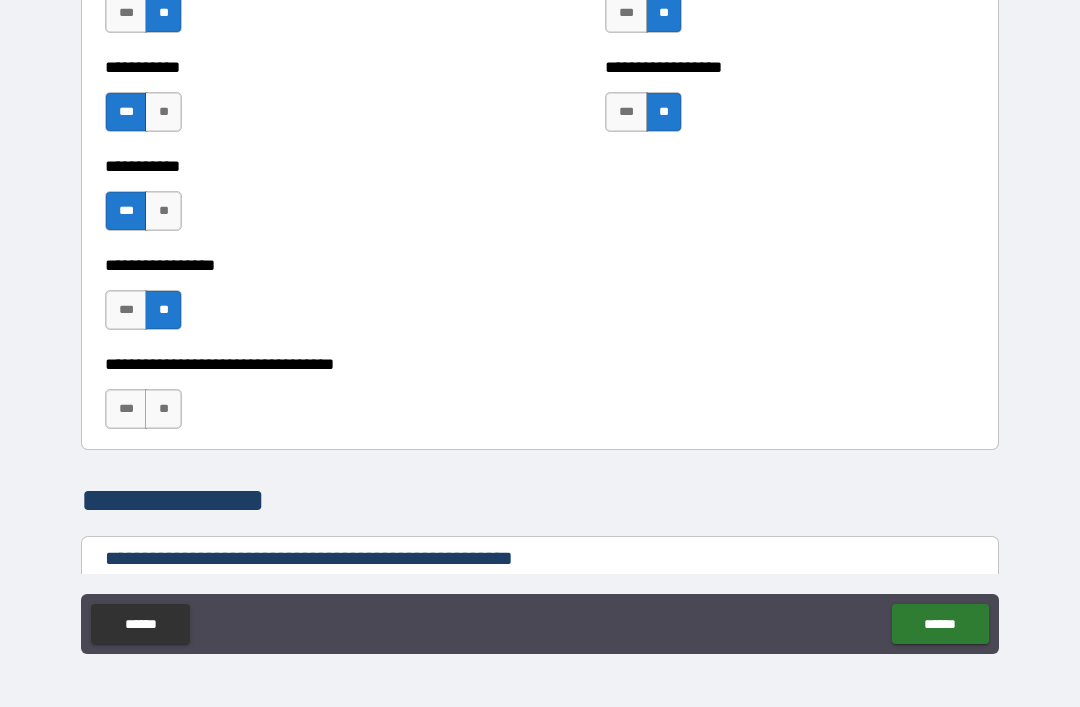 scroll, scrollTop: 2105, scrollLeft: 0, axis: vertical 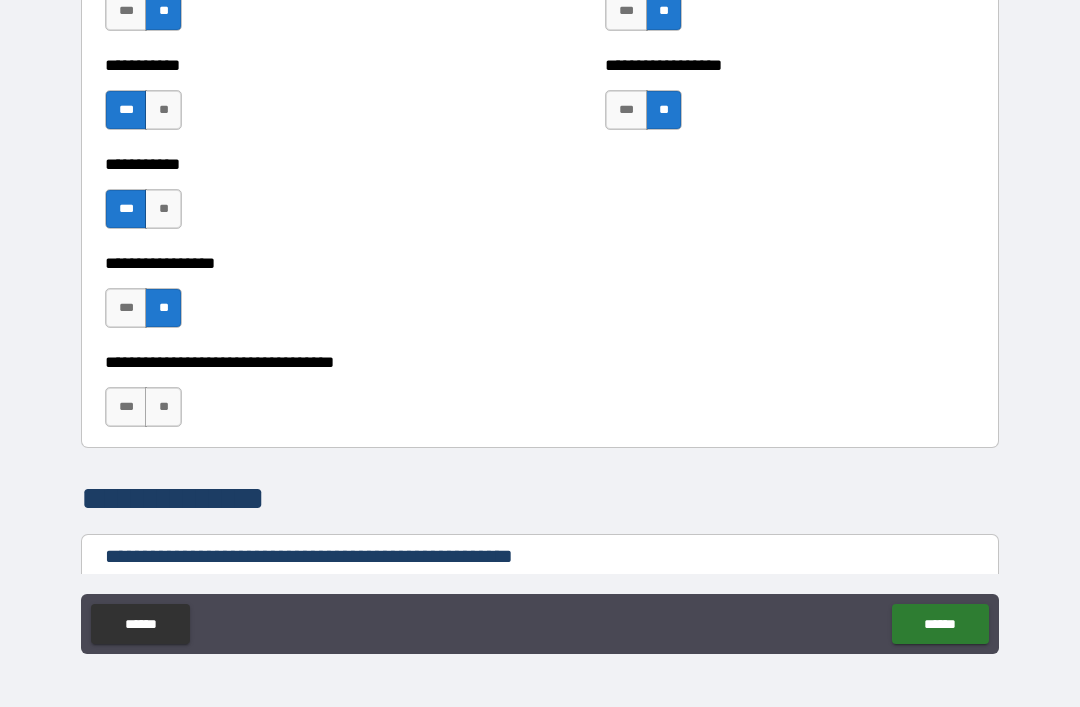 click on "**" at bounding box center (163, 407) 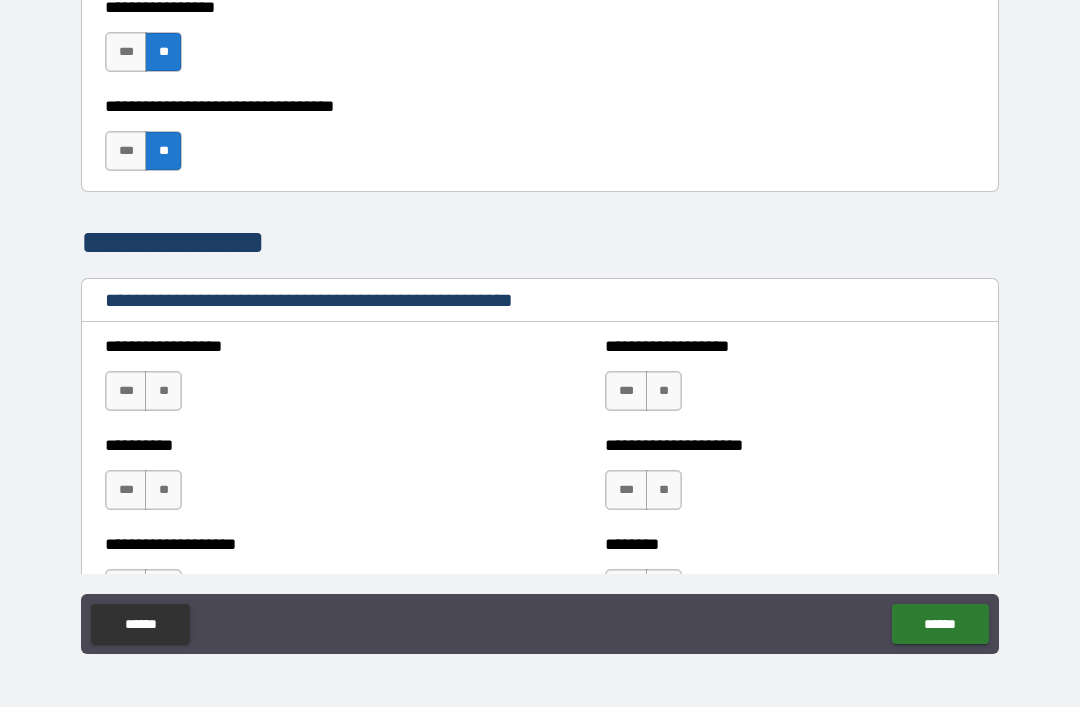 scroll, scrollTop: 2362, scrollLeft: 0, axis: vertical 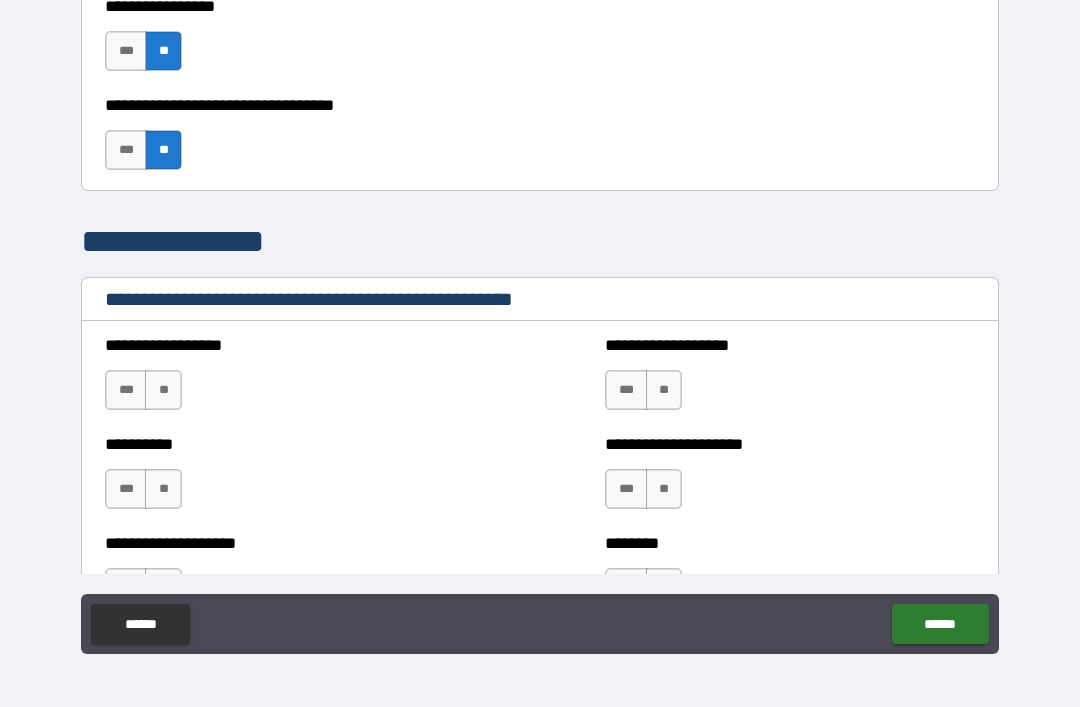 click on "**" at bounding box center (163, 390) 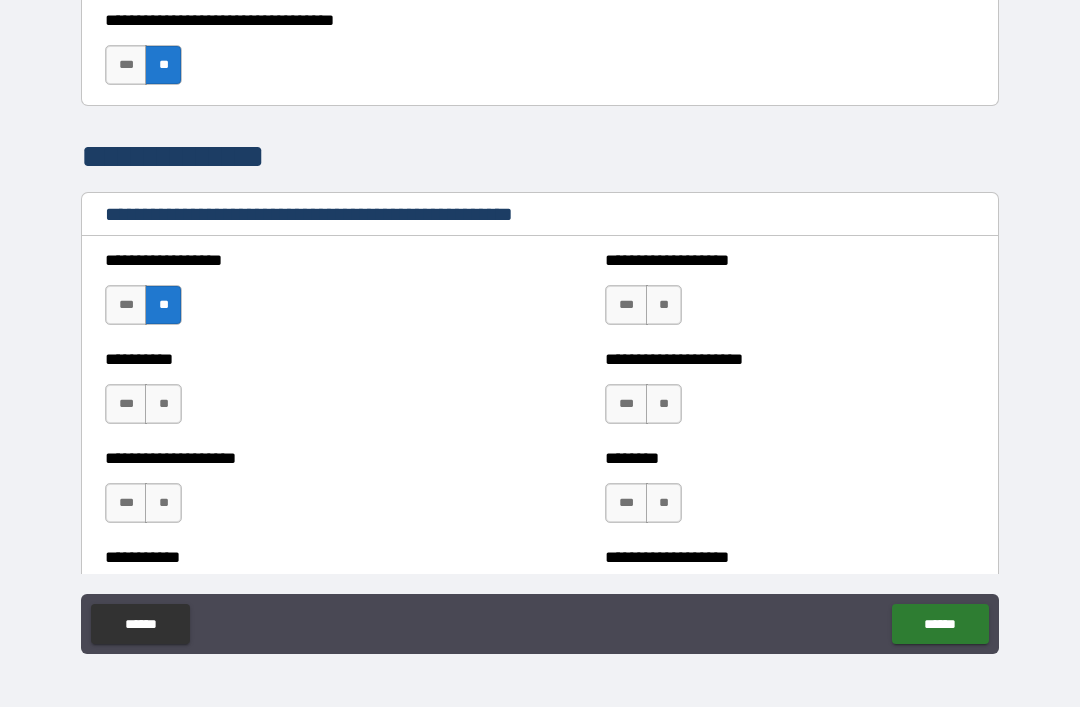 scroll, scrollTop: 2456, scrollLeft: 0, axis: vertical 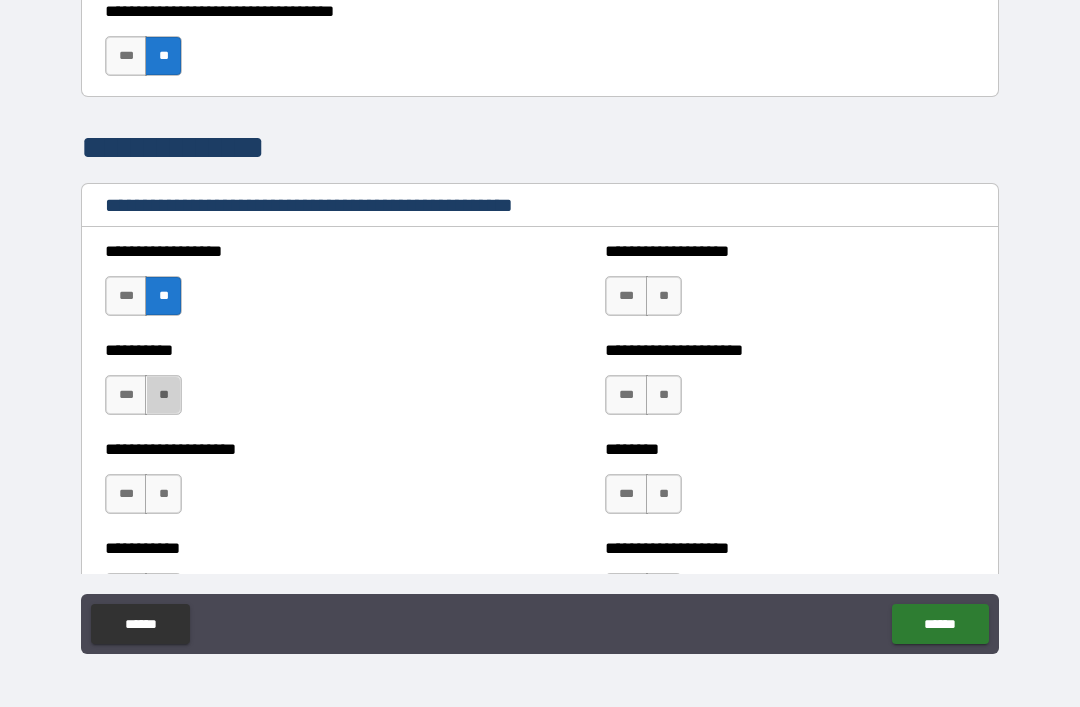 click on "**" at bounding box center (163, 395) 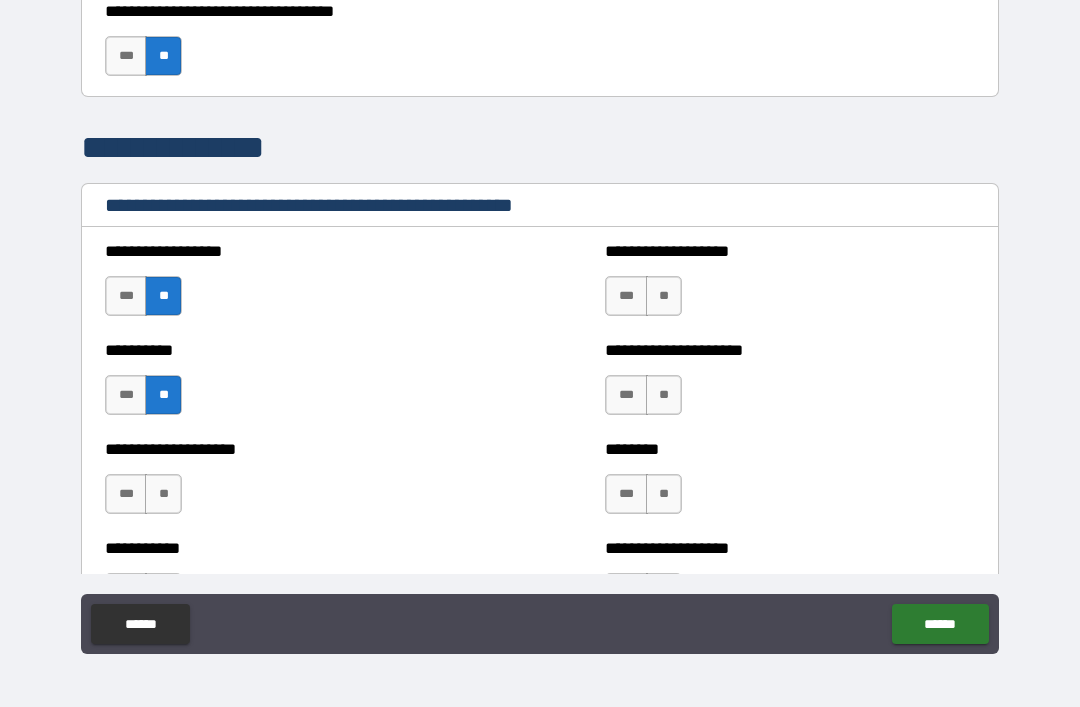 click on "**********" at bounding box center [290, 449] 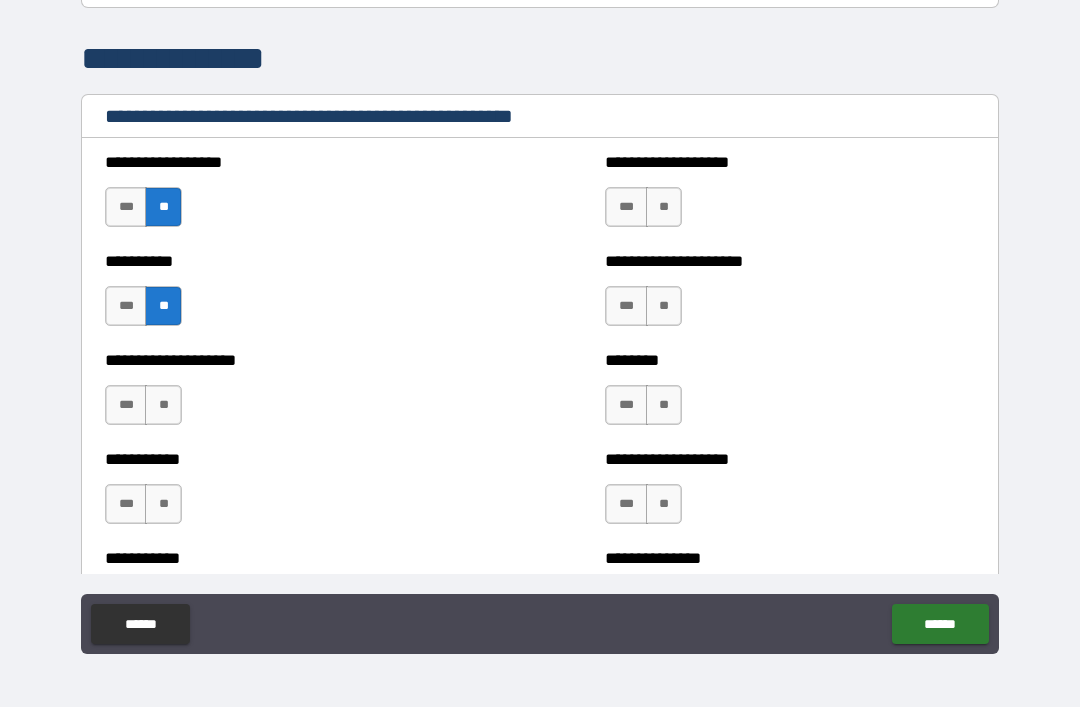 scroll, scrollTop: 2552, scrollLeft: 0, axis: vertical 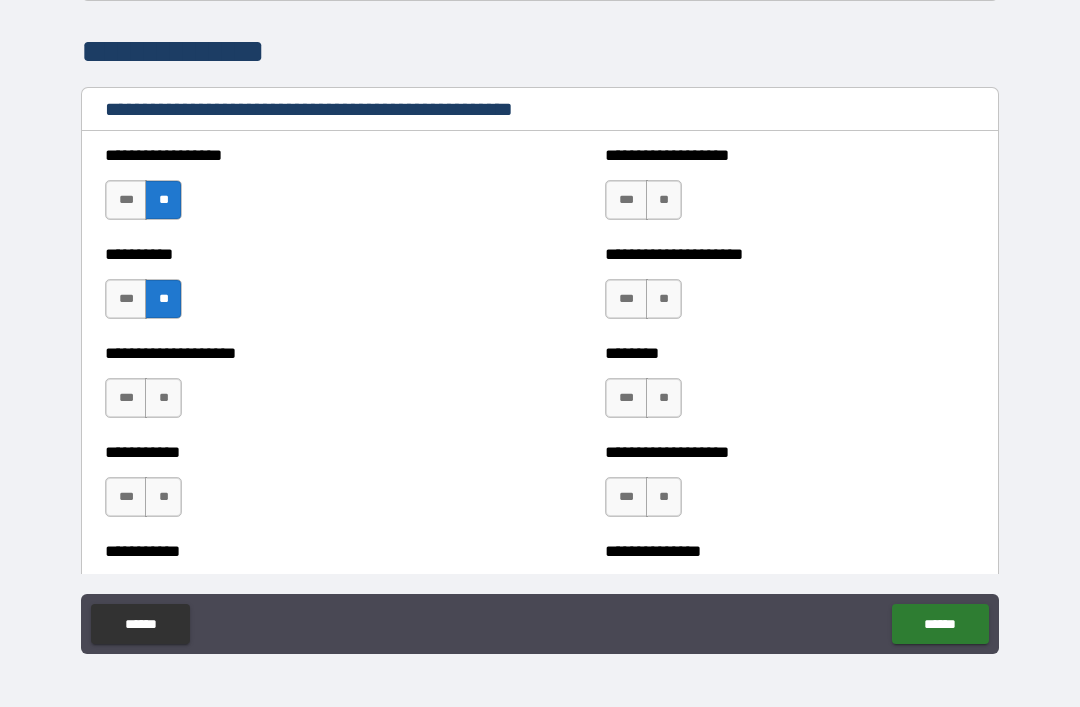 click on "**" at bounding box center (163, 398) 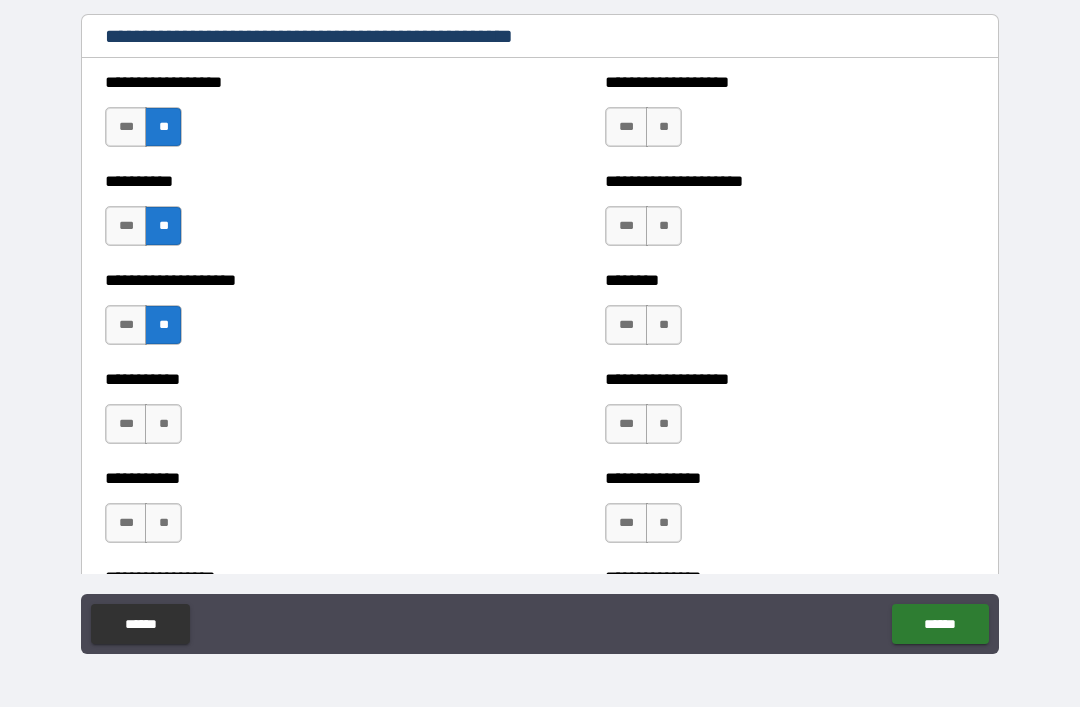 scroll, scrollTop: 2627, scrollLeft: 0, axis: vertical 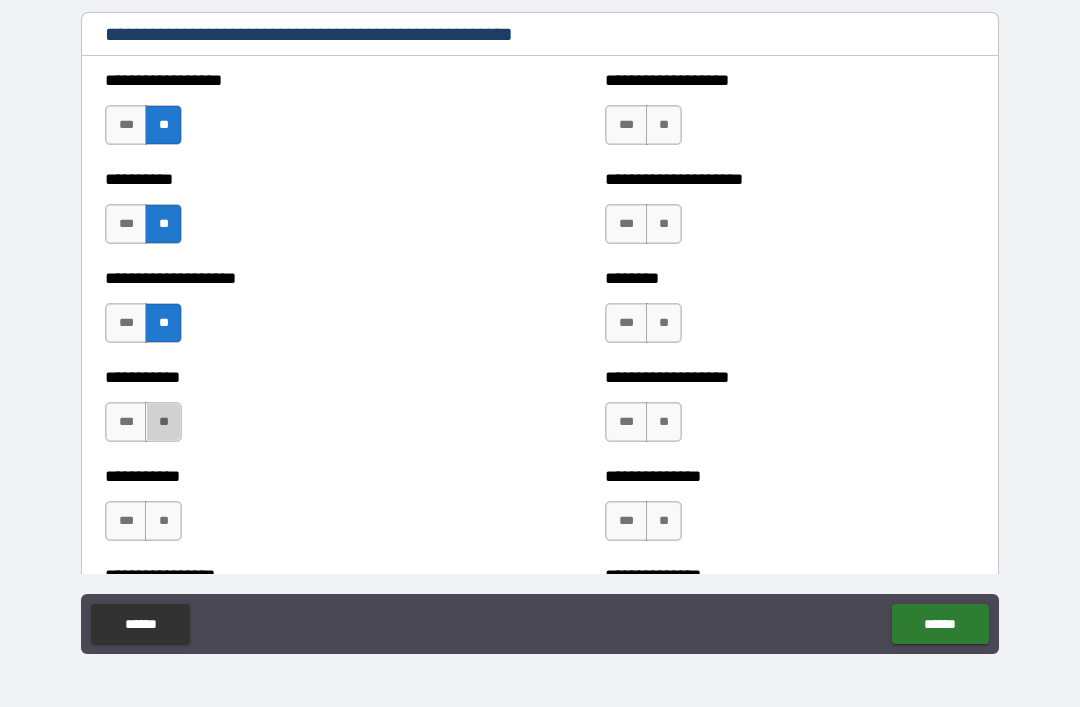 click on "**" at bounding box center (163, 422) 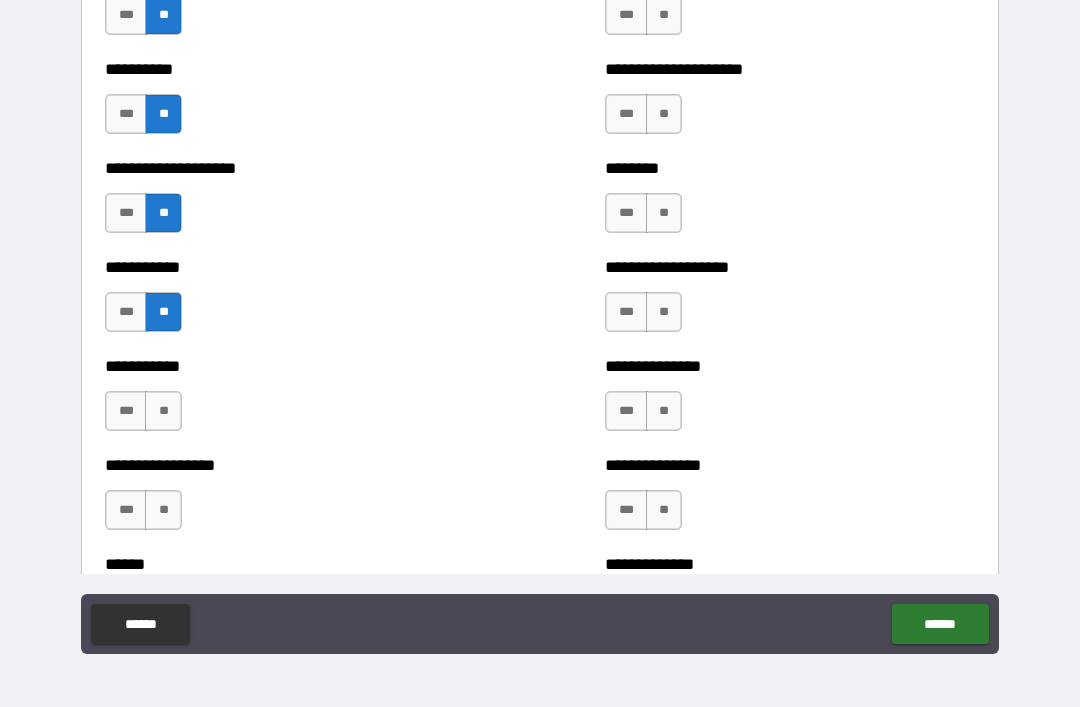 scroll, scrollTop: 2739, scrollLeft: 0, axis: vertical 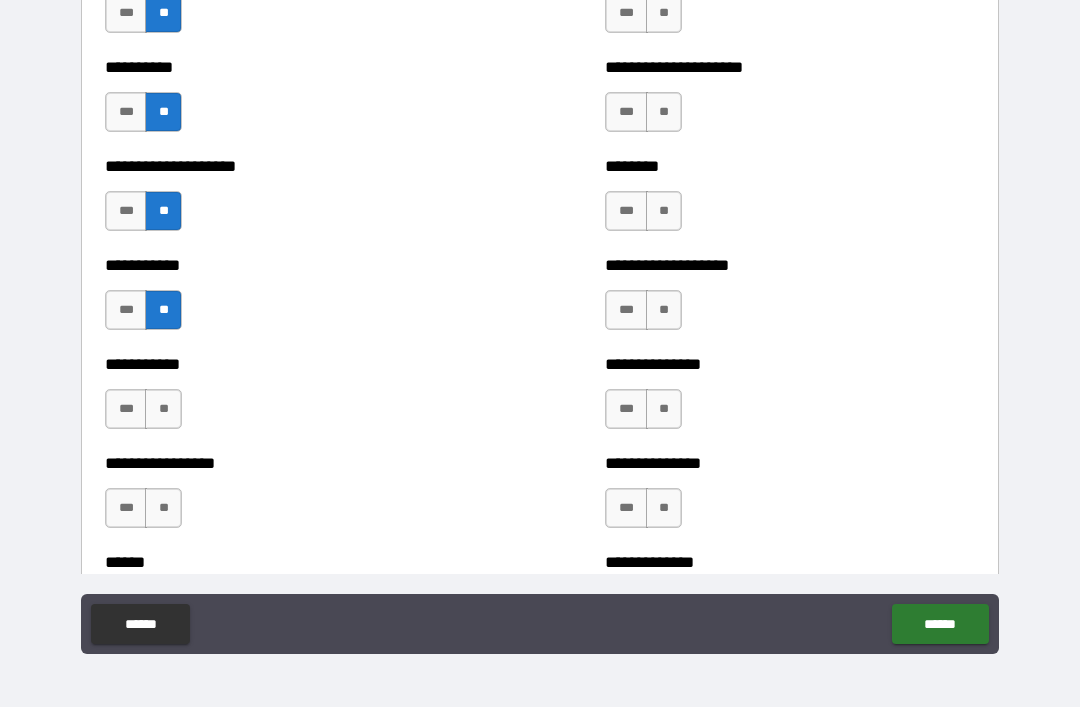click on "**" at bounding box center (163, 409) 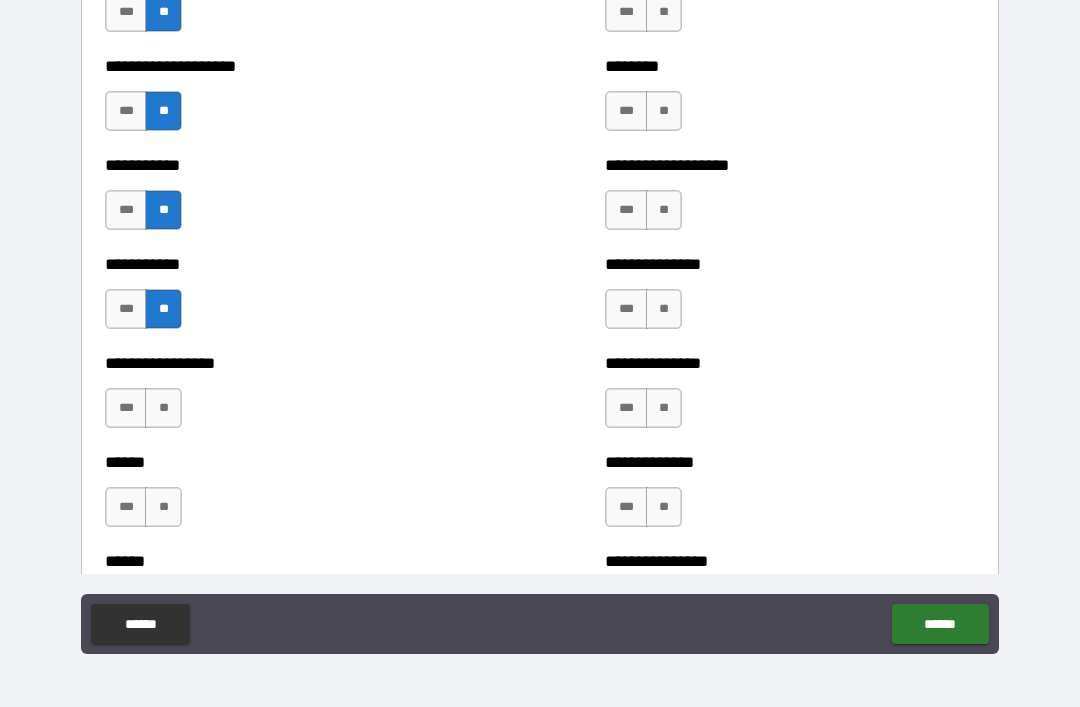 scroll, scrollTop: 2840, scrollLeft: 0, axis: vertical 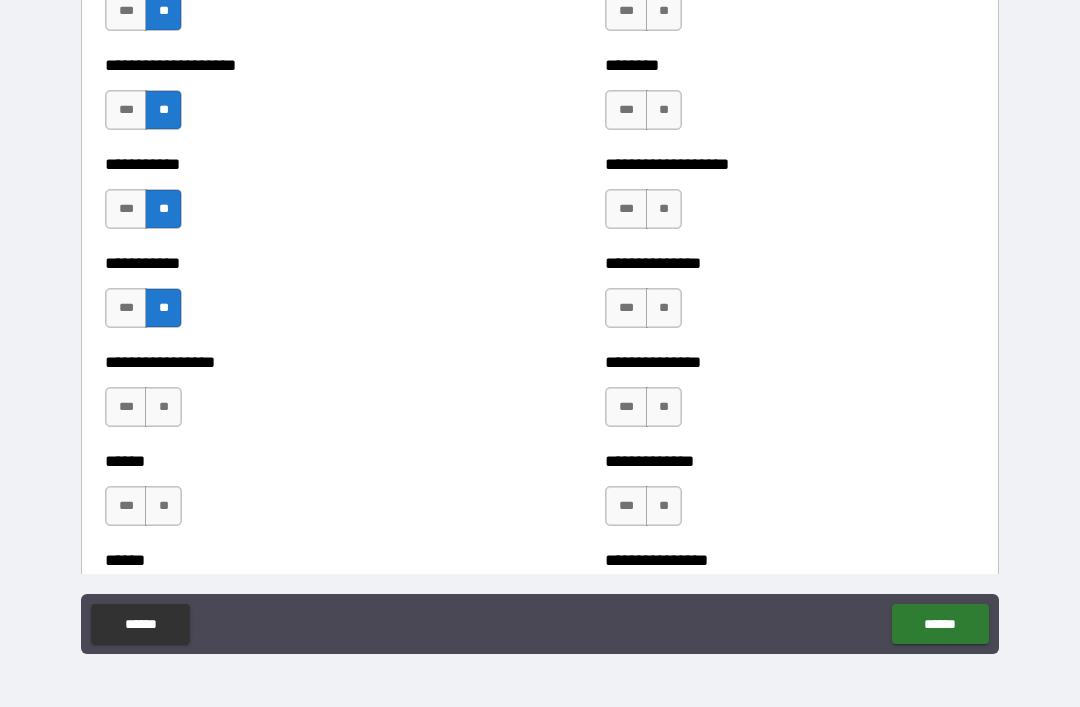 click on "**" at bounding box center (163, 407) 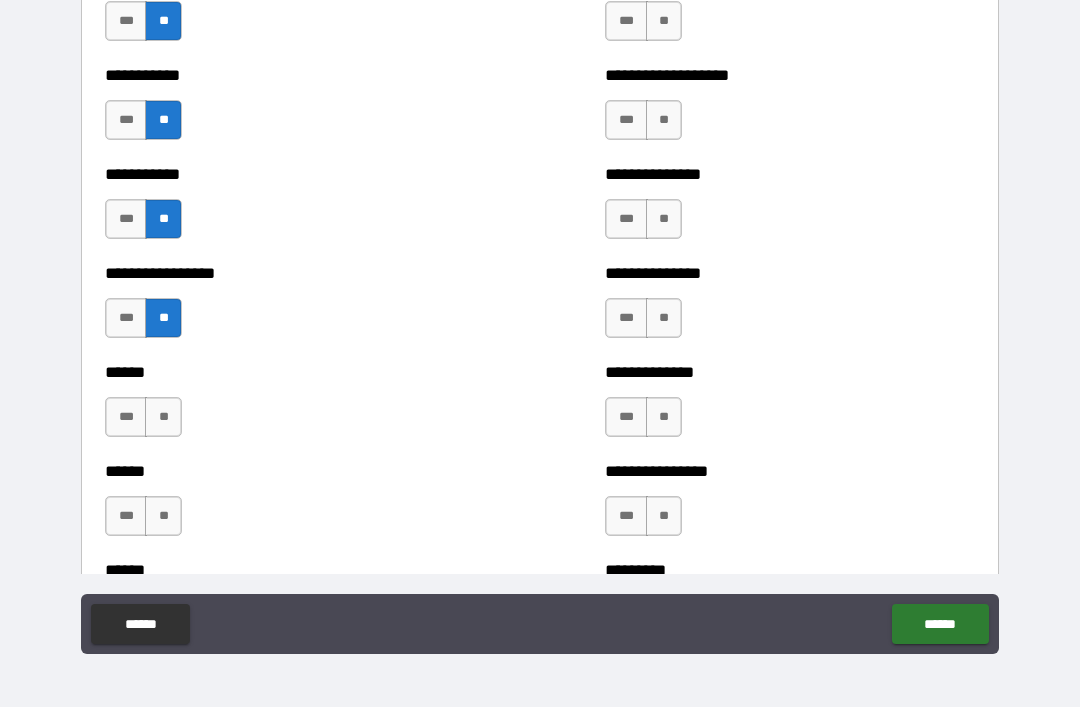 scroll, scrollTop: 2930, scrollLeft: 0, axis: vertical 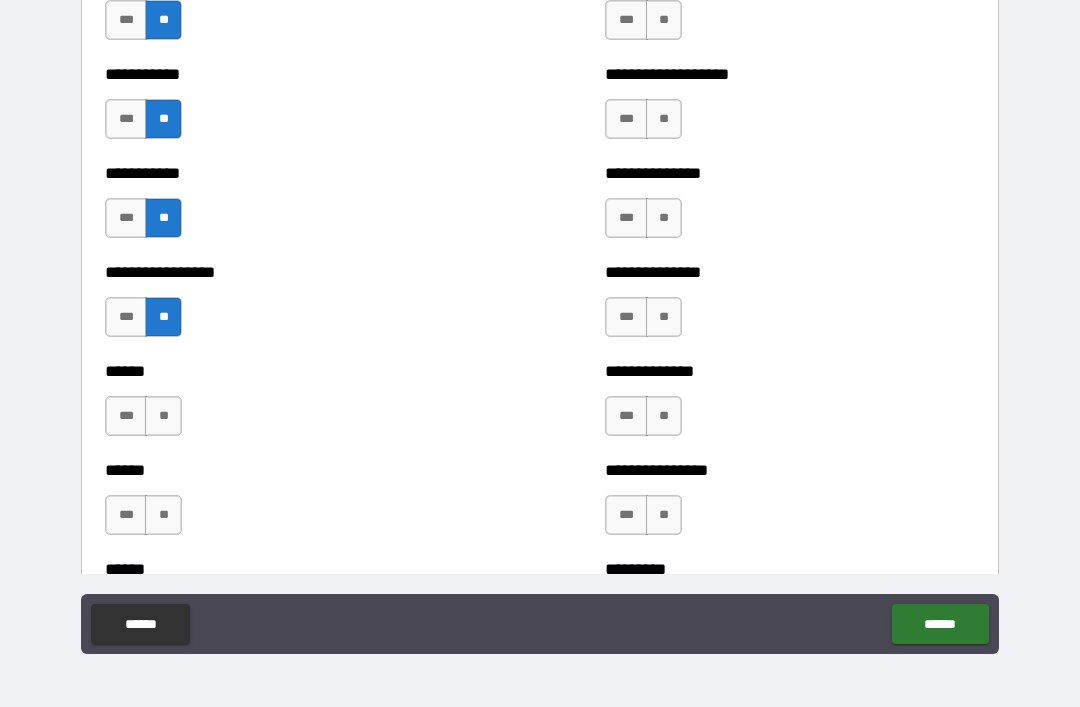 click on "***" at bounding box center [126, 416] 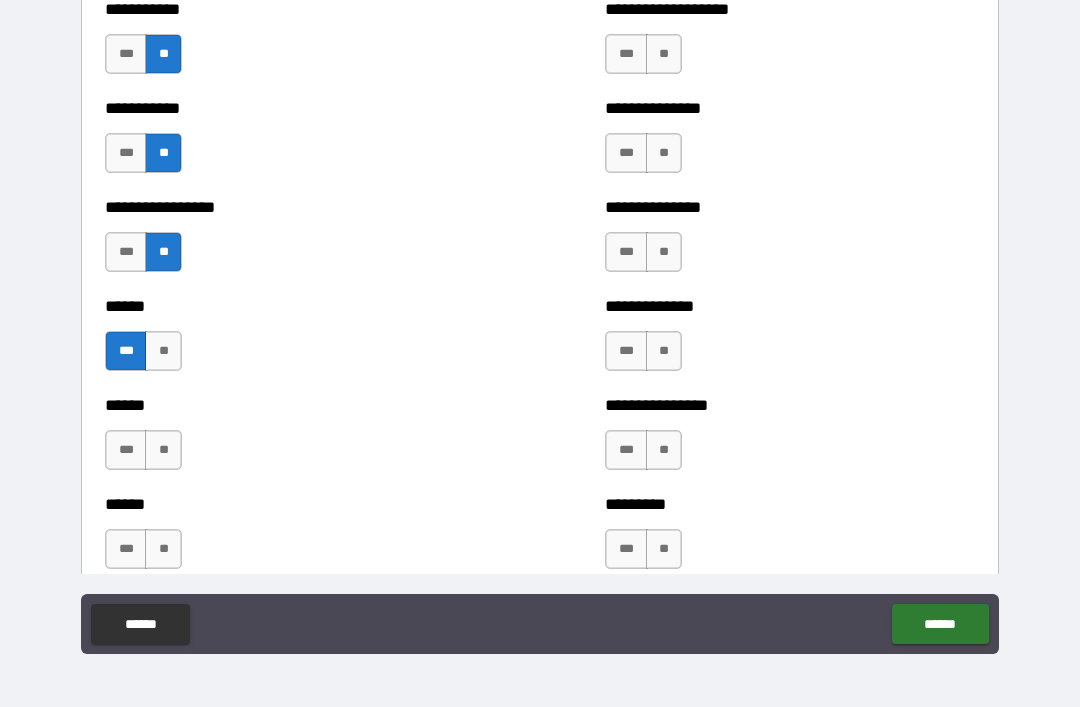 scroll, scrollTop: 2998, scrollLeft: 0, axis: vertical 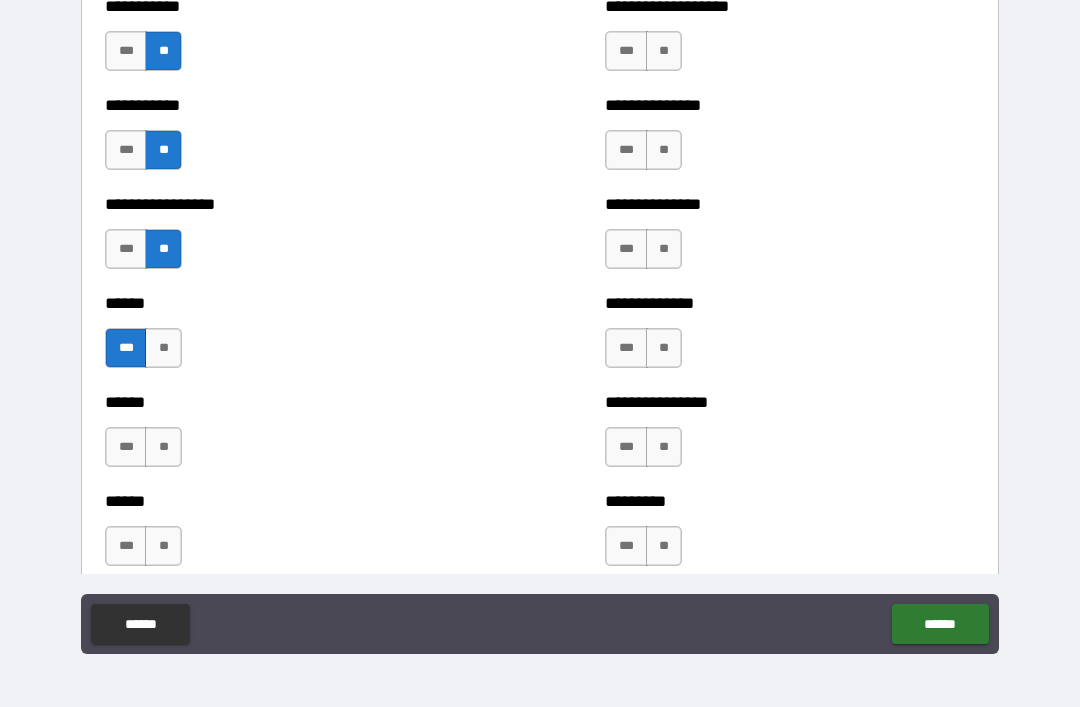 click on "**" at bounding box center (163, 447) 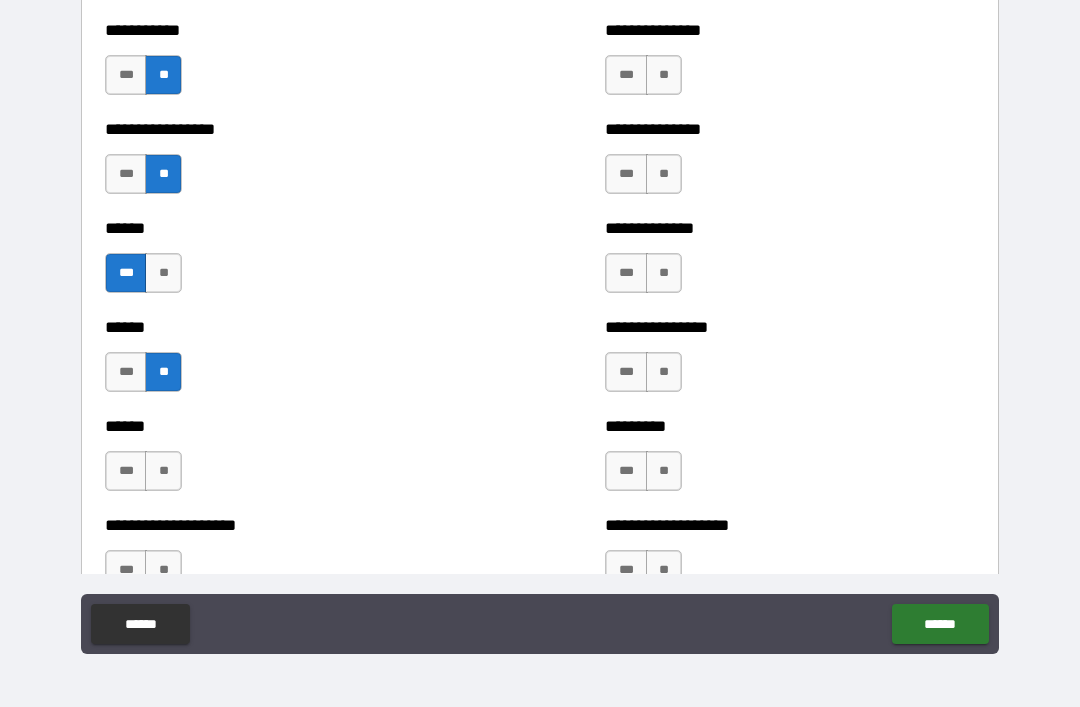 scroll, scrollTop: 3082, scrollLeft: 0, axis: vertical 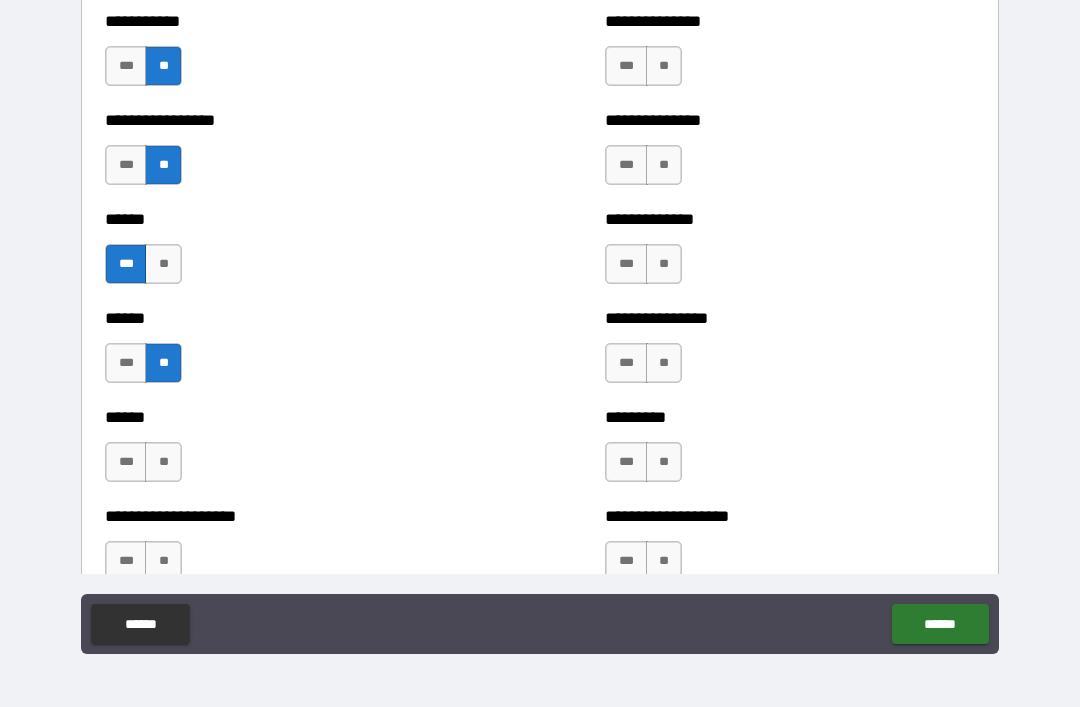 click on "**" at bounding box center [163, 462] 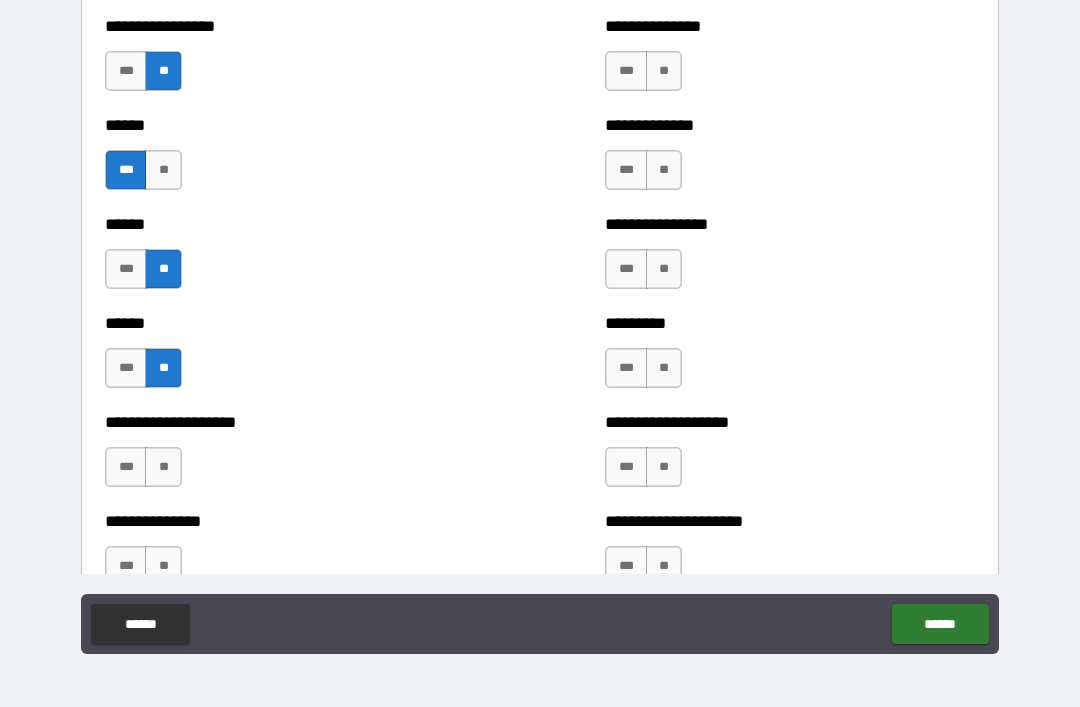scroll, scrollTop: 3178, scrollLeft: 0, axis: vertical 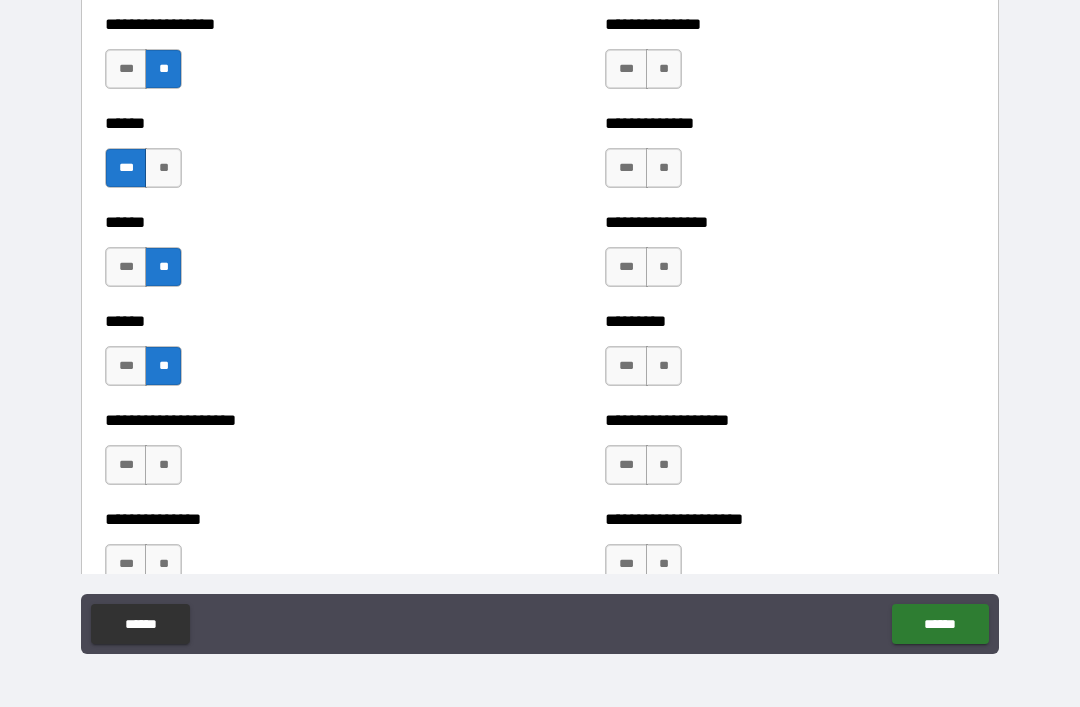 click on "***" at bounding box center [126, 465] 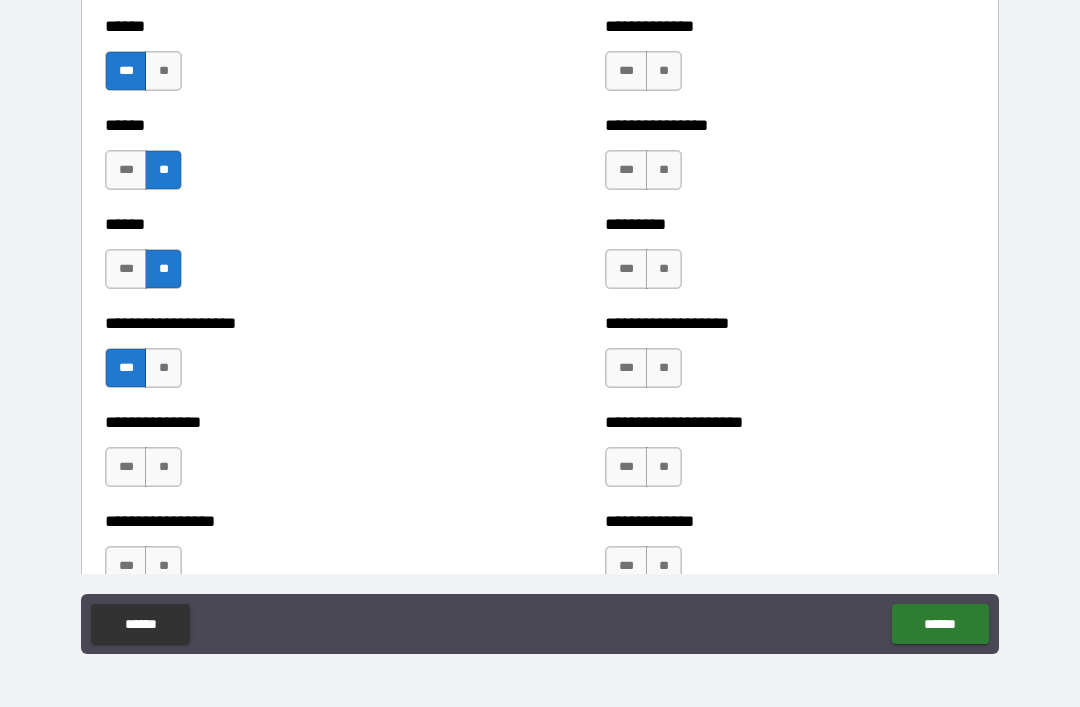scroll, scrollTop: 3277, scrollLeft: 0, axis: vertical 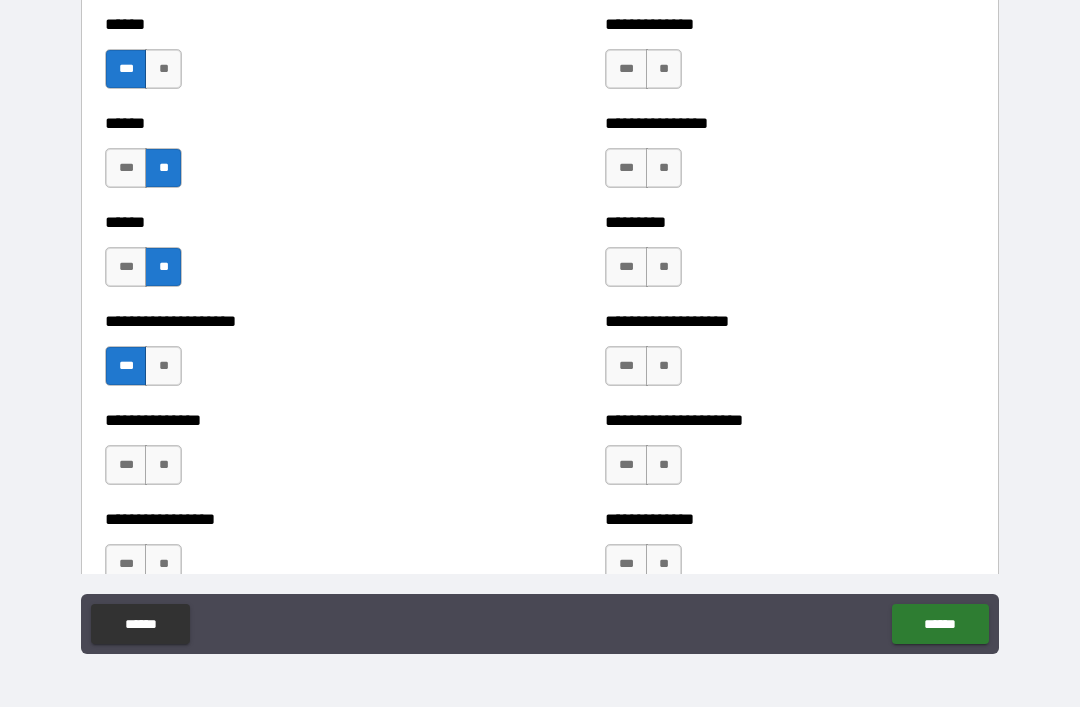 click on "***" at bounding box center (126, 465) 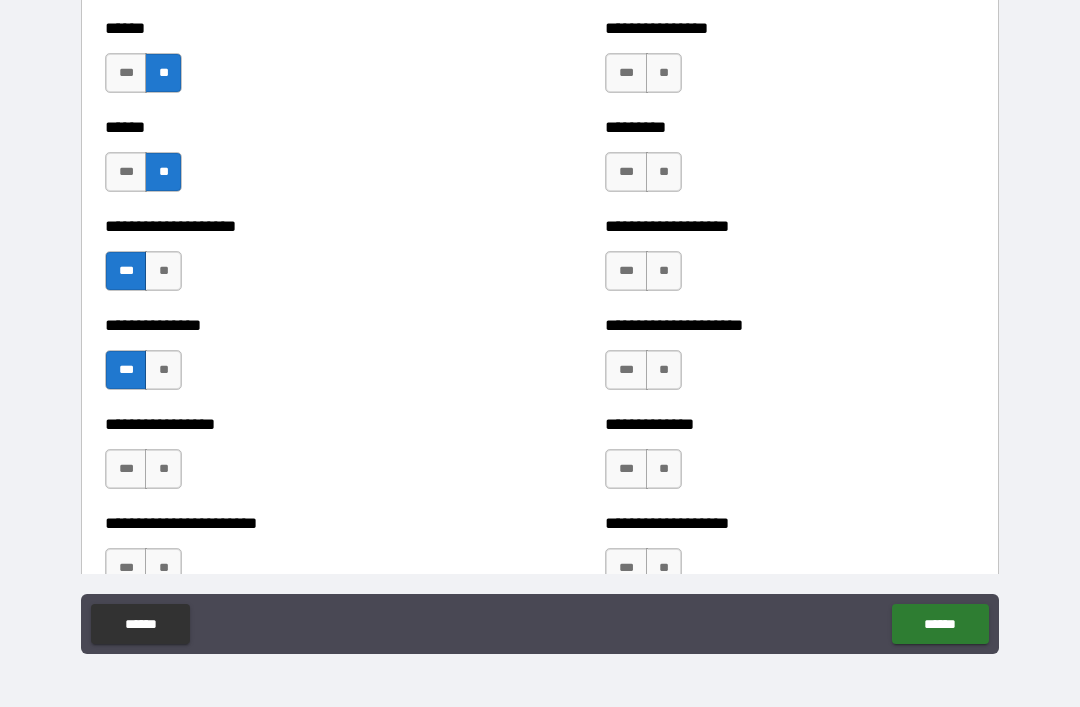 scroll, scrollTop: 3388, scrollLeft: 0, axis: vertical 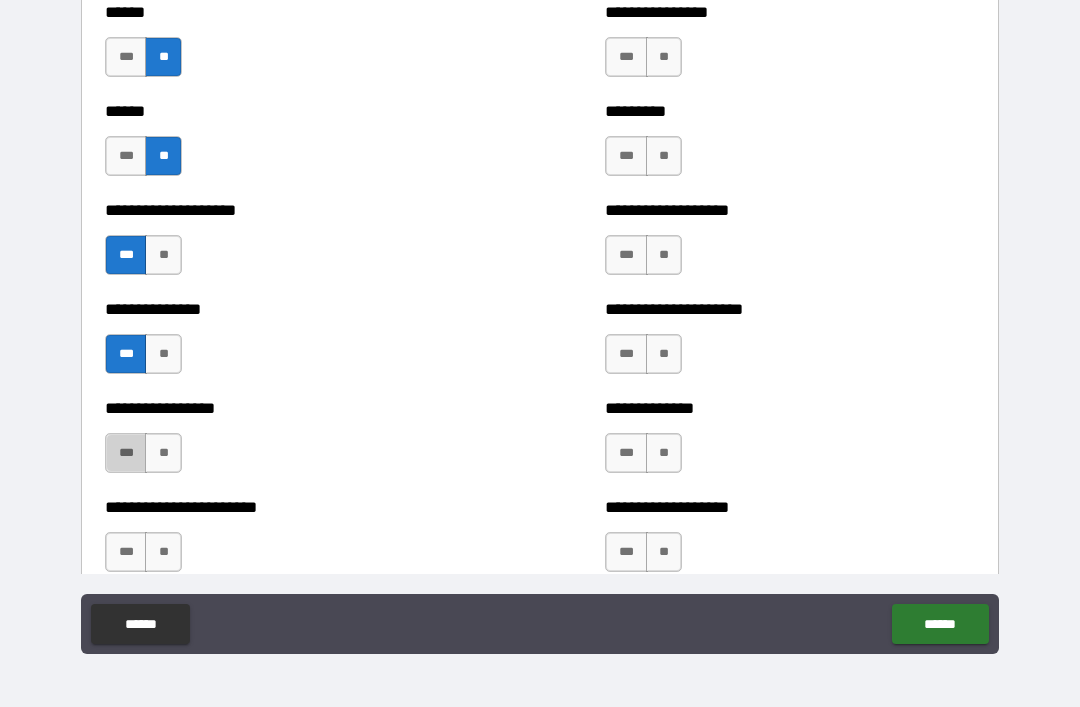 click on "***" at bounding box center [126, 453] 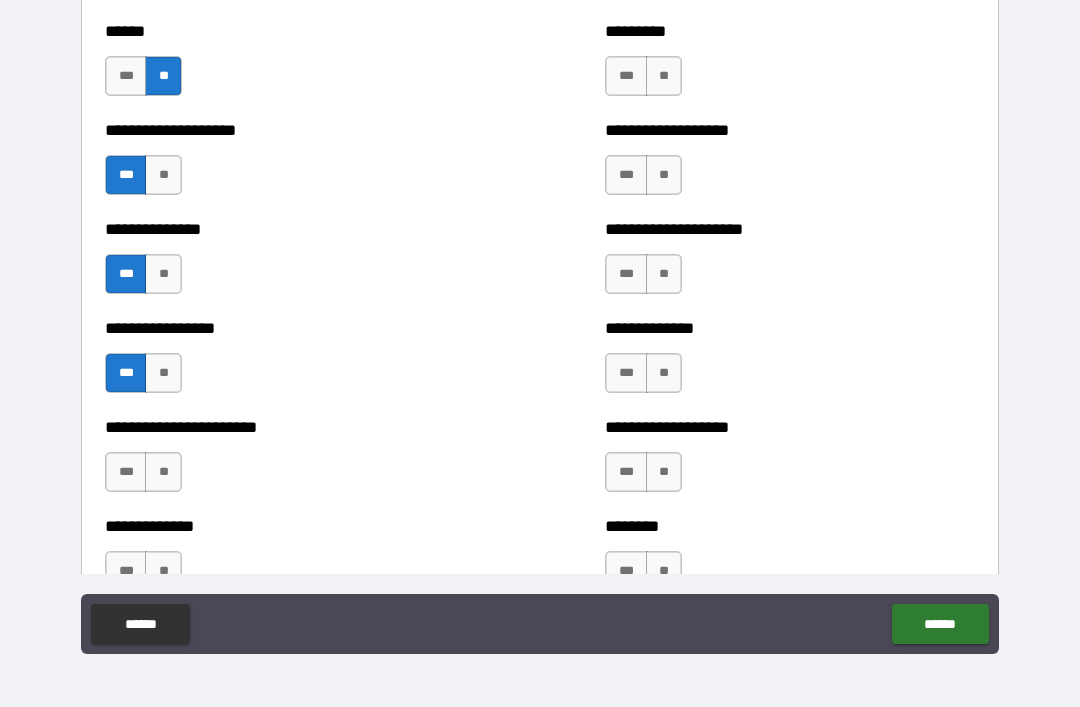 scroll, scrollTop: 3477, scrollLeft: 0, axis: vertical 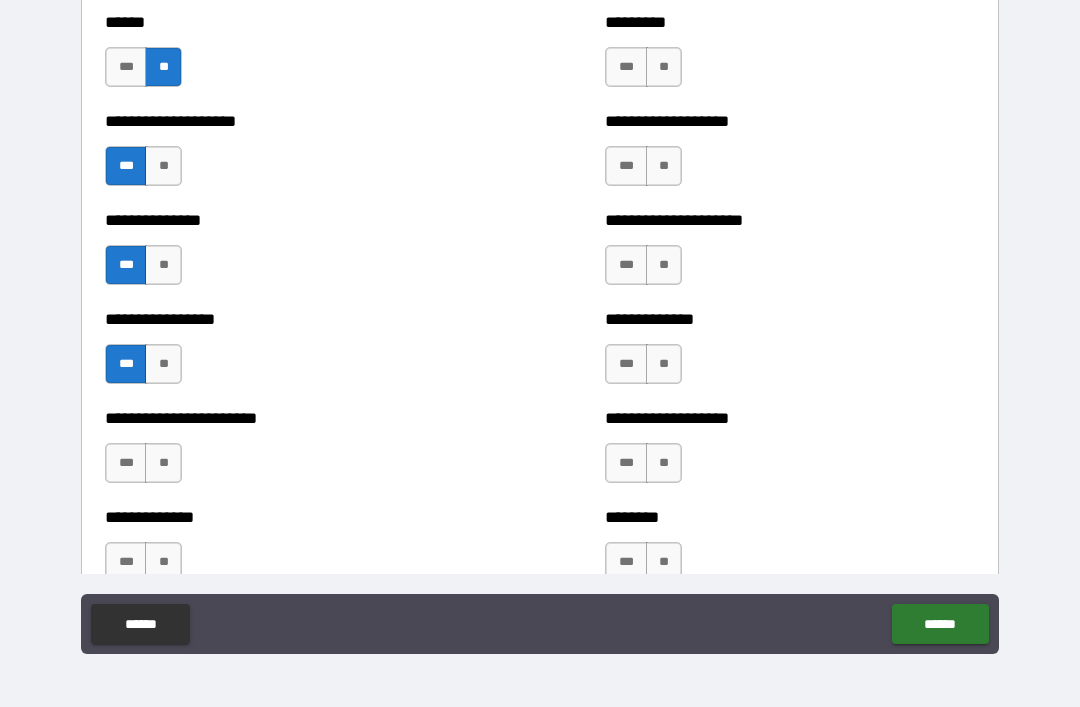 click on "**" at bounding box center (163, 463) 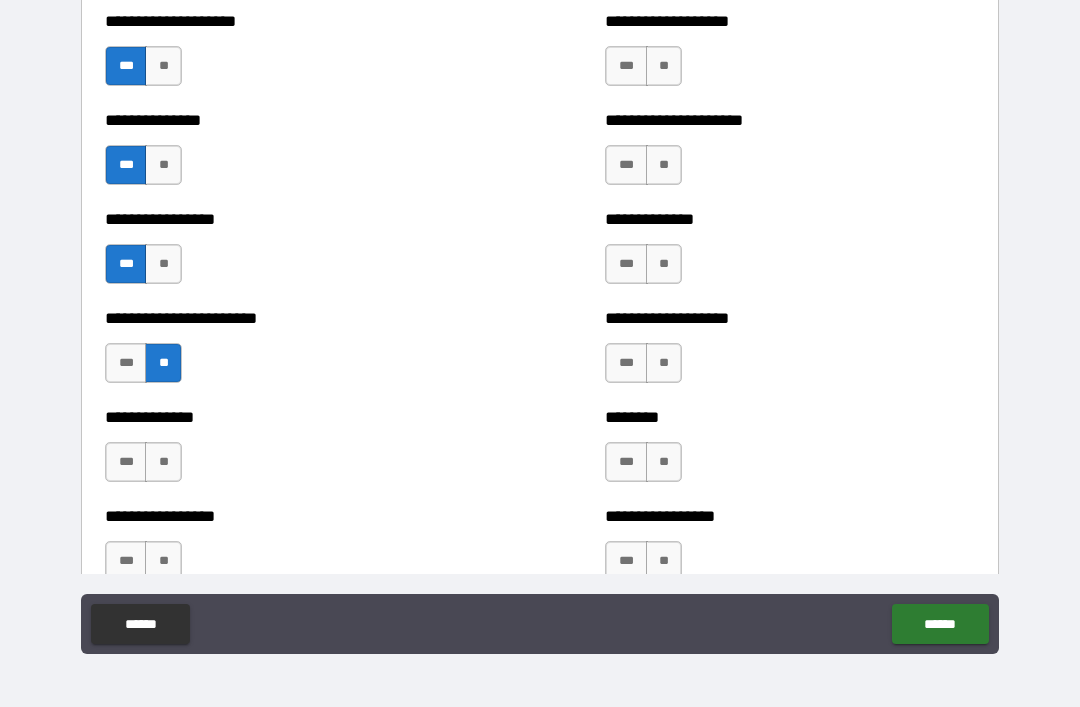scroll, scrollTop: 3577, scrollLeft: 0, axis: vertical 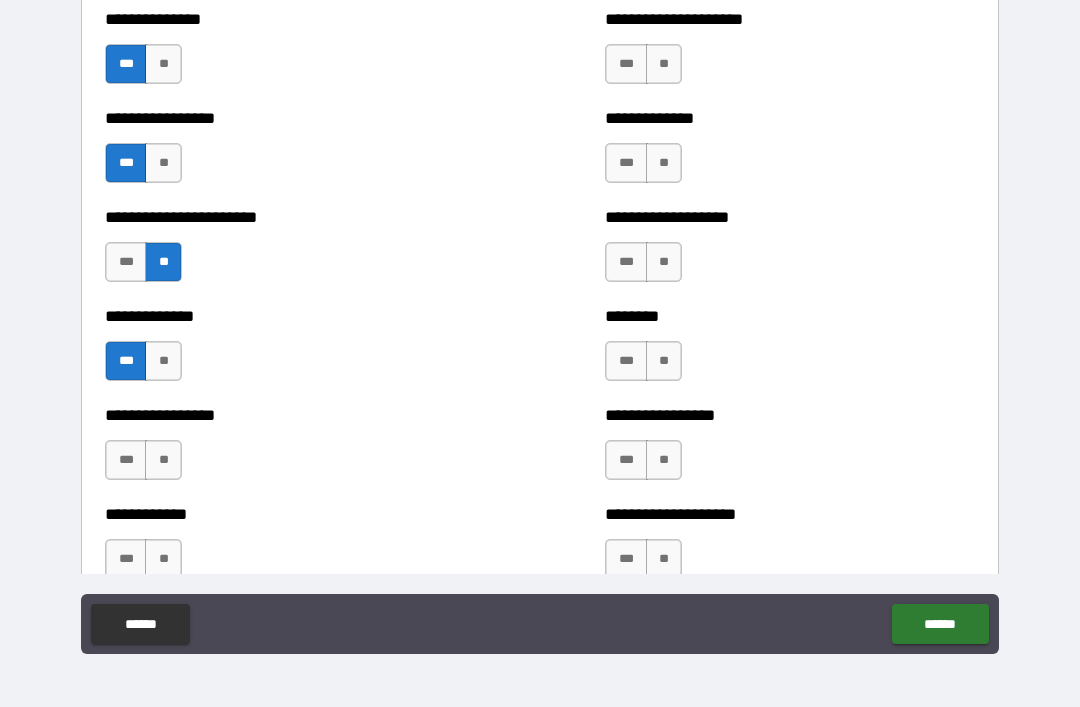 click on "**" at bounding box center [163, 460] 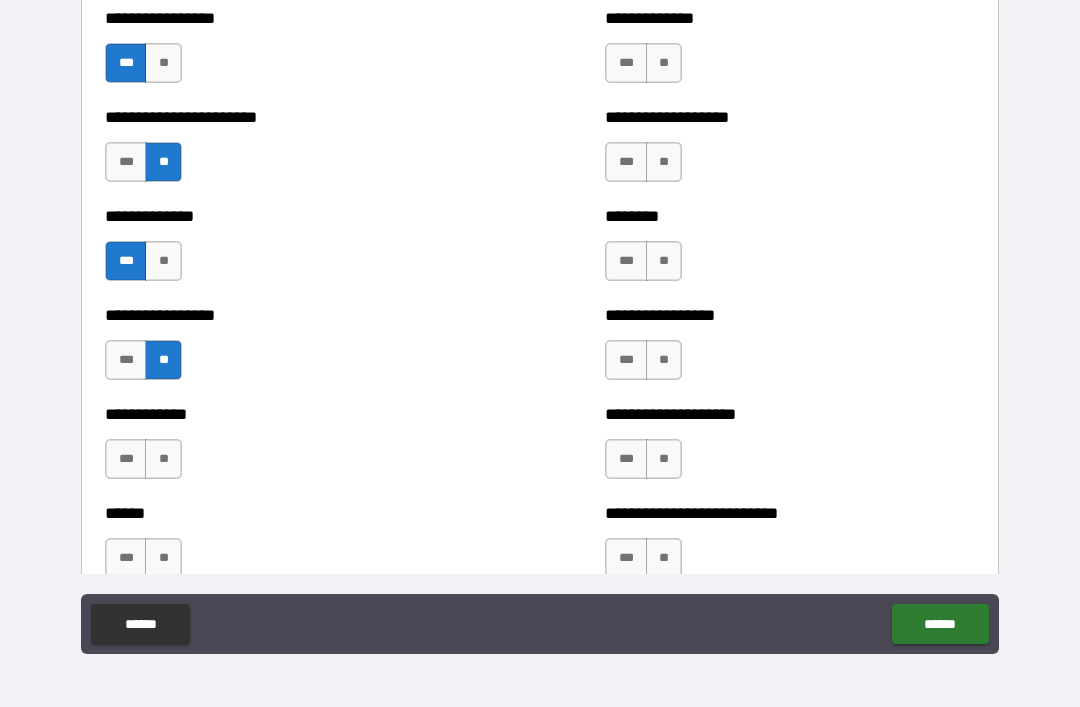 scroll, scrollTop: 3782, scrollLeft: 0, axis: vertical 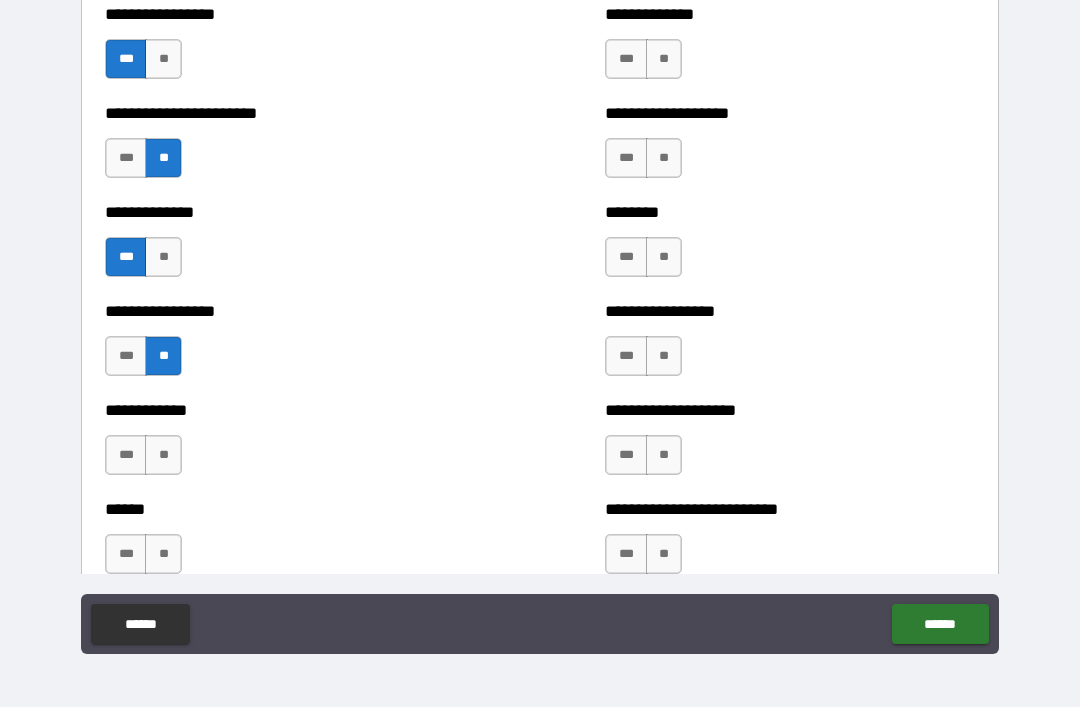 click on "***" at bounding box center (126, 455) 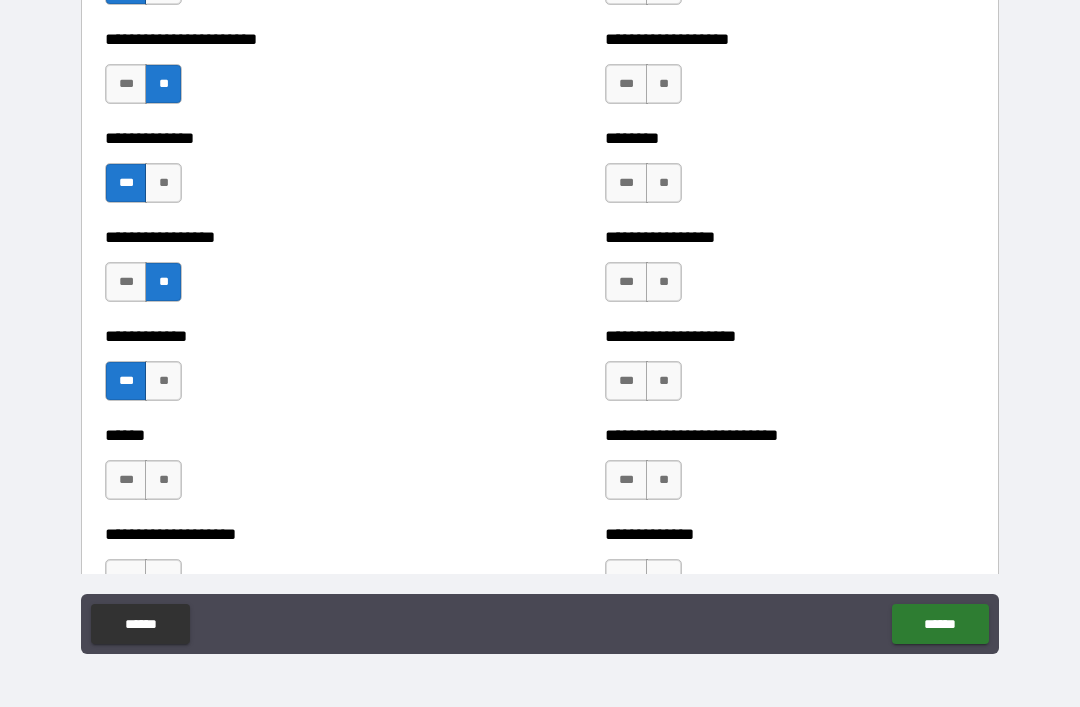 scroll, scrollTop: 3858, scrollLeft: 0, axis: vertical 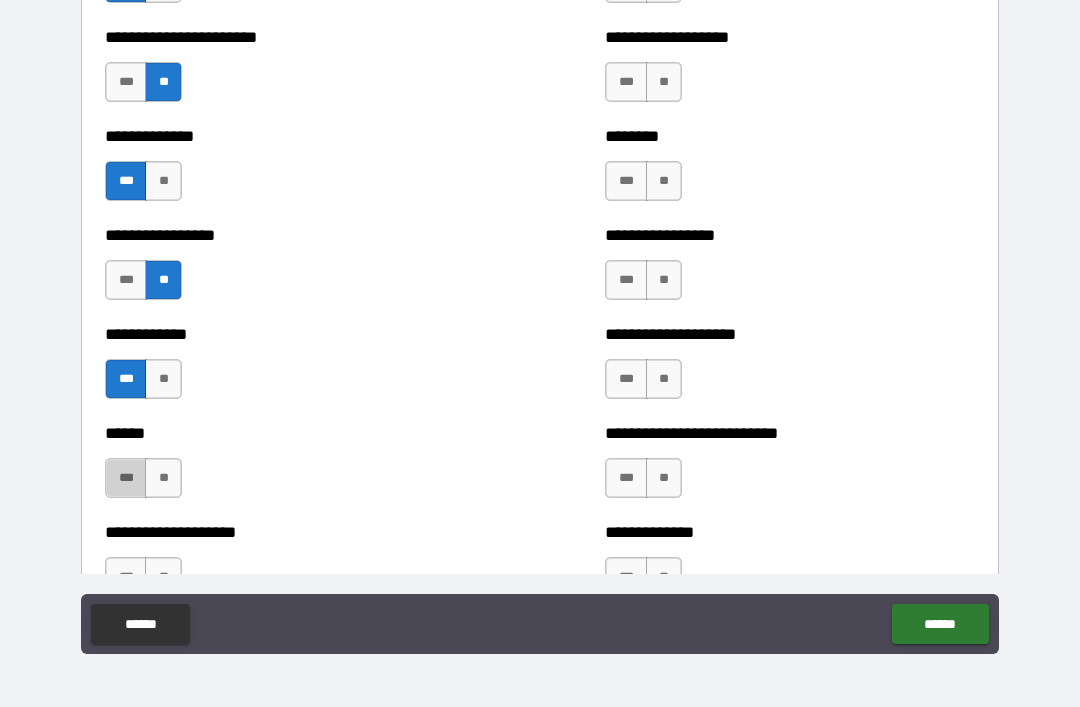 click on "***" at bounding box center (126, 478) 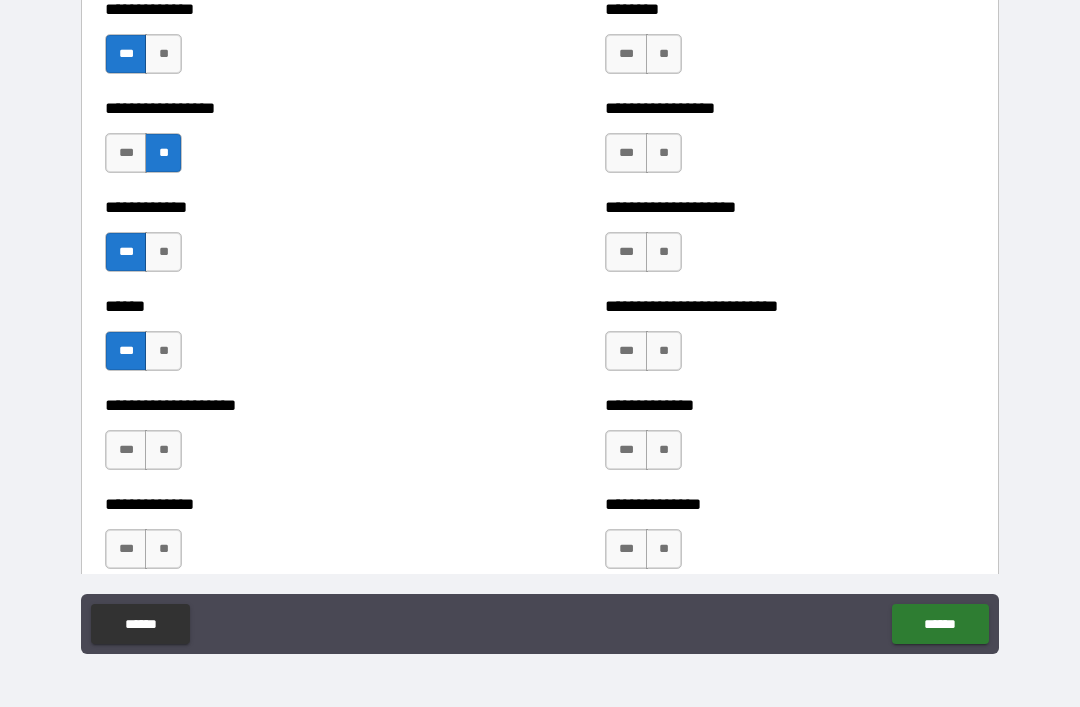scroll, scrollTop: 3990, scrollLeft: 0, axis: vertical 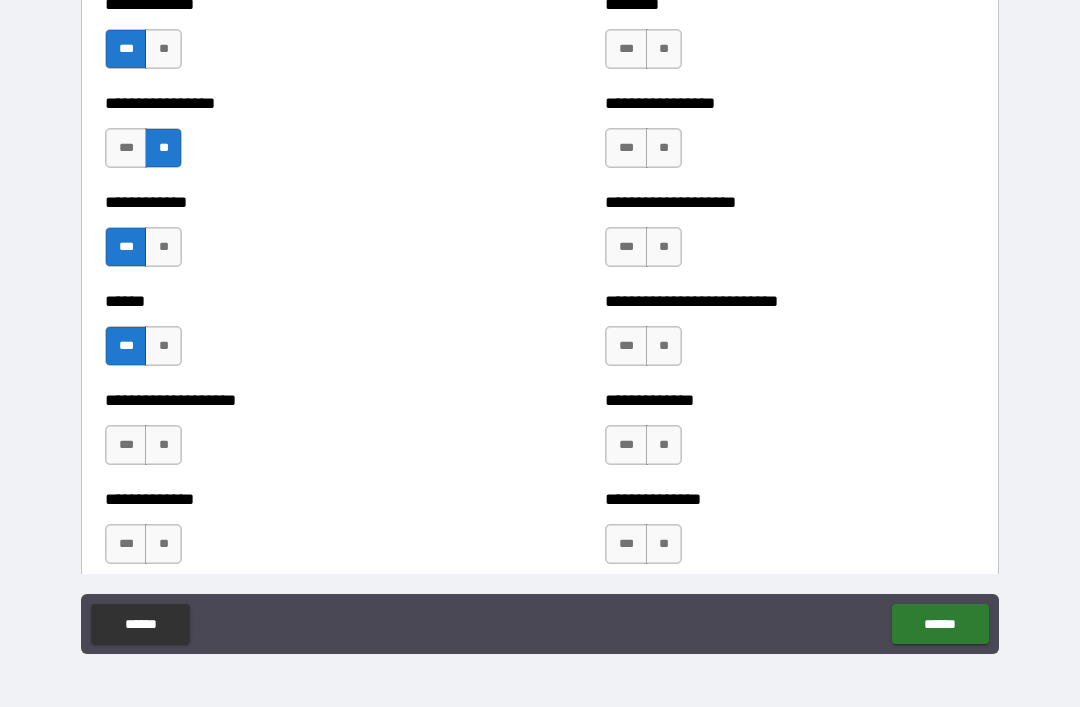 click on "***" at bounding box center [126, 445] 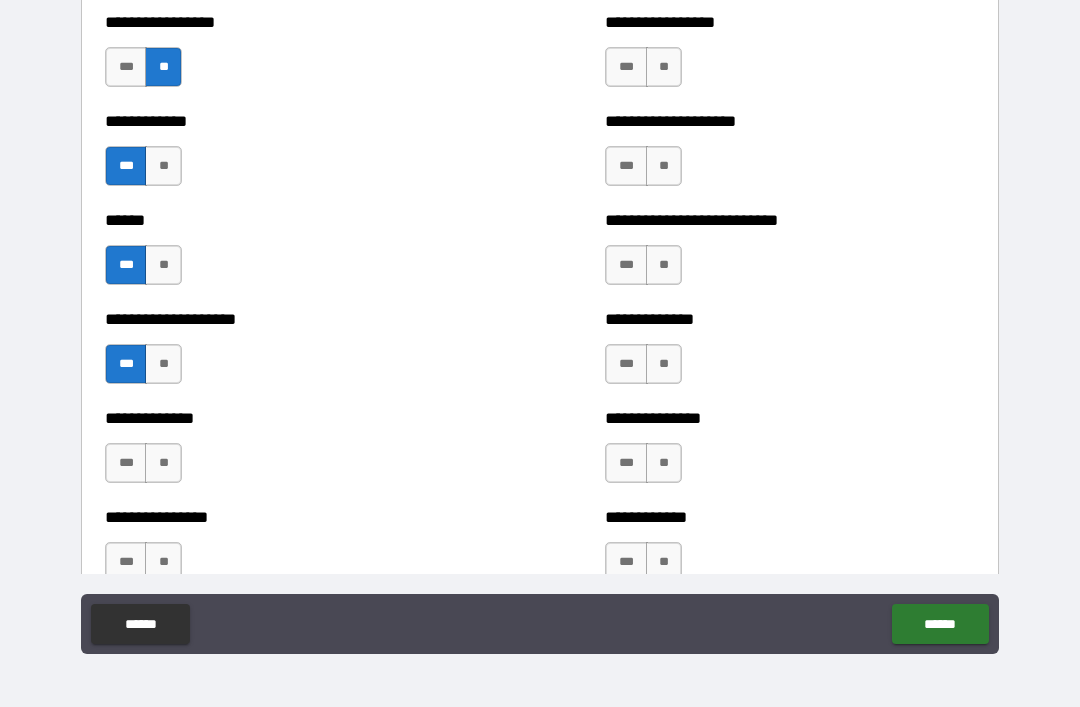 scroll, scrollTop: 4072, scrollLeft: 0, axis: vertical 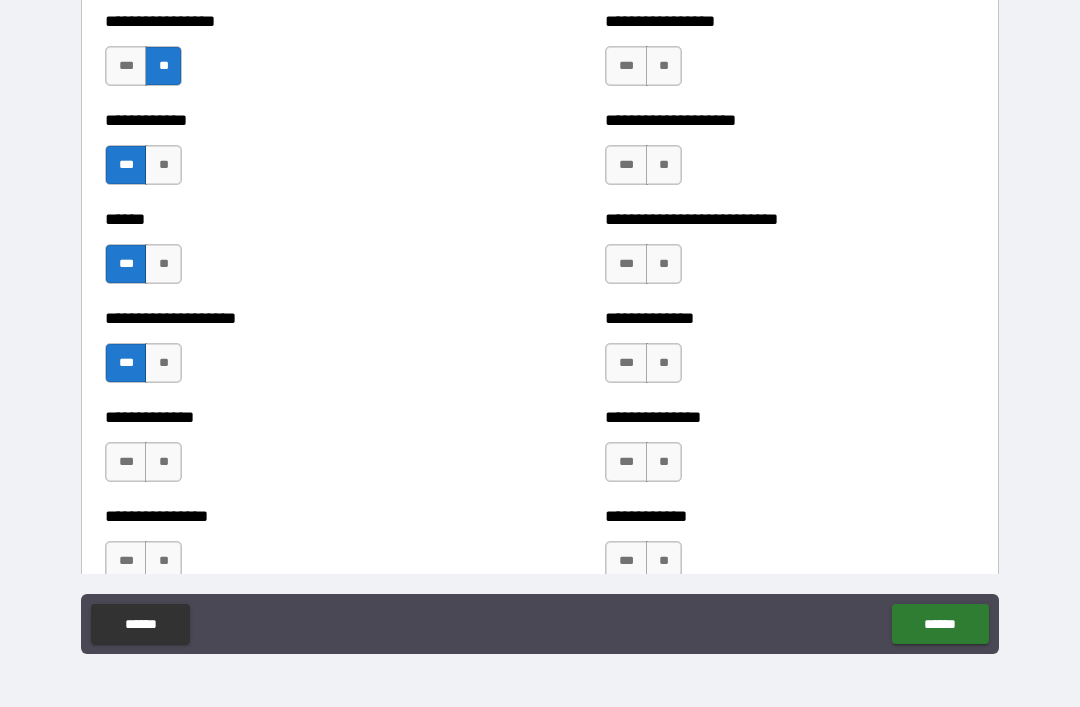 click on "**" at bounding box center [163, 462] 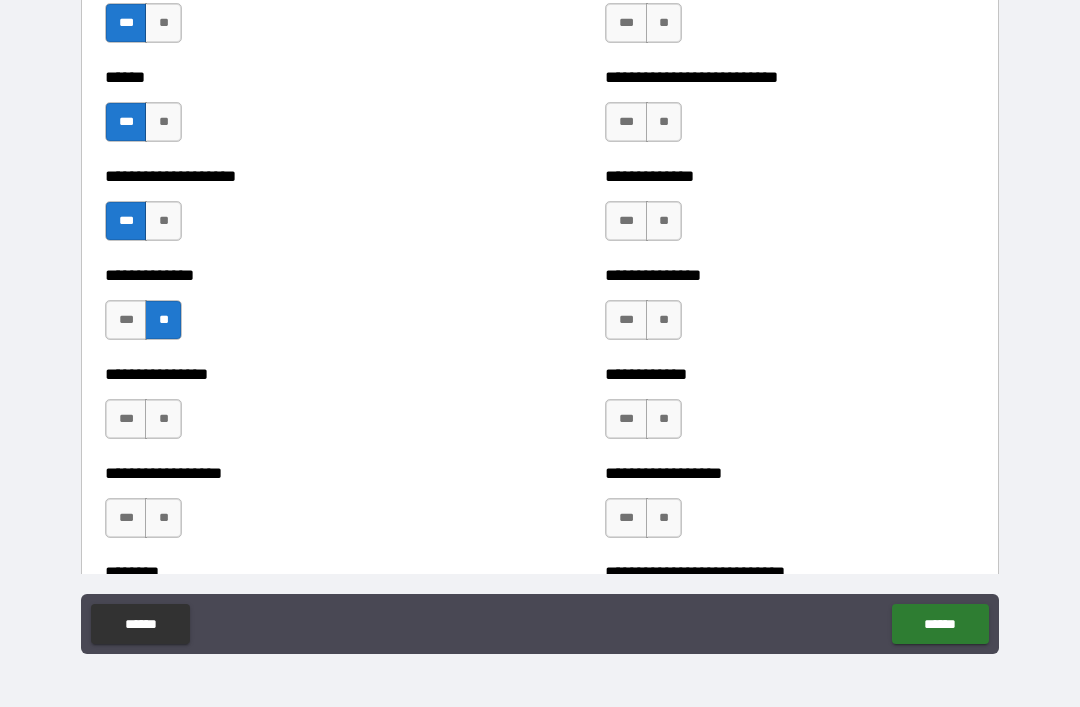 scroll, scrollTop: 4216, scrollLeft: 0, axis: vertical 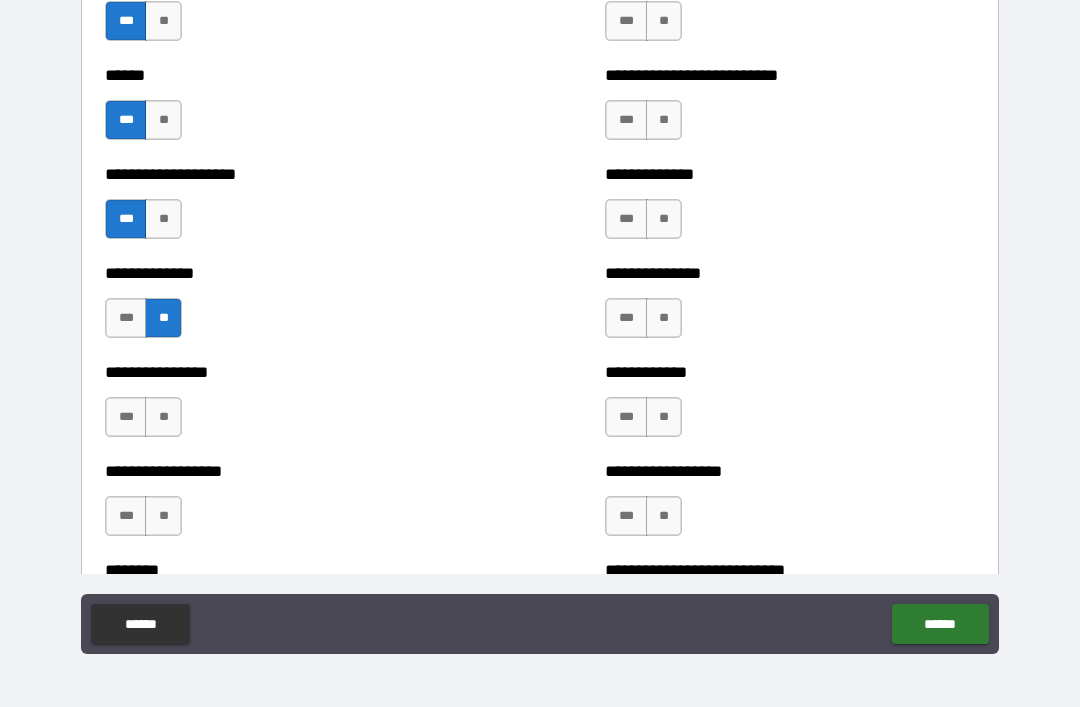 click on "***" at bounding box center [126, 417] 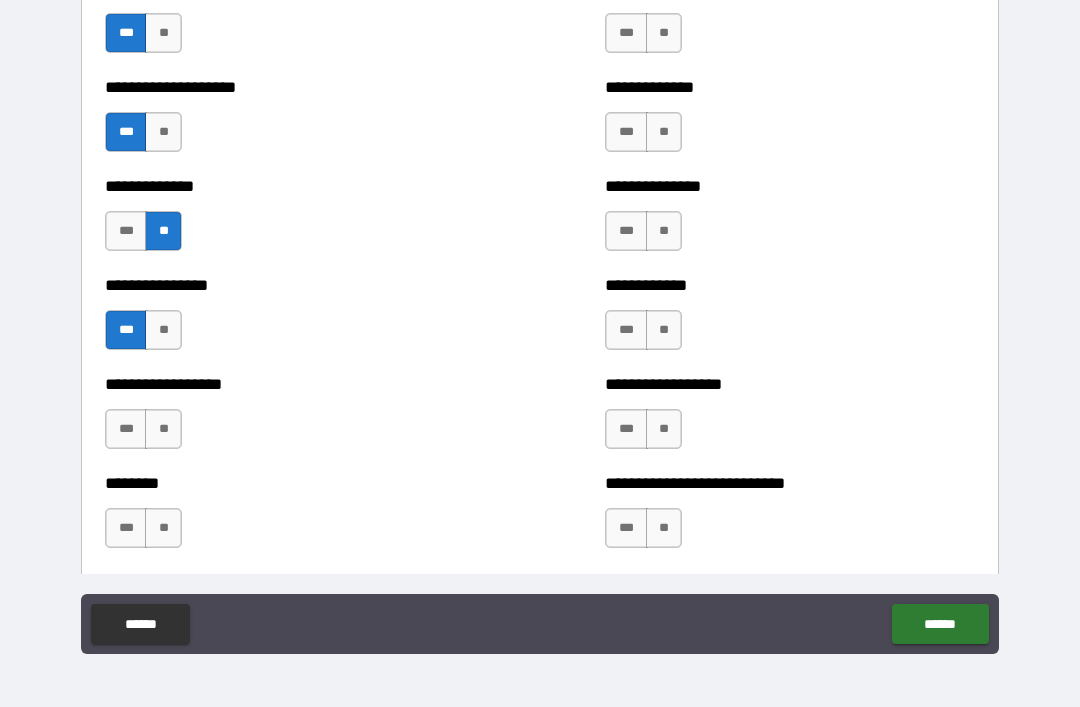 scroll, scrollTop: 4309, scrollLeft: 0, axis: vertical 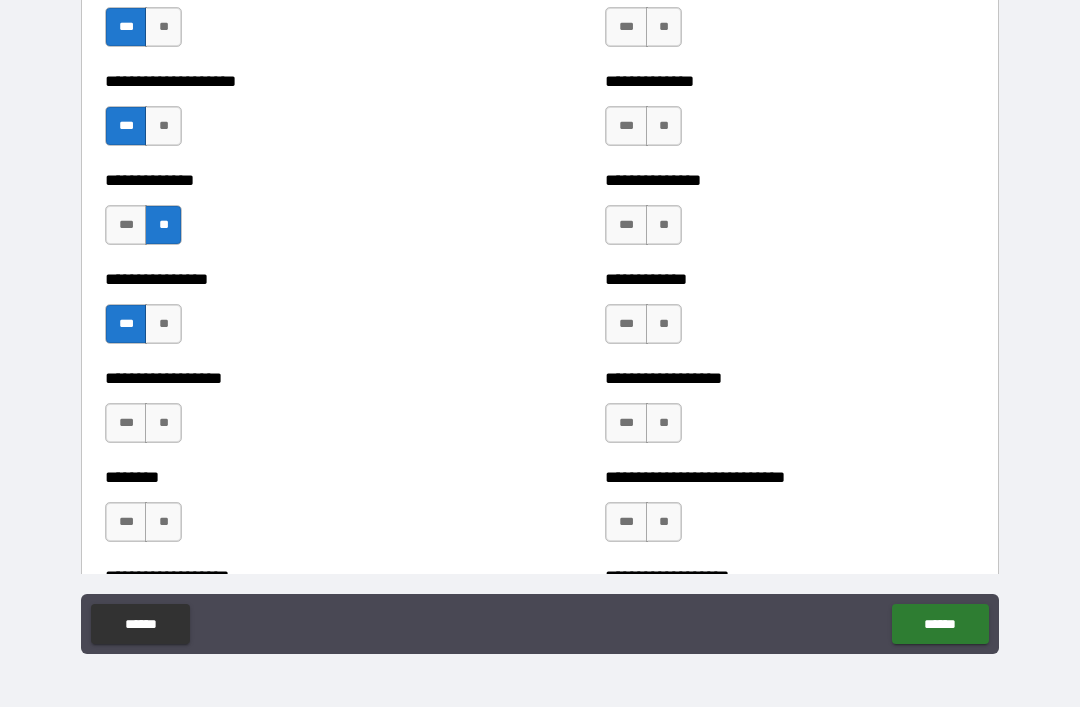 click on "**" at bounding box center [163, 423] 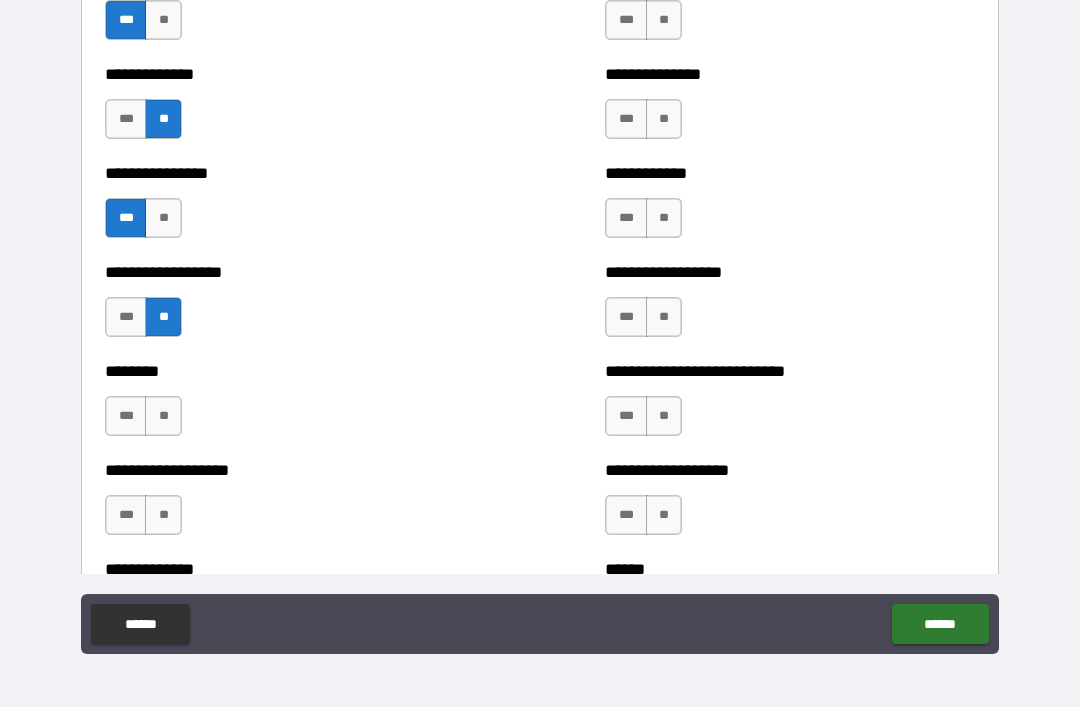 scroll, scrollTop: 4427, scrollLeft: 0, axis: vertical 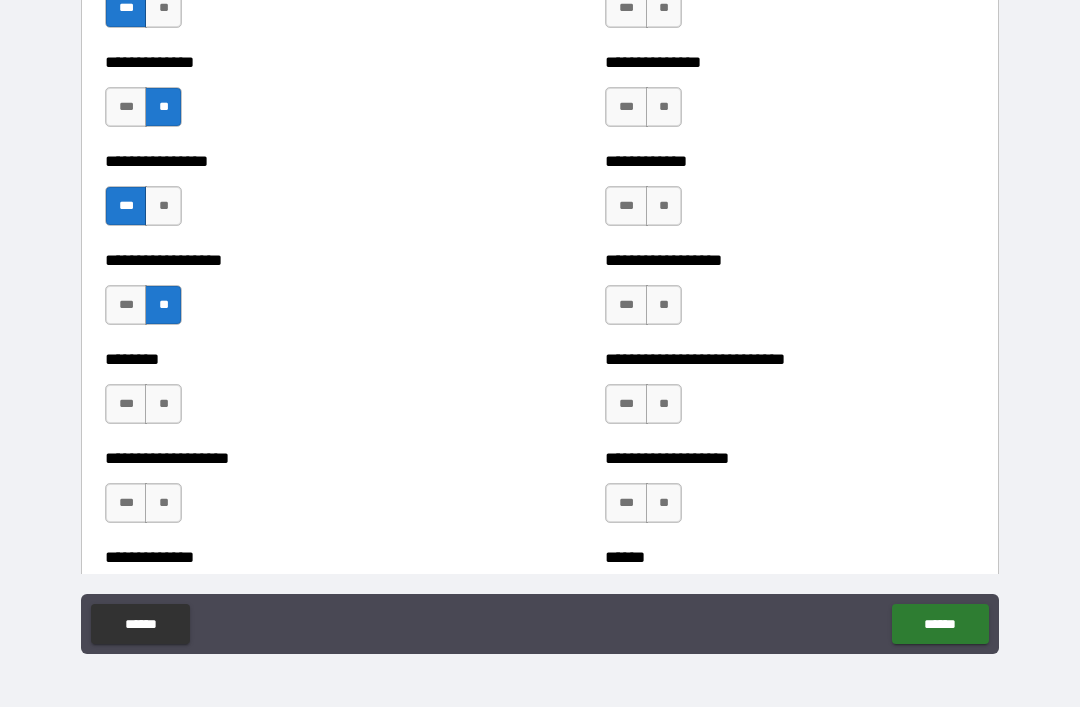 click on "**" at bounding box center [163, 404] 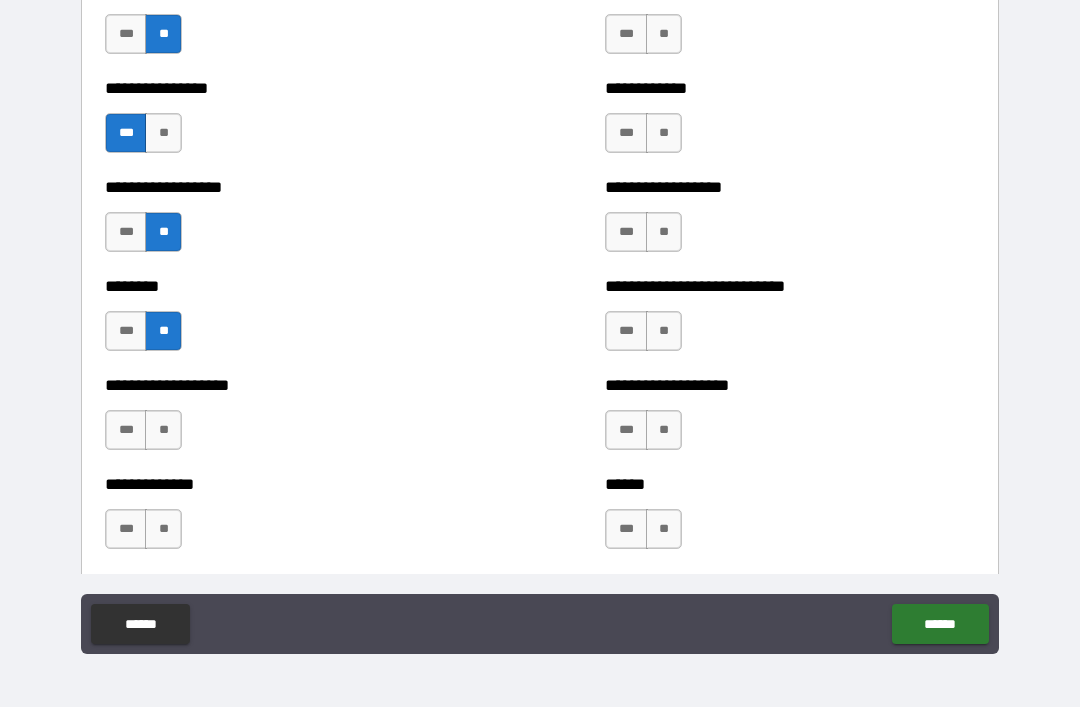 scroll, scrollTop: 4507, scrollLeft: 0, axis: vertical 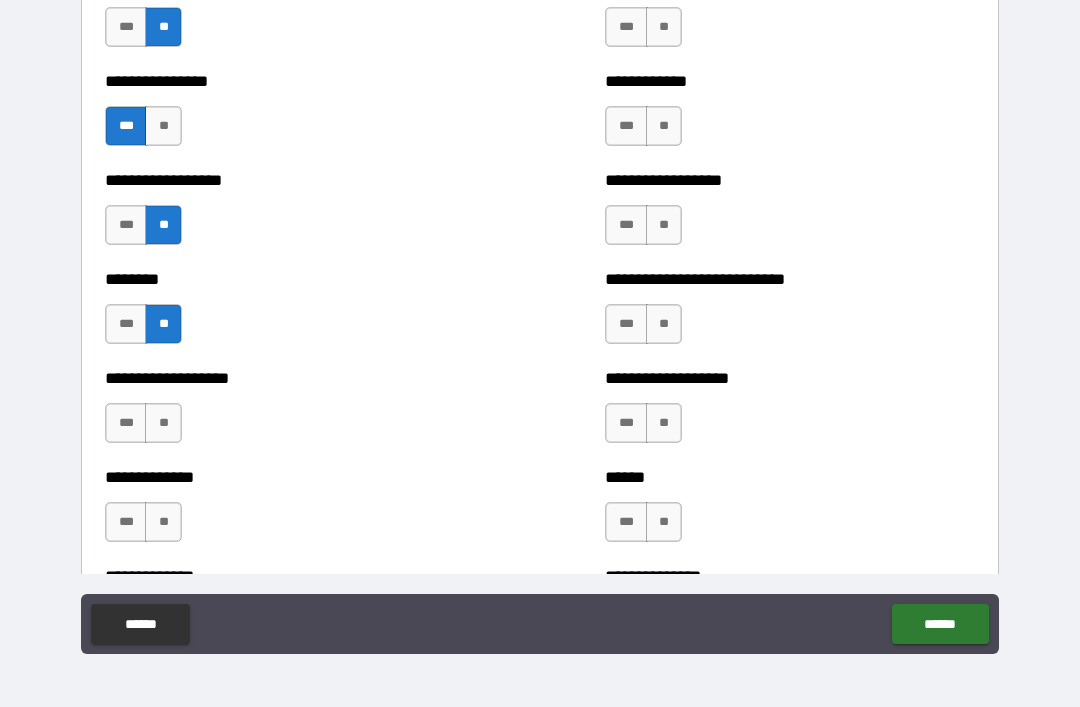 click on "**" at bounding box center [163, 423] 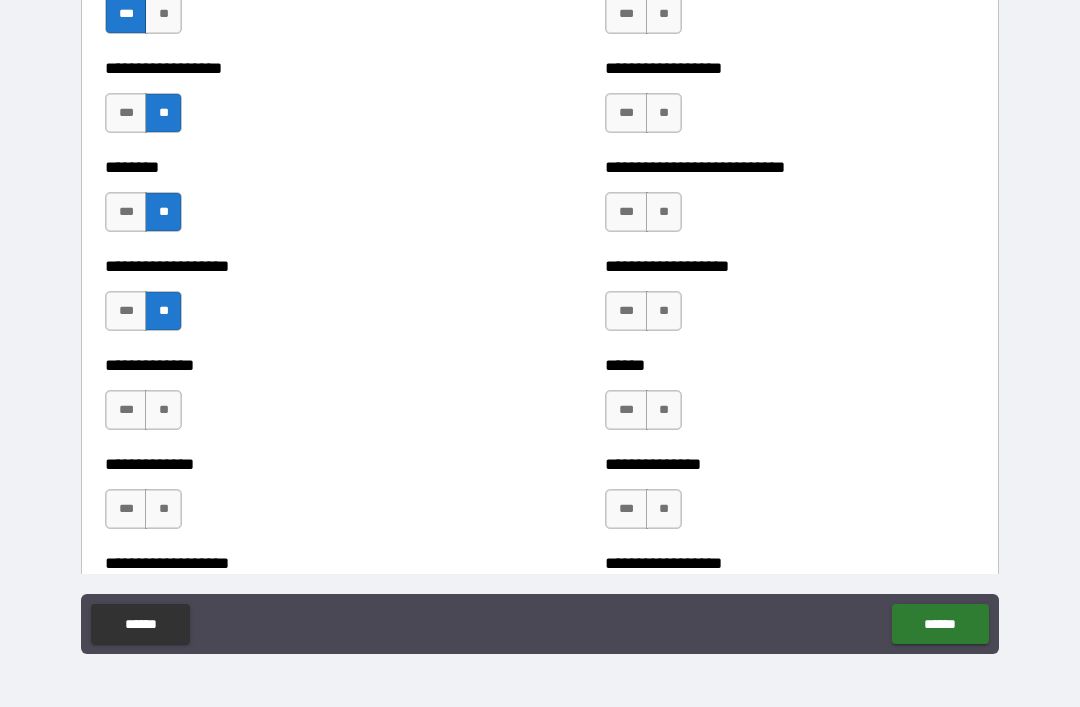 scroll, scrollTop: 4623, scrollLeft: 0, axis: vertical 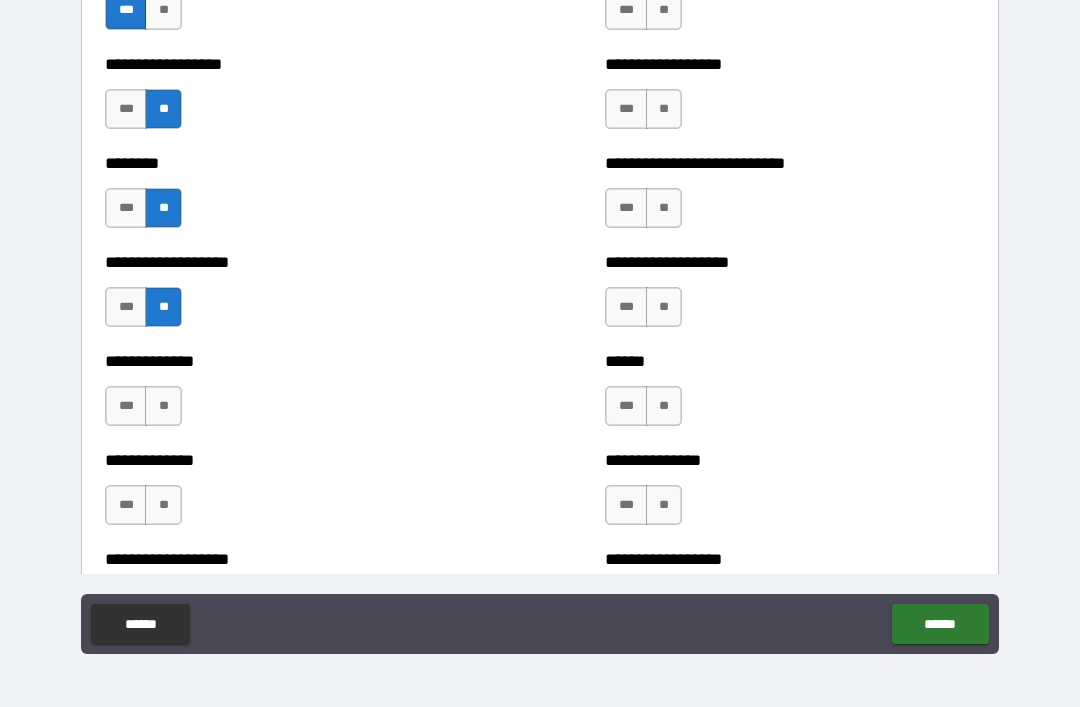 click on "**" at bounding box center (163, 406) 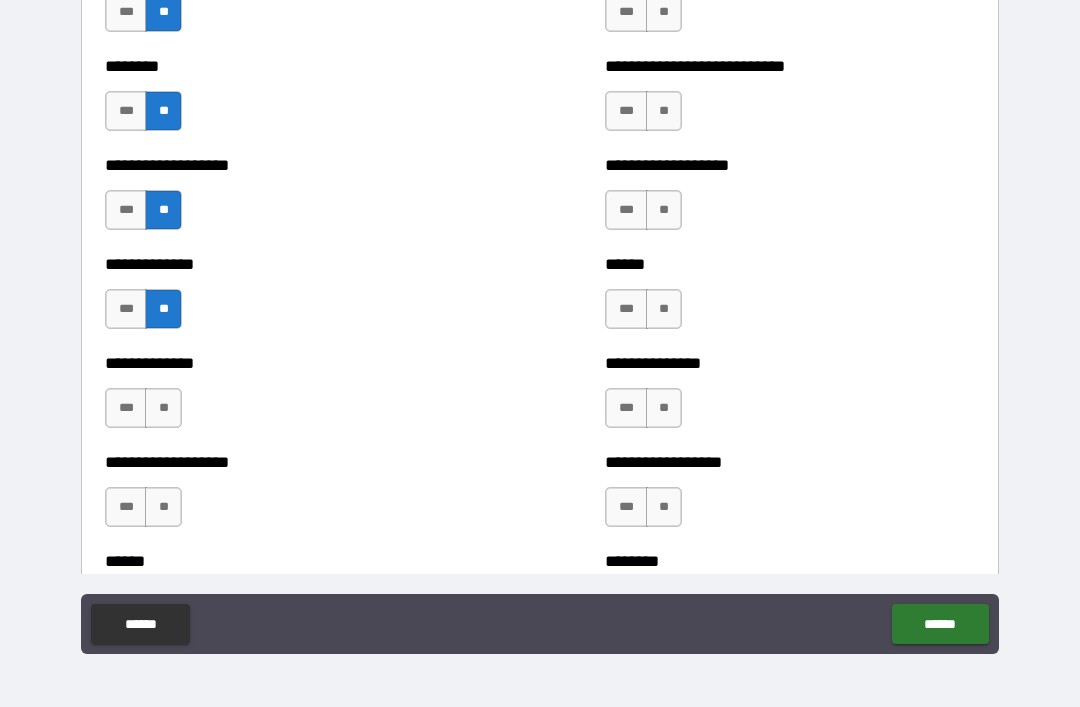 scroll, scrollTop: 4744, scrollLeft: 0, axis: vertical 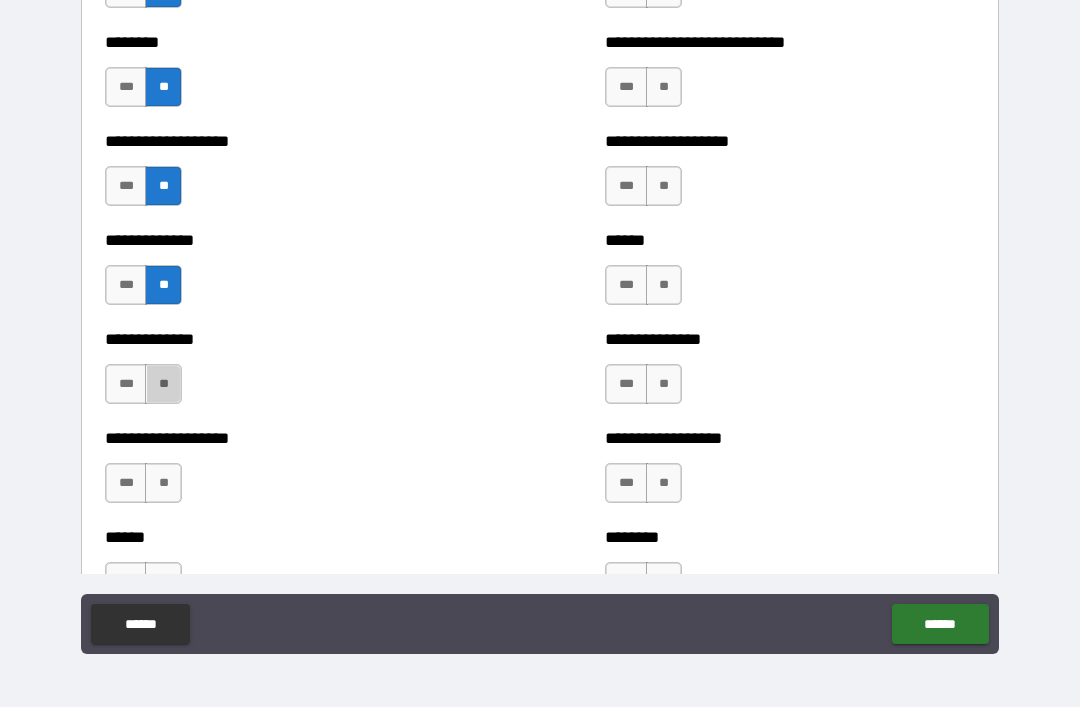 click on "**" at bounding box center (163, 384) 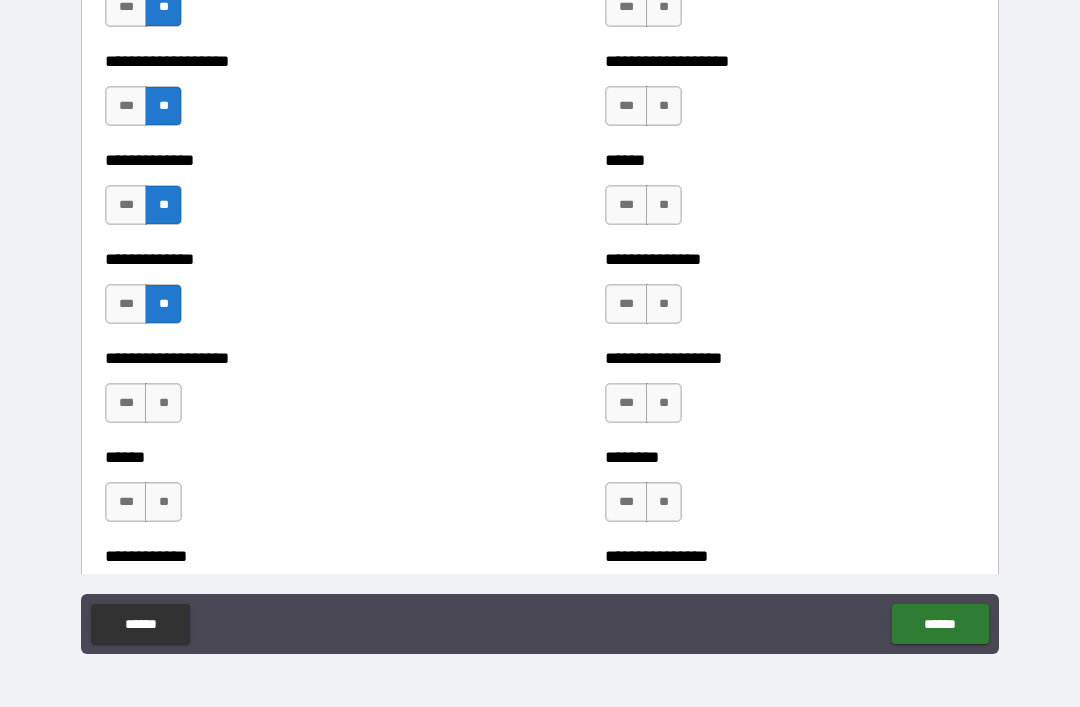 scroll, scrollTop: 4827, scrollLeft: 0, axis: vertical 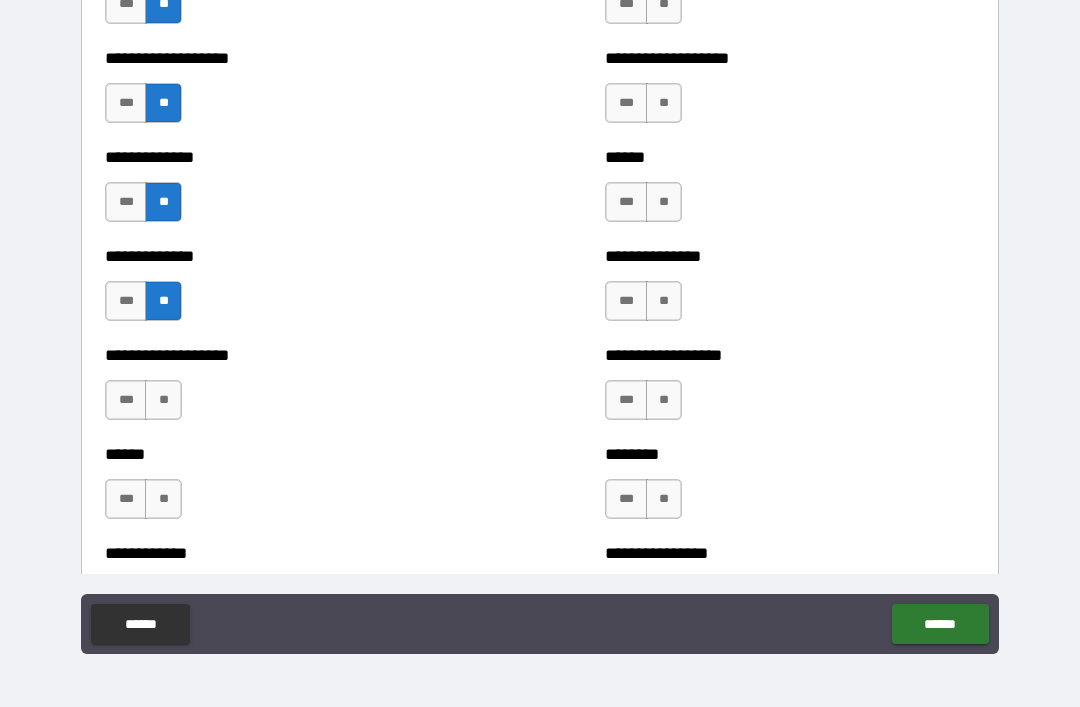 click on "**" at bounding box center [163, 400] 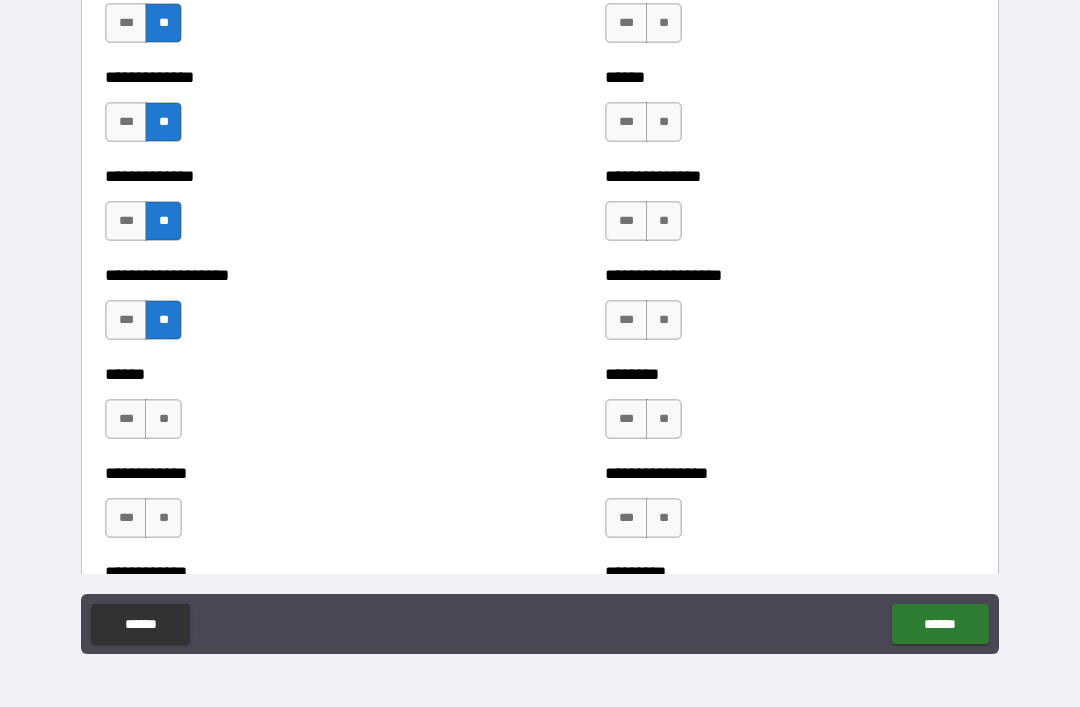 scroll, scrollTop: 4908, scrollLeft: 0, axis: vertical 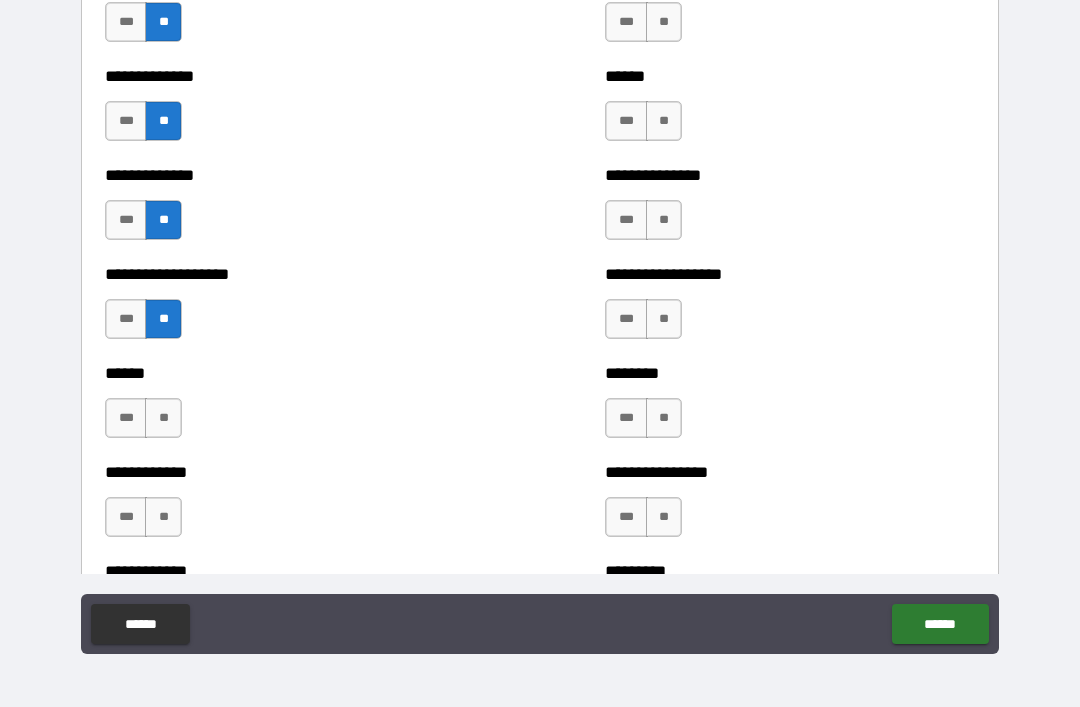 click on "***" at bounding box center (126, 418) 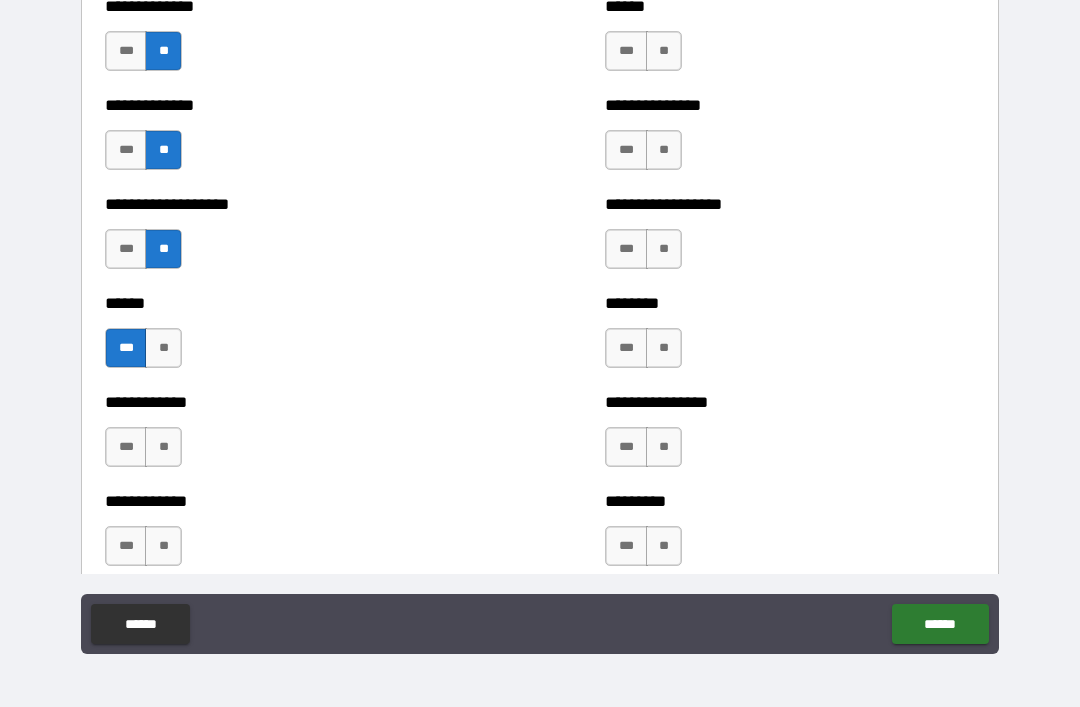 scroll, scrollTop: 4988, scrollLeft: 0, axis: vertical 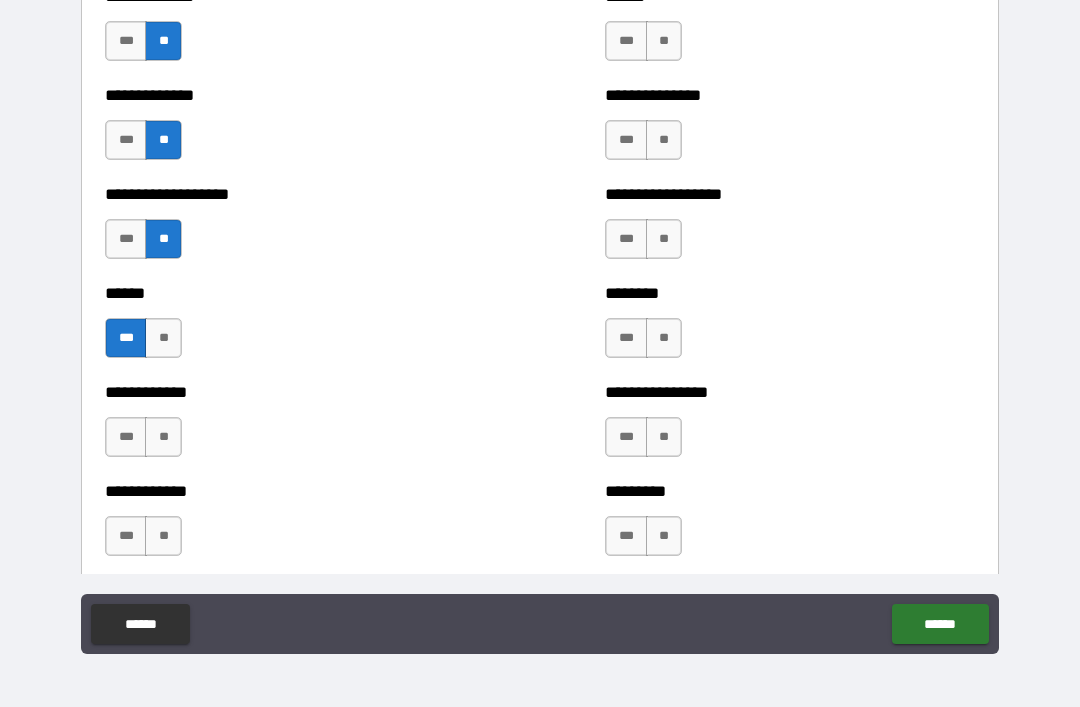 click on "**" at bounding box center (163, 437) 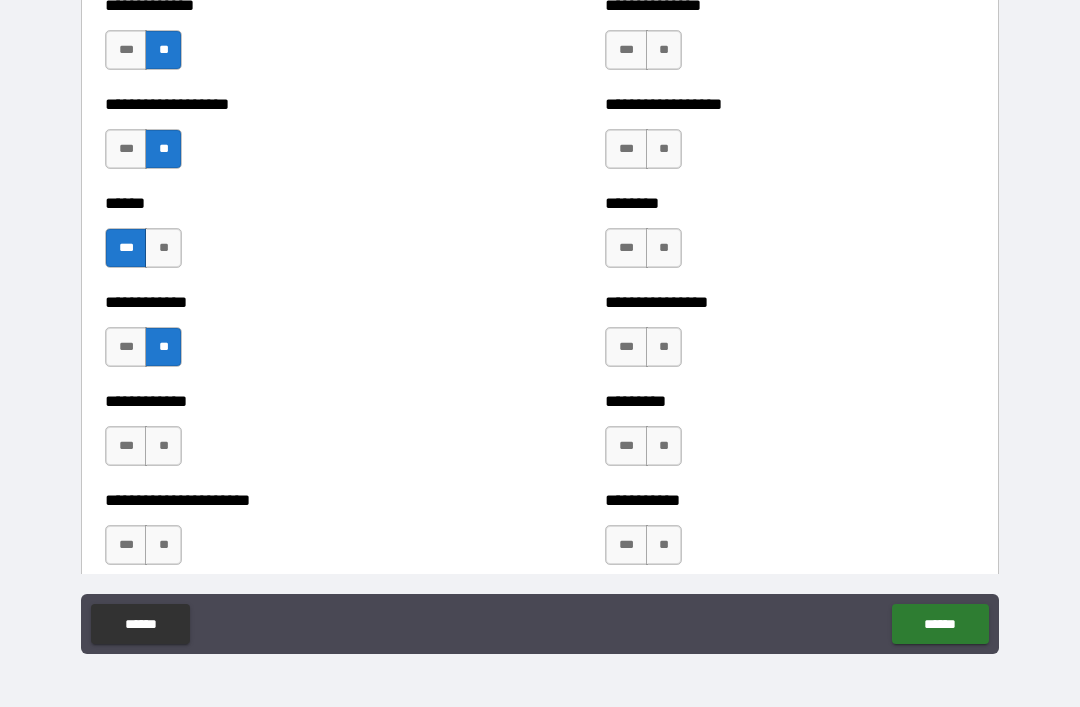 scroll, scrollTop: 5093, scrollLeft: 0, axis: vertical 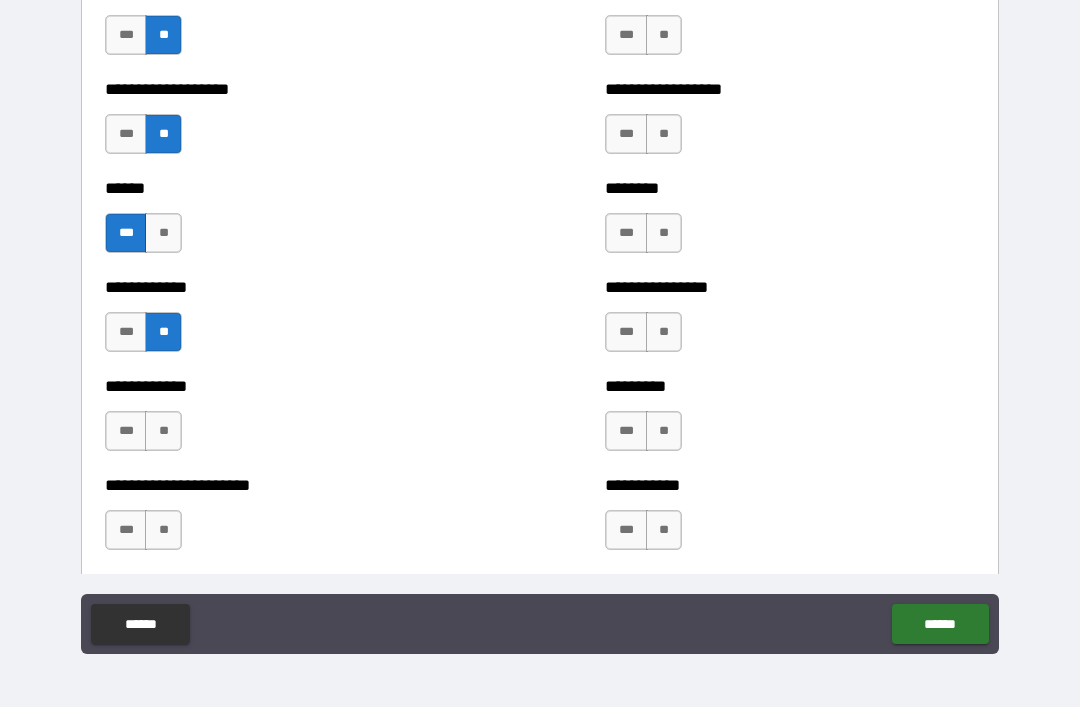 click on "**" at bounding box center [163, 431] 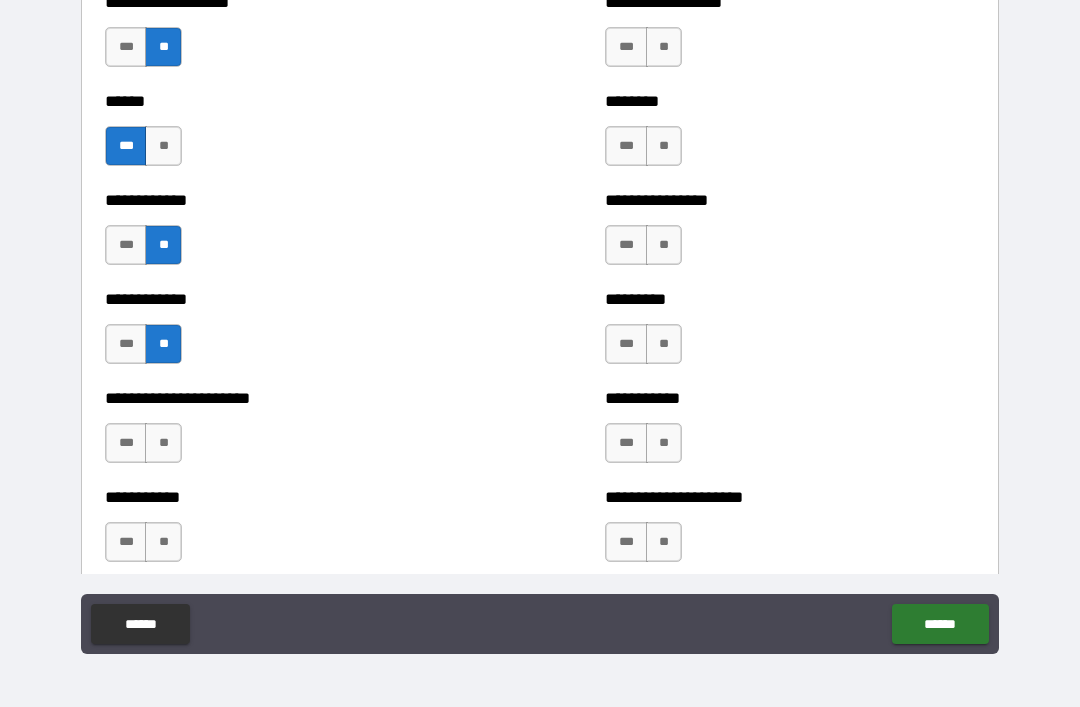 scroll, scrollTop: 5186, scrollLeft: 0, axis: vertical 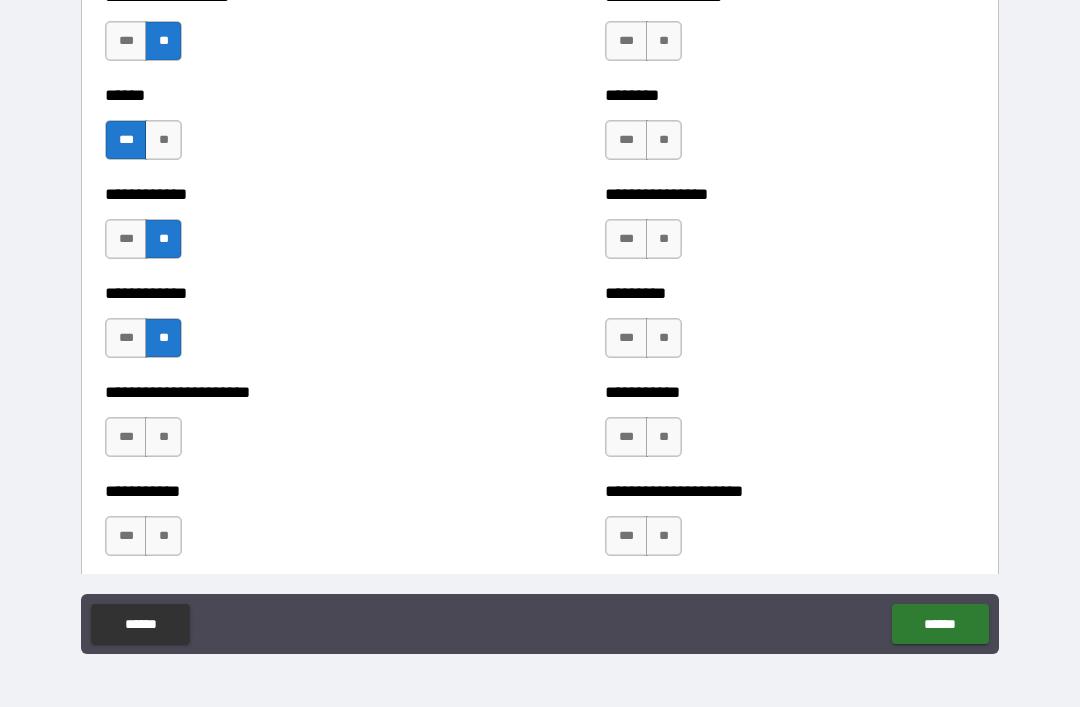 click on "**" at bounding box center [163, 437] 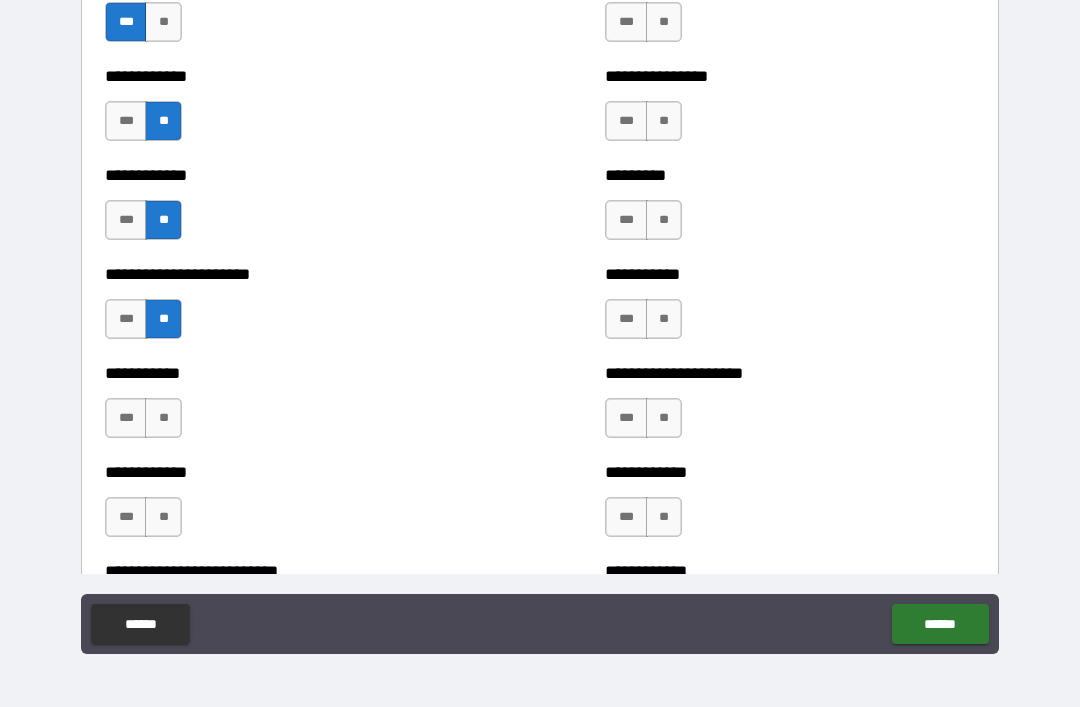 scroll, scrollTop: 5305, scrollLeft: 0, axis: vertical 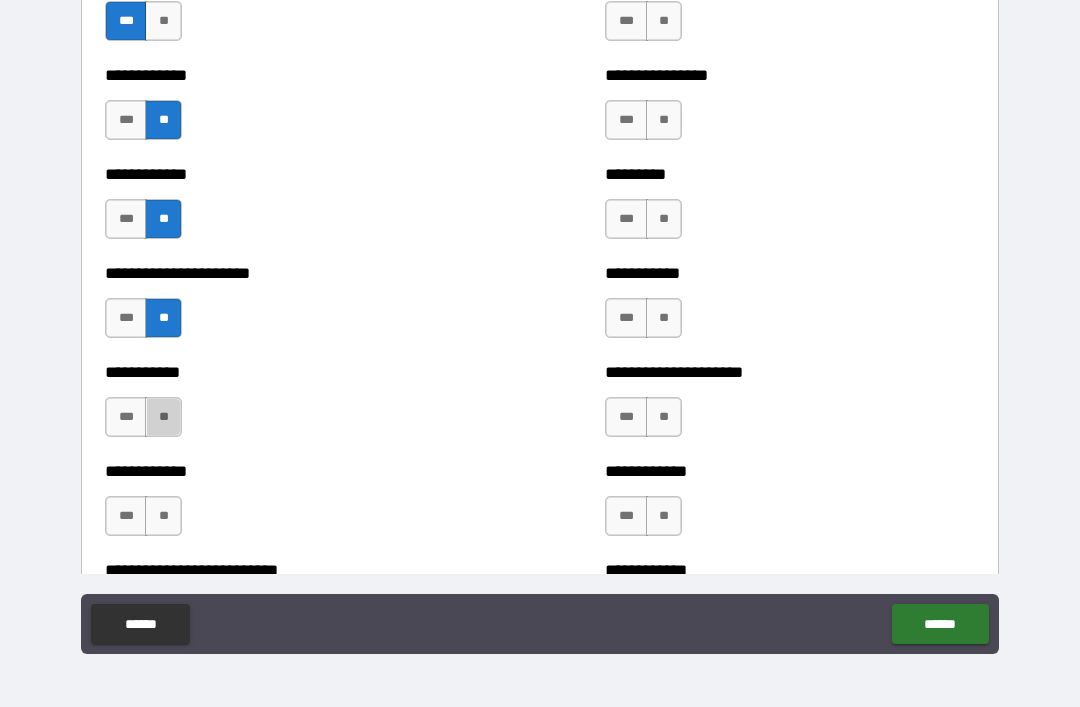 click on "**" at bounding box center [163, 417] 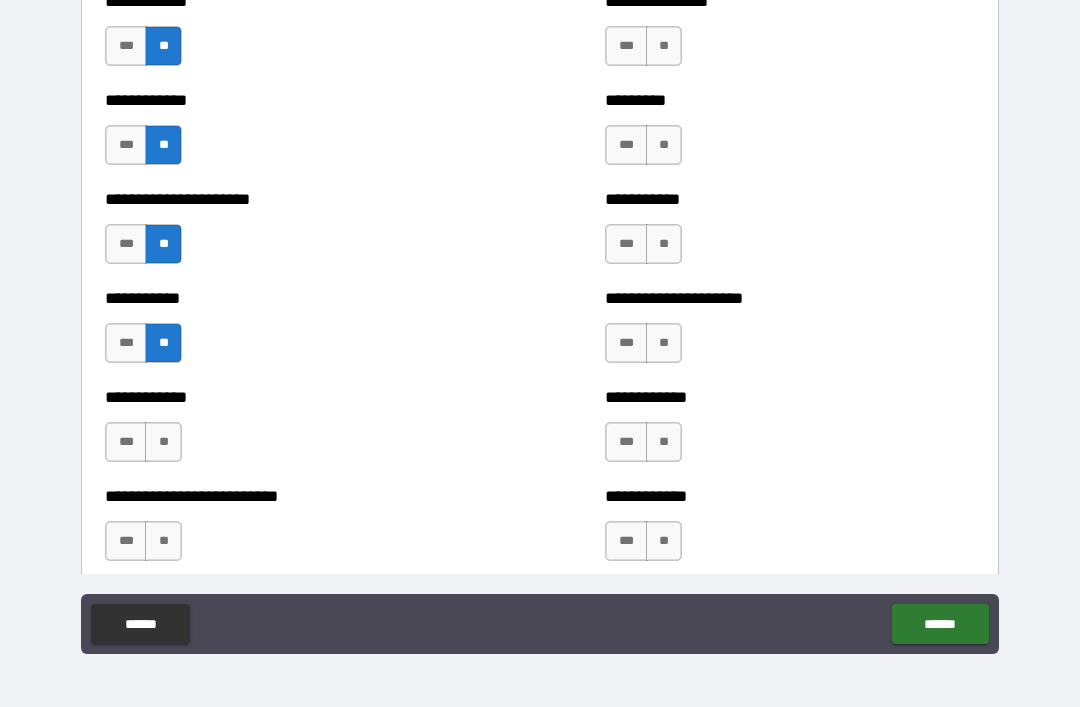scroll, scrollTop: 5388, scrollLeft: 0, axis: vertical 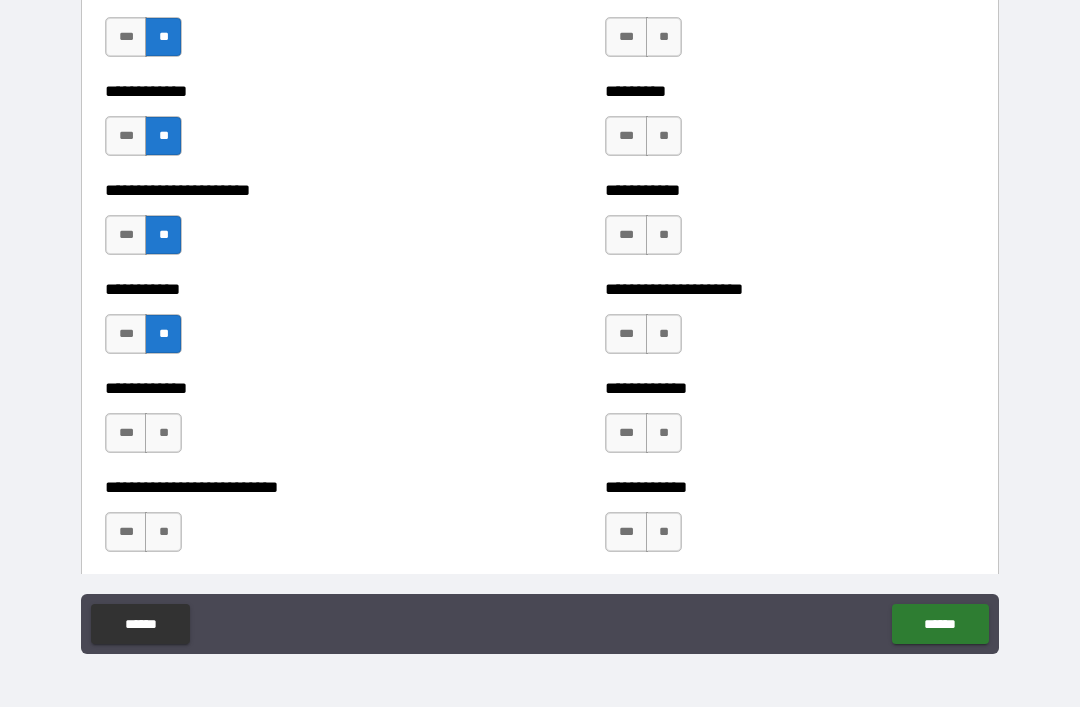 click on "**" at bounding box center (163, 433) 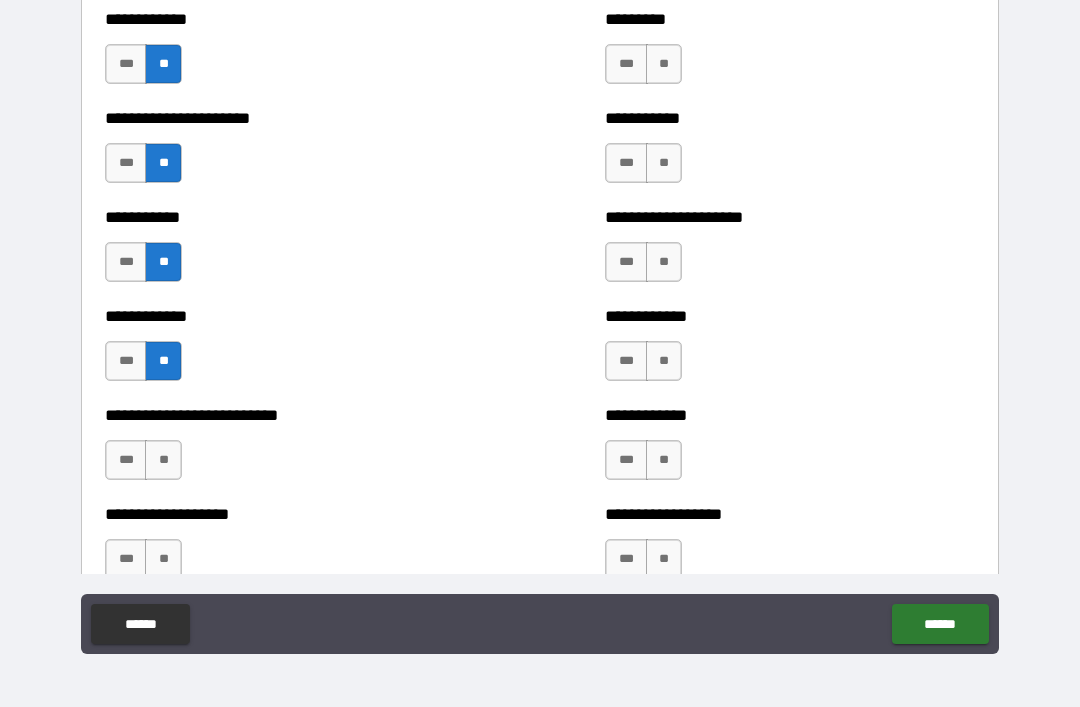 scroll, scrollTop: 5470, scrollLeft: 0, axis: vertical 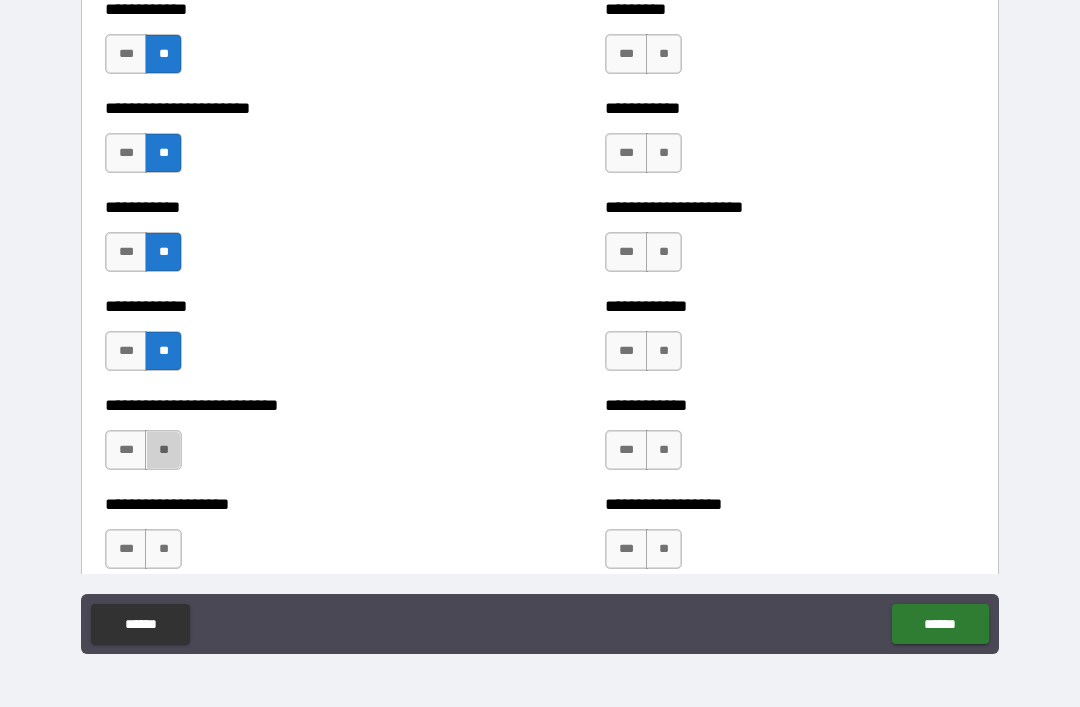 click on "**" at bounding box center [163, 450] 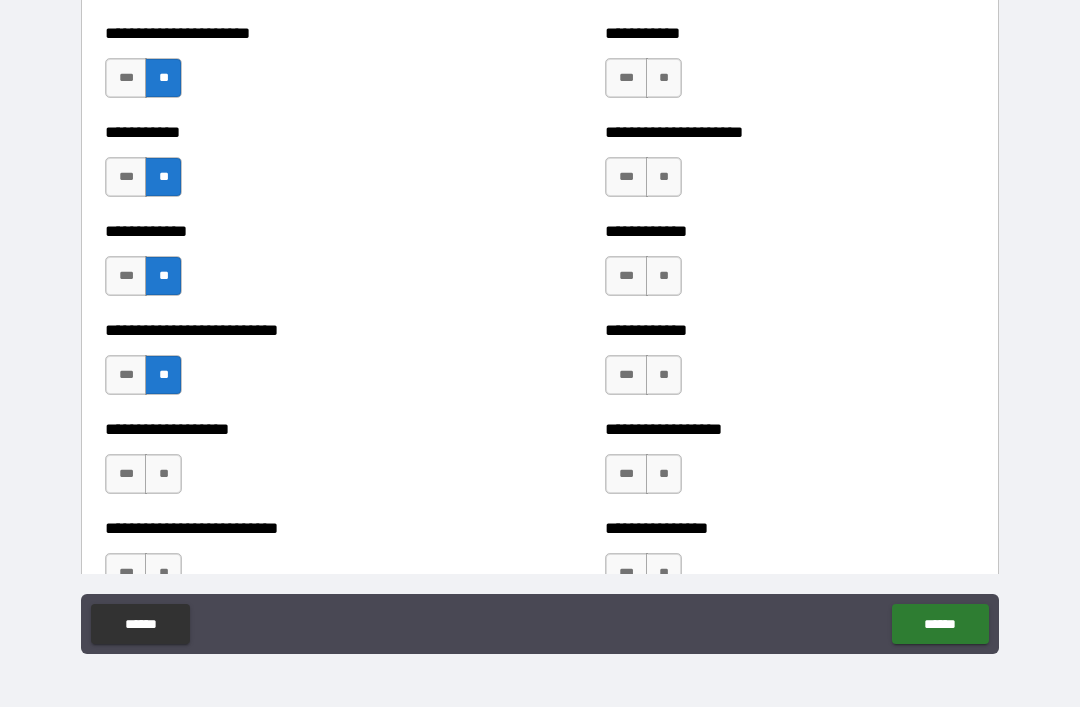 scroll, scrollTop: 5560, scrollLeft: 0, axis: vertical 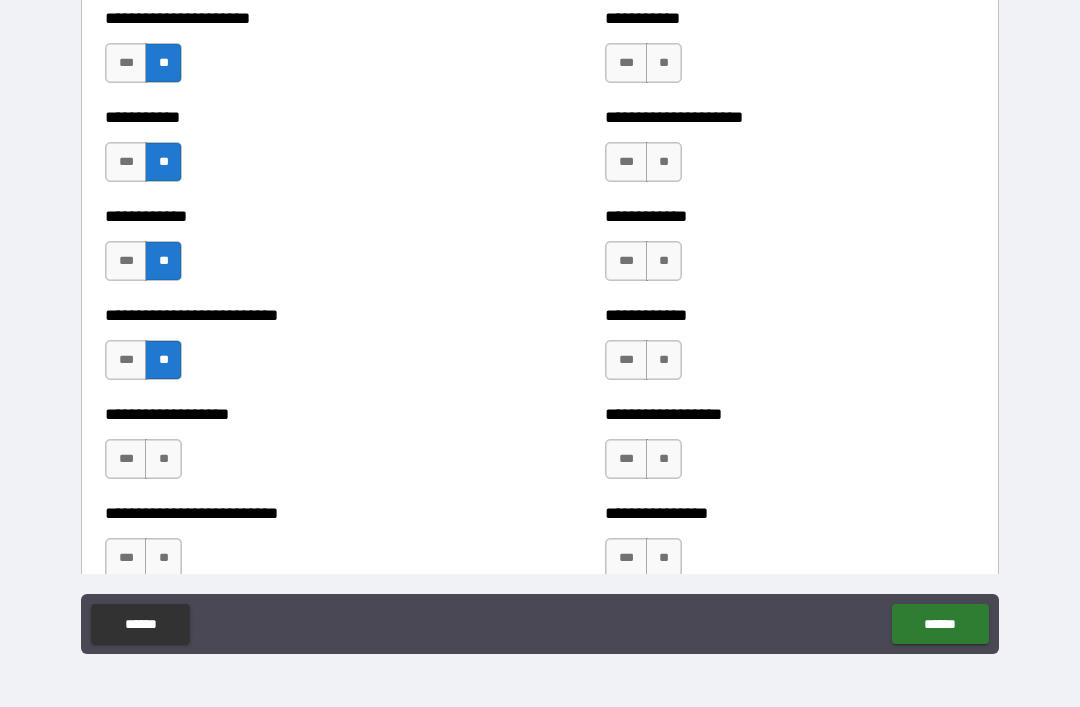 click on "**" at bounding box center (163, 459) 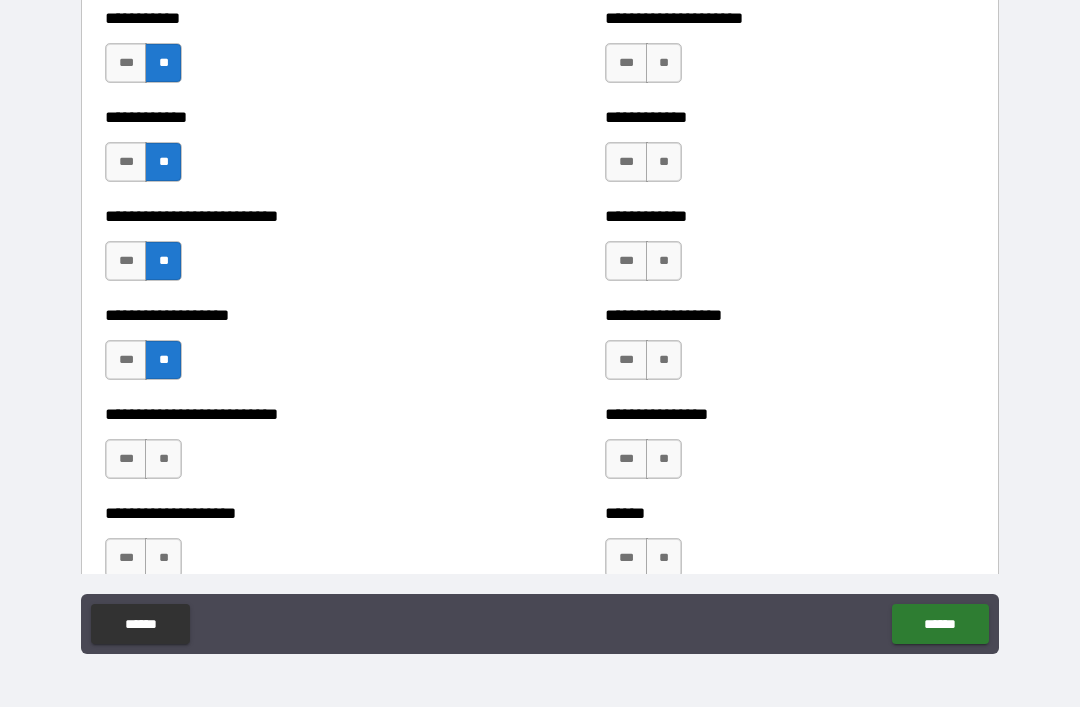 scroll, scrollTop: 5670, scrollLeft: 0, axis: vertical 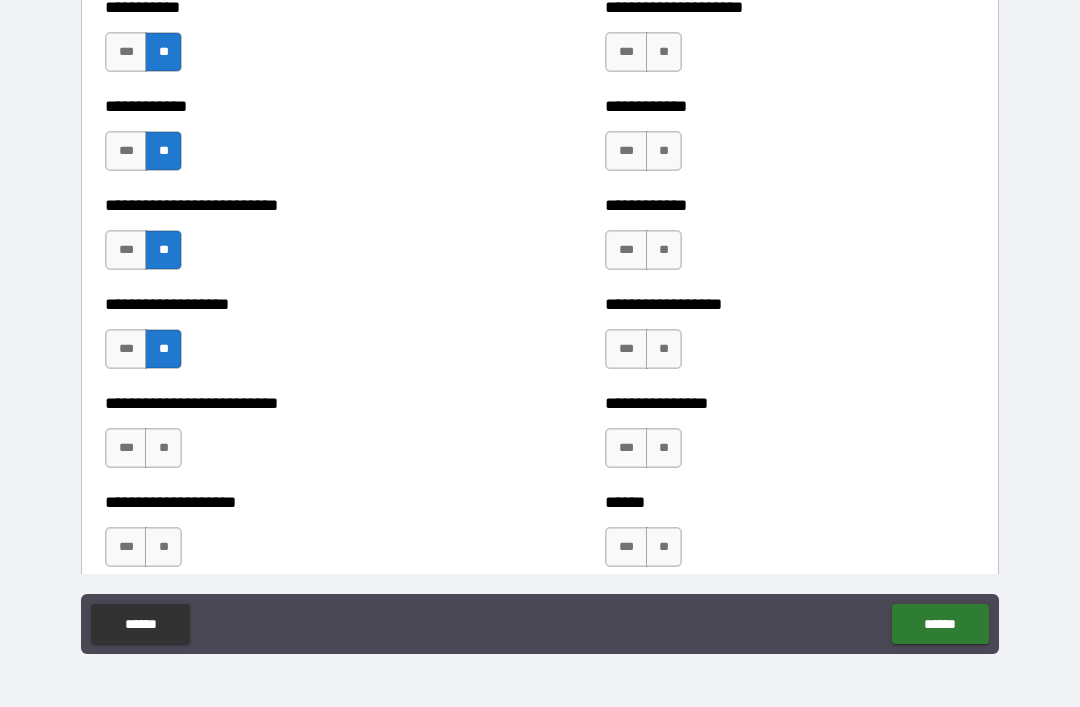 click on "**" at bounding box center [163, 448] 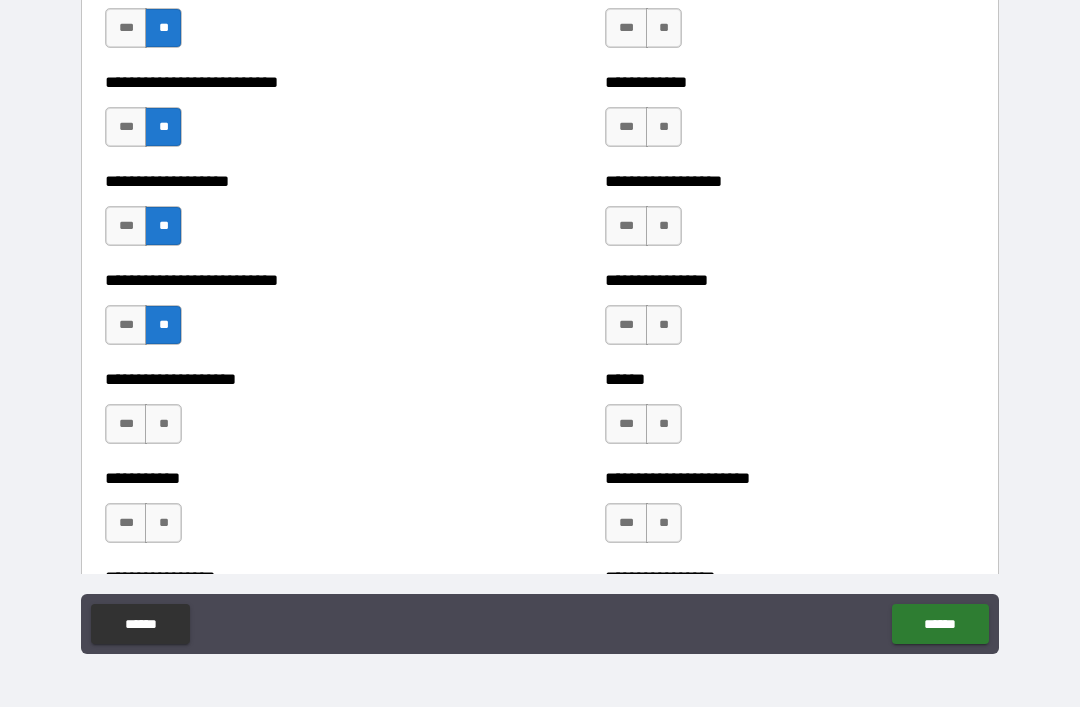 scroll, scrollTop: 5795, scrollLeft: 0, axis: vertical 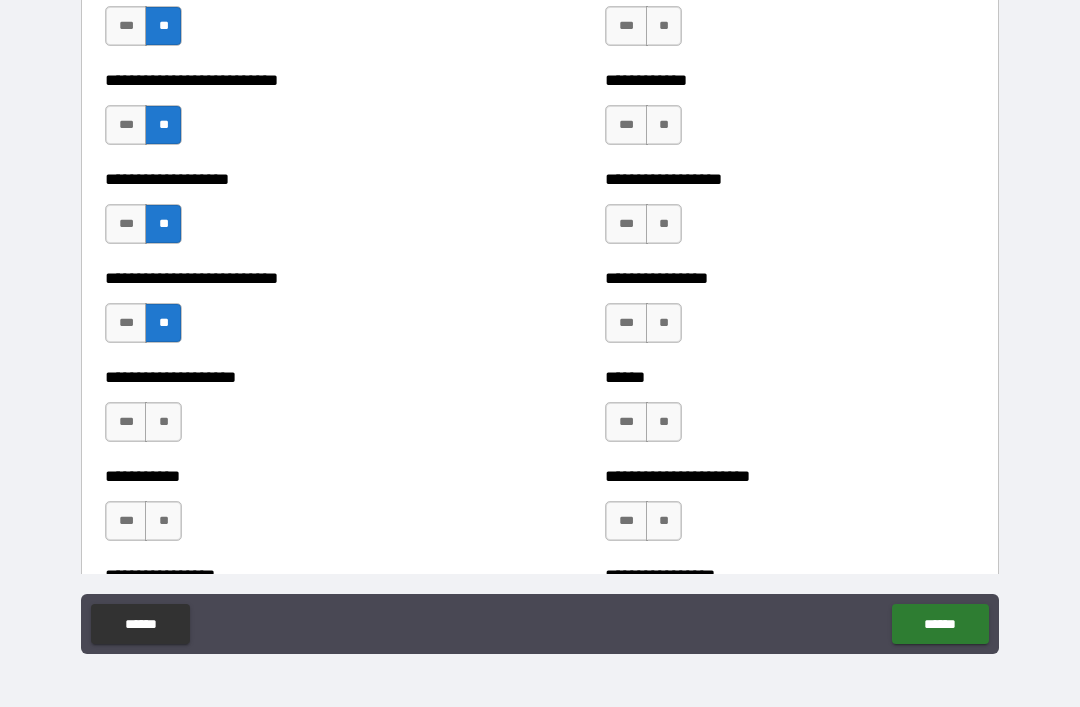 click on "**" at bounding box center [163, 422] 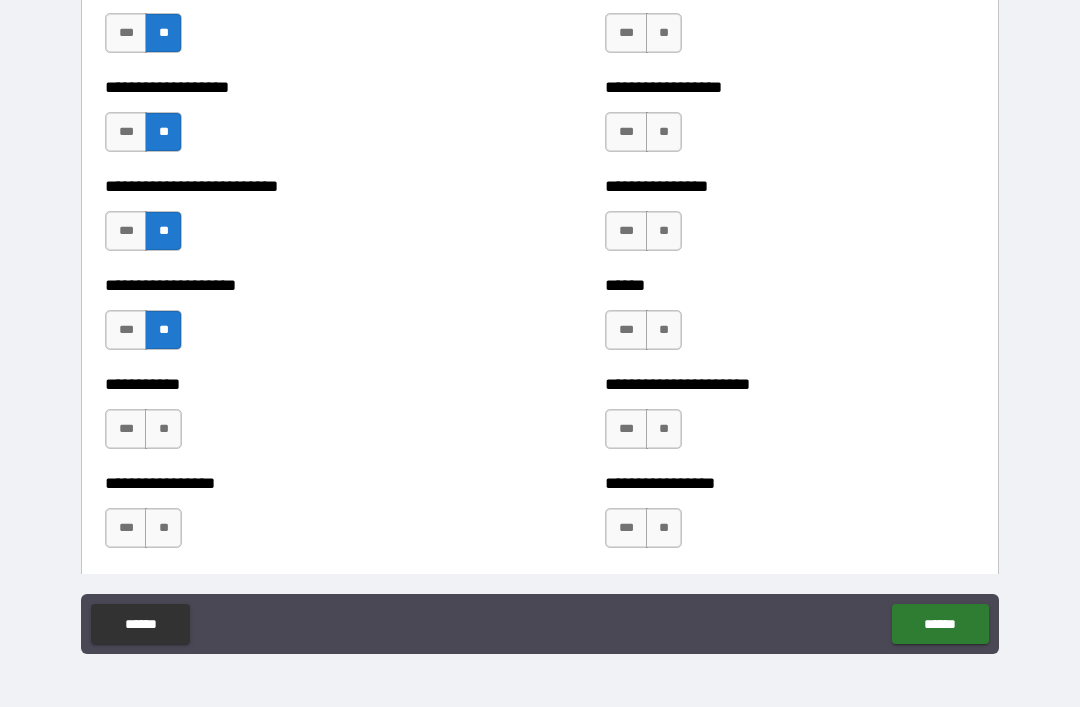 scroll, scrollTop: 5889, scrollLeft: 0, axis: vertical 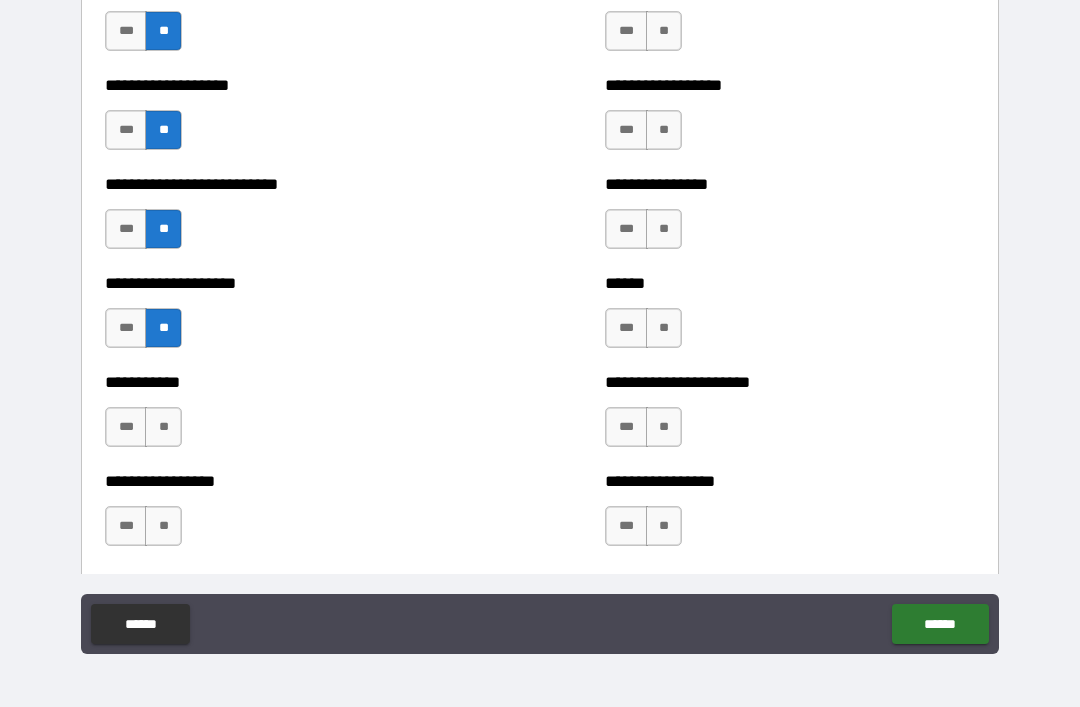 click on "**" at bounding box center (163, 427) 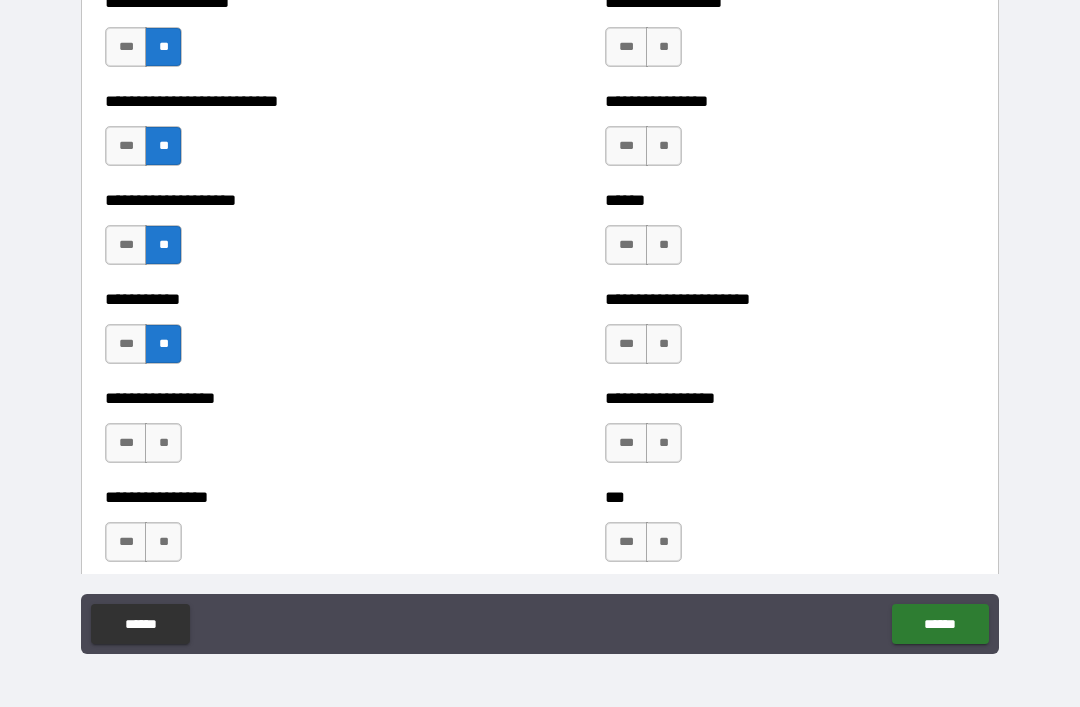 scroll, scrollTop: 5977, scrollLeft: 0, axis: vertical 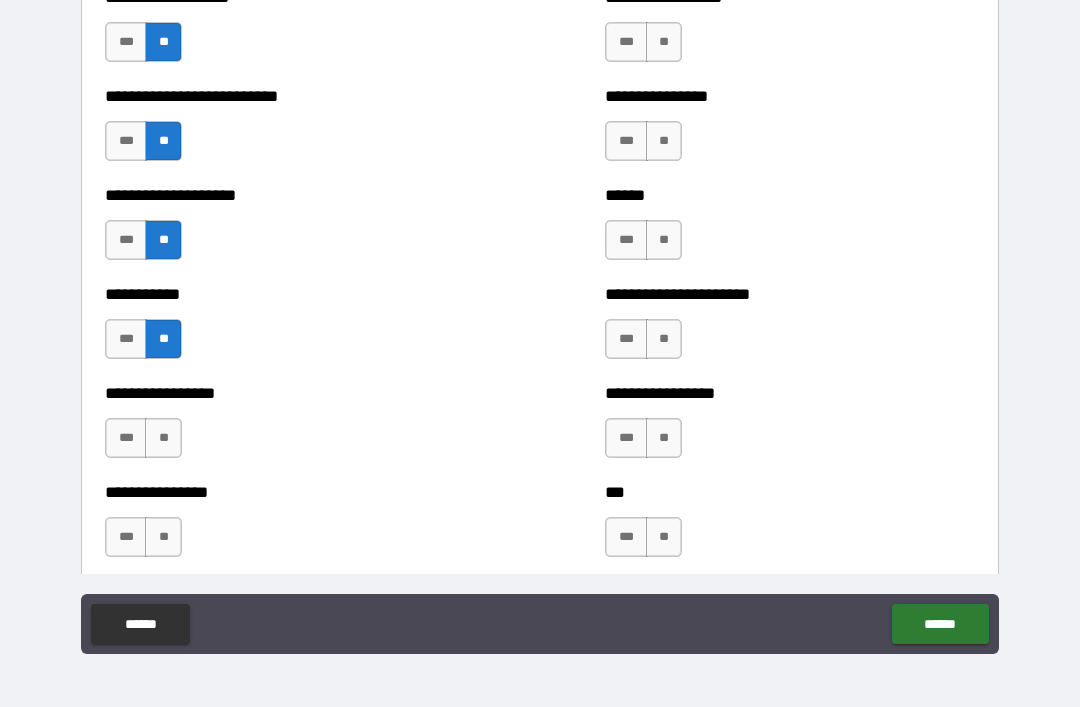 click on "**" at bounding box center [163, 438] 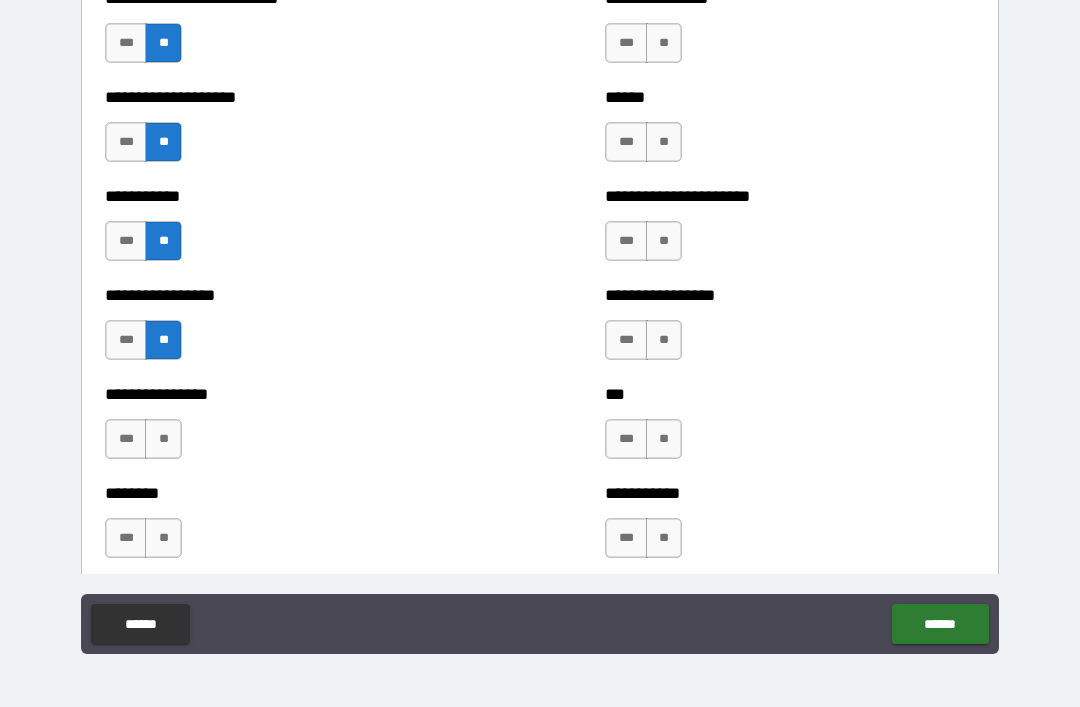 scroll, scrollTop: 6083, scrollLeft: 0, axis: vertical 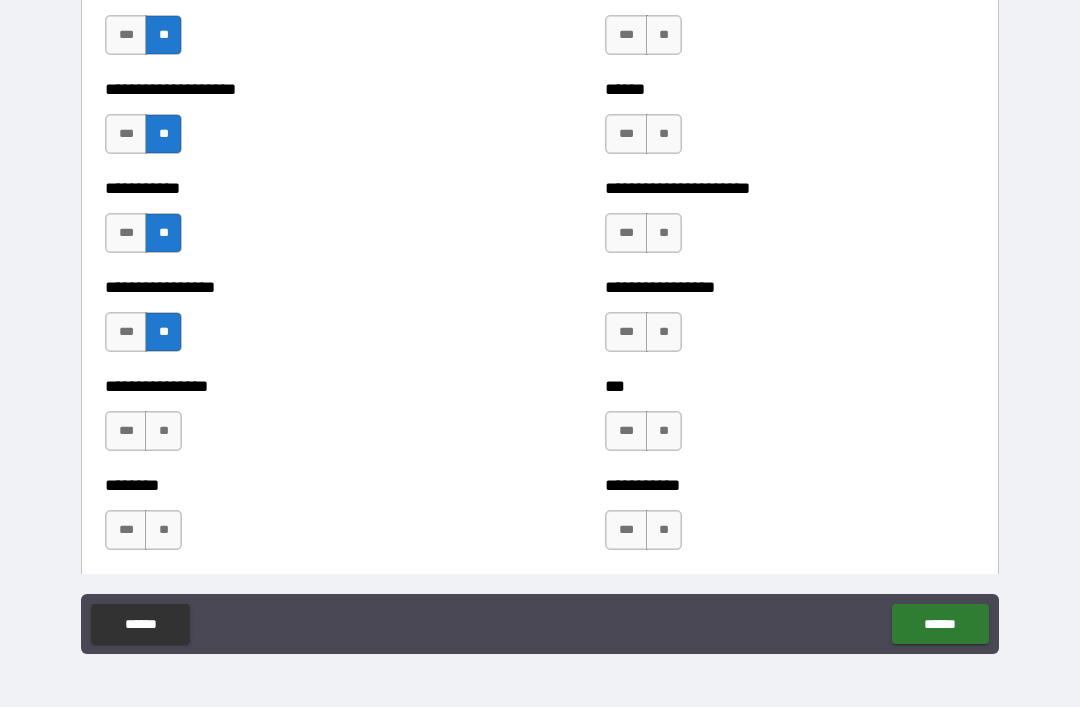 click on "**" at bounding box center (163, 431) 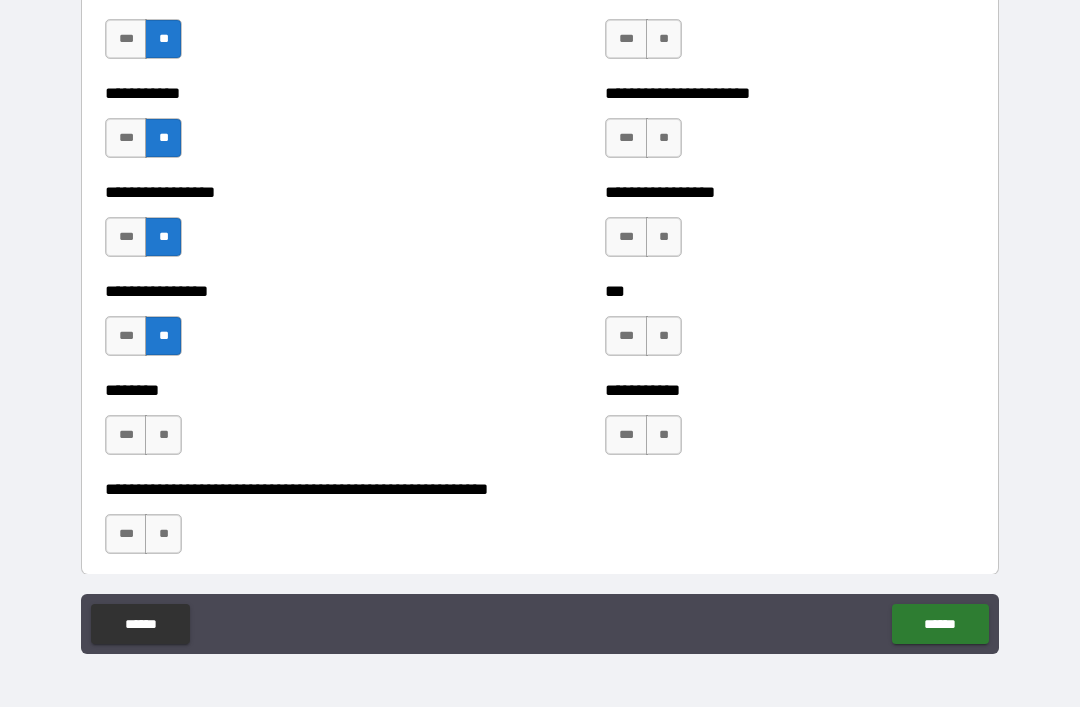 scroll, scrollTop: 6178, scrollLeft: 0, axis: vertical 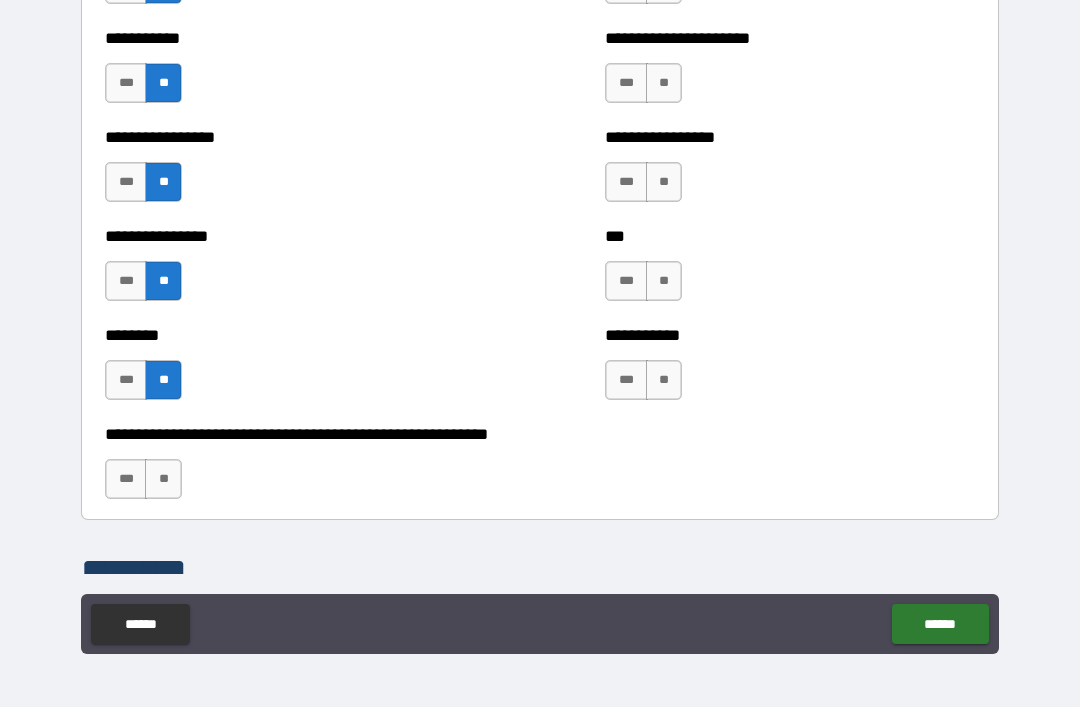 click on "**" at bounding box center (163, 479) 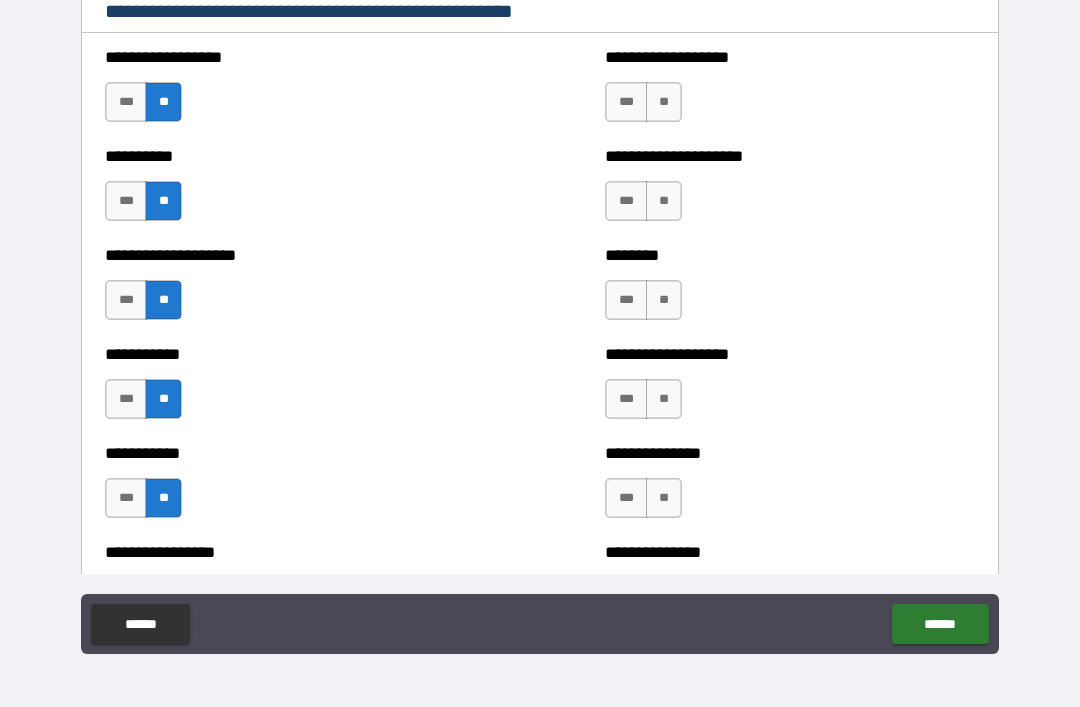 scroll, scrollTop: 2635, scrollLeft: 0, axis: vertical 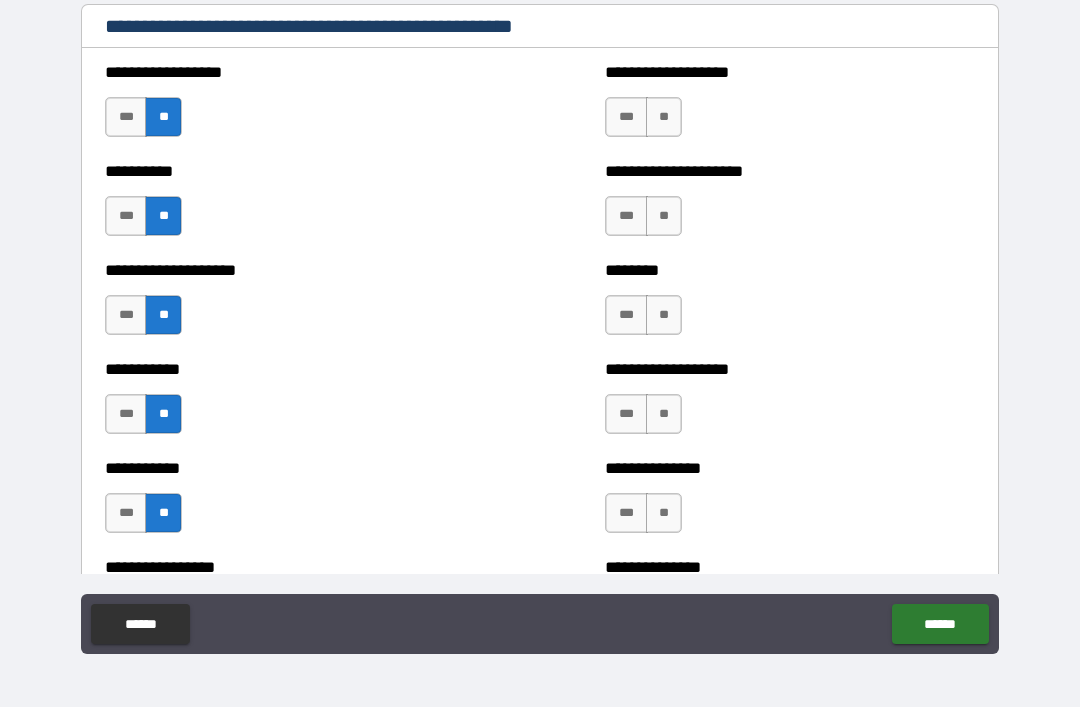 click on "**" at bounding box center (664, 117) 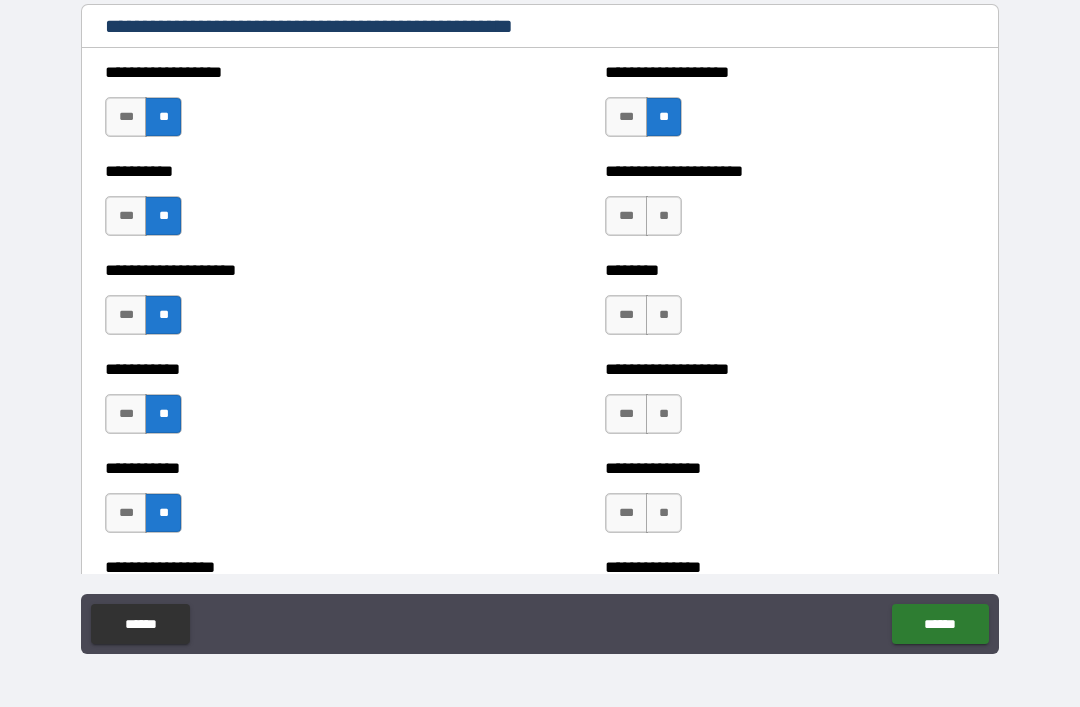 click on "**" at bounding box center (664, 216) 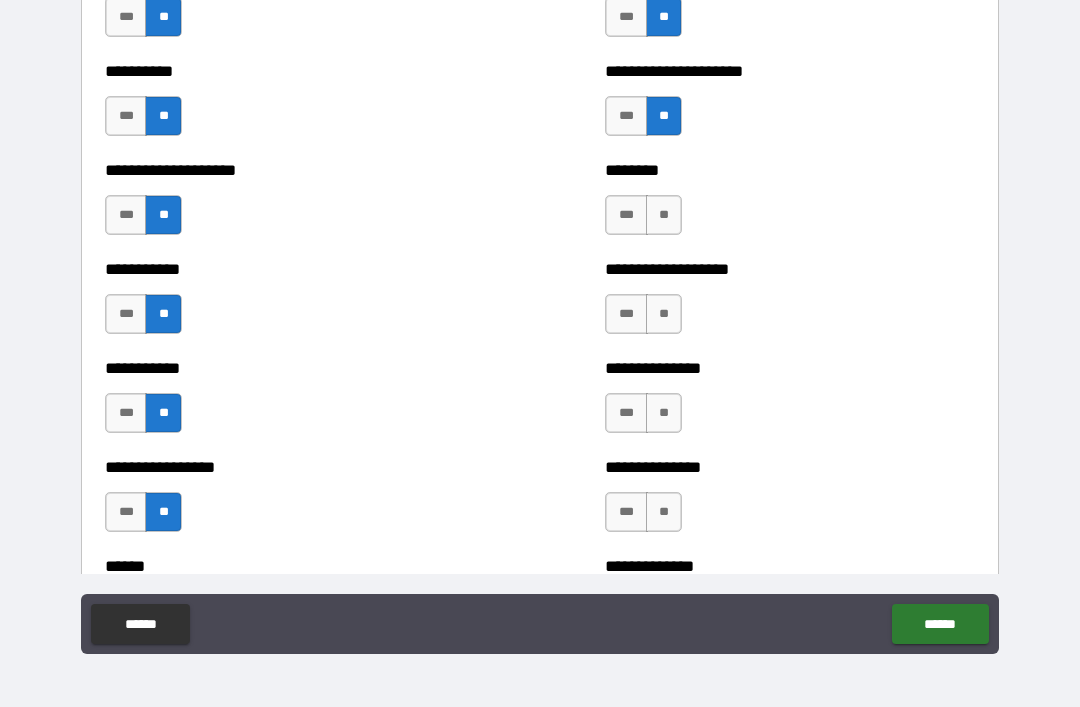 scroll, scrollTop: 2742, scrollLeft: 0, axis: vertical 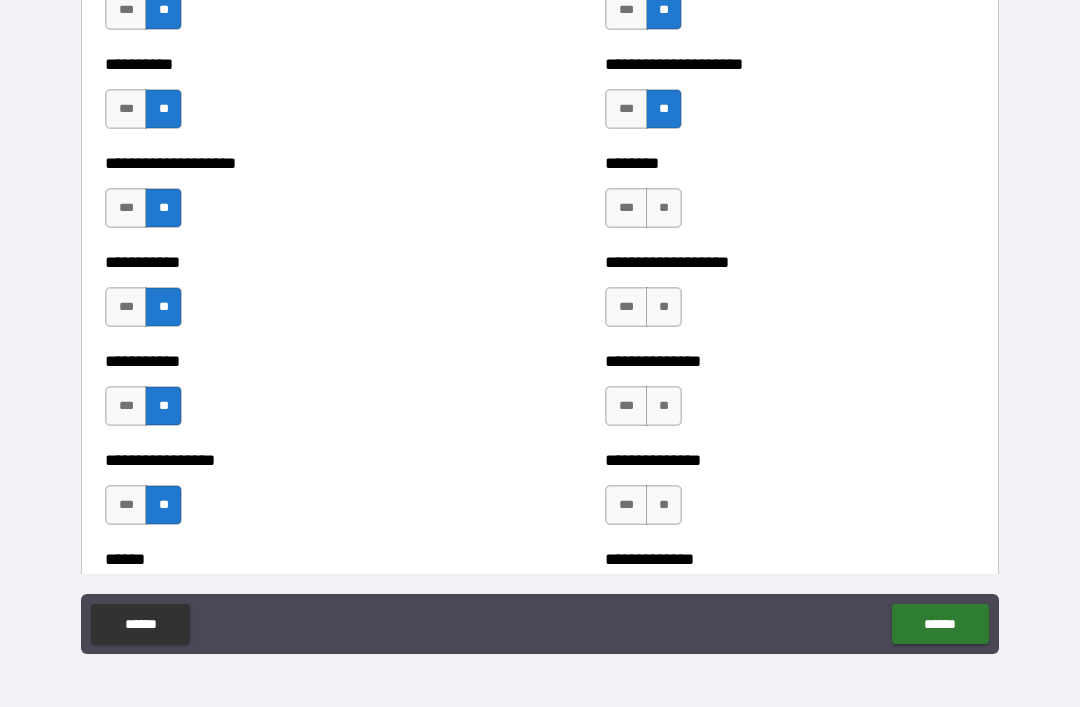 click on "***" at bounding box center (626, 208) 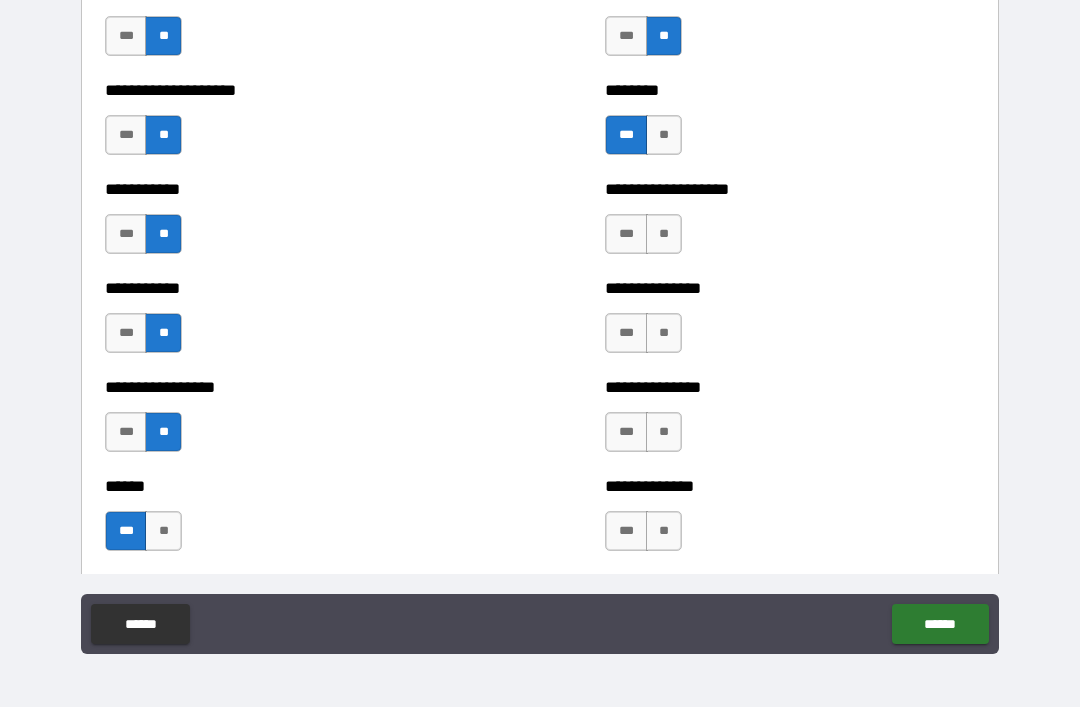 scroll, scrollTop: 2818, scrollLeft: 0, axis: vertical 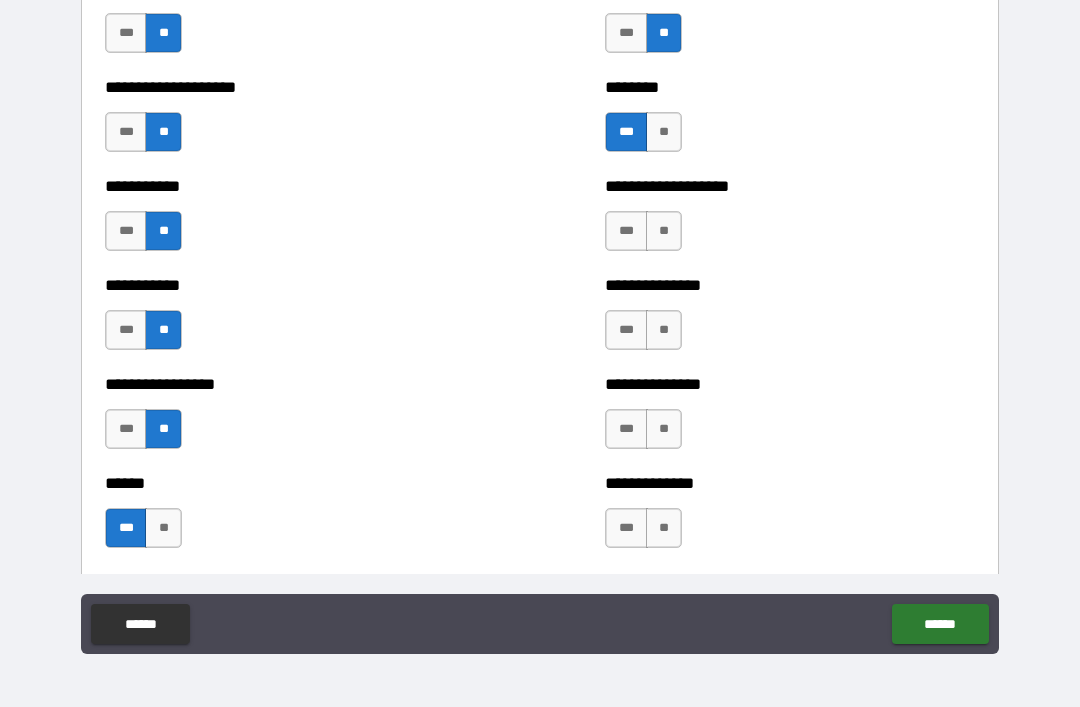 click on "**" at bounding box center [664, 231] 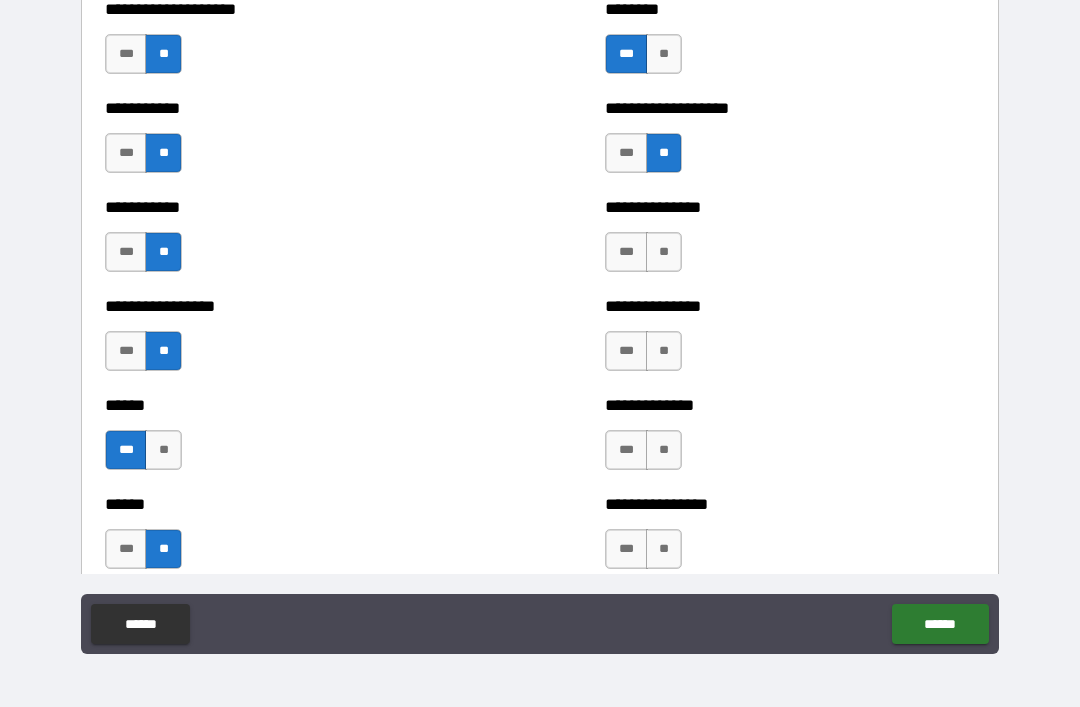 scroll, scrollTop: 2905, scrollLeft: 0, axis: vertical 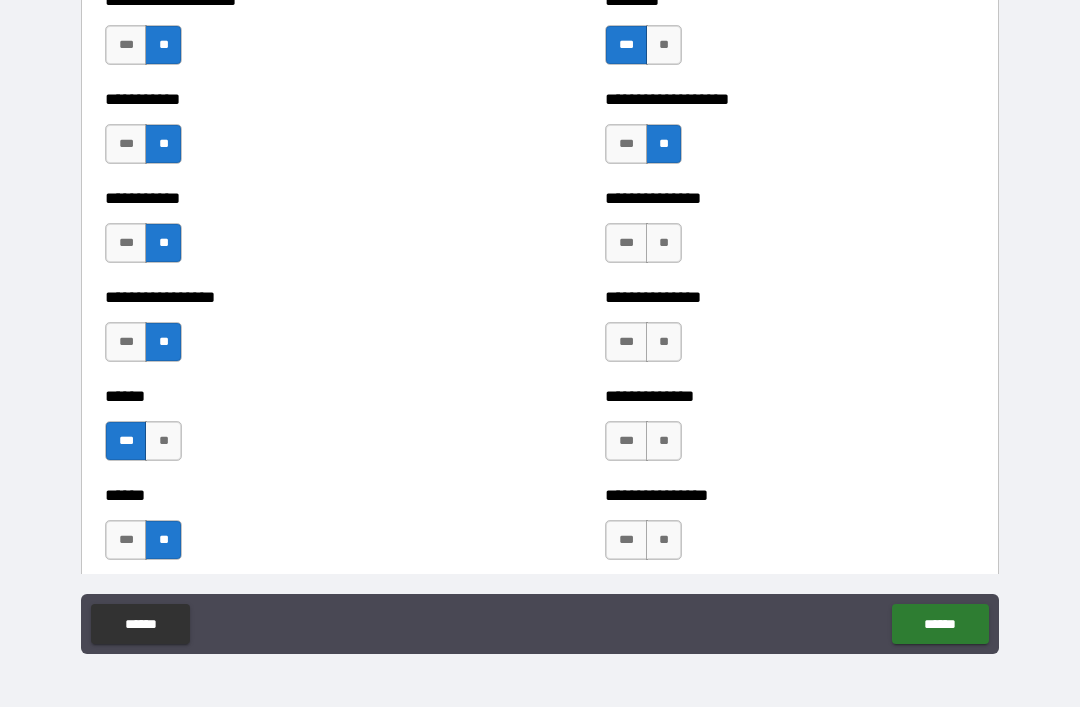 click on "**" at bounding box center [664, 243] 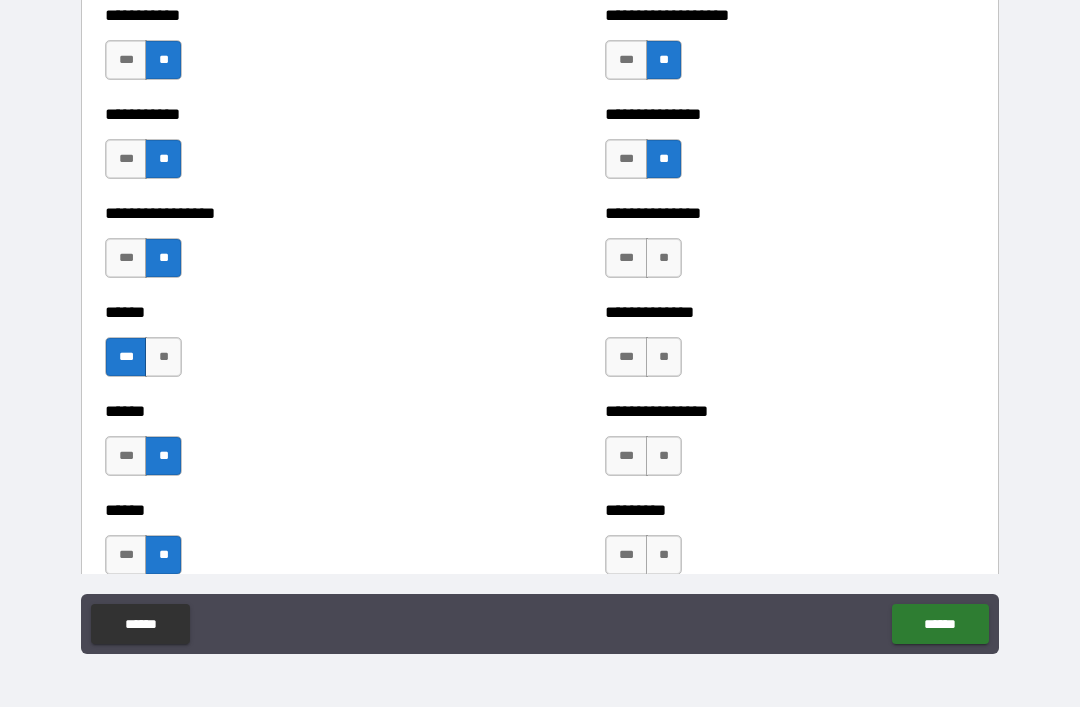 scroll, scrollTop: 2993, scrollLeft: 0, axis: vertical 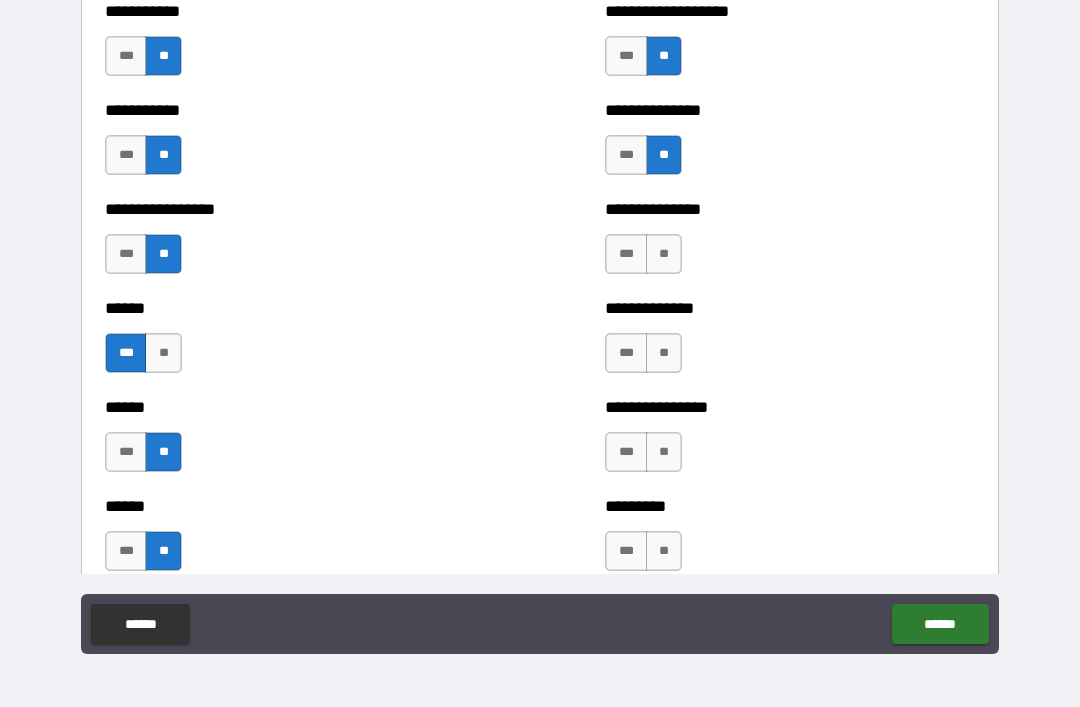 click on "**" at bounding box center (664, 254) 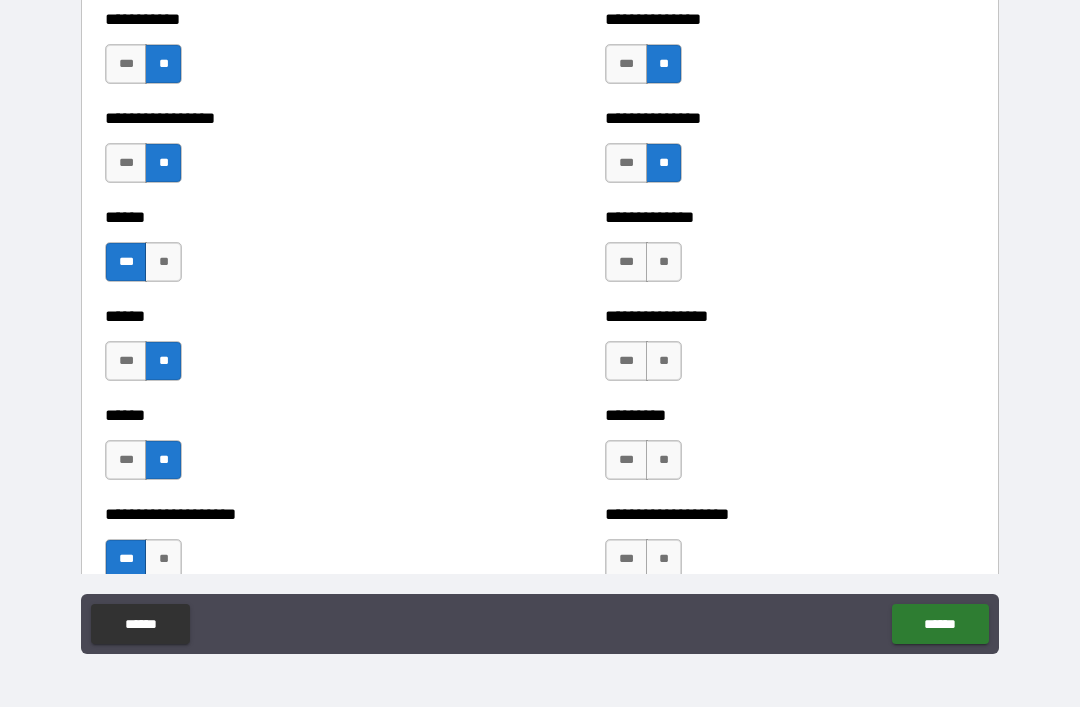 scroll, scrollTop: 3096, scrollLeft: 0, axis: vertical 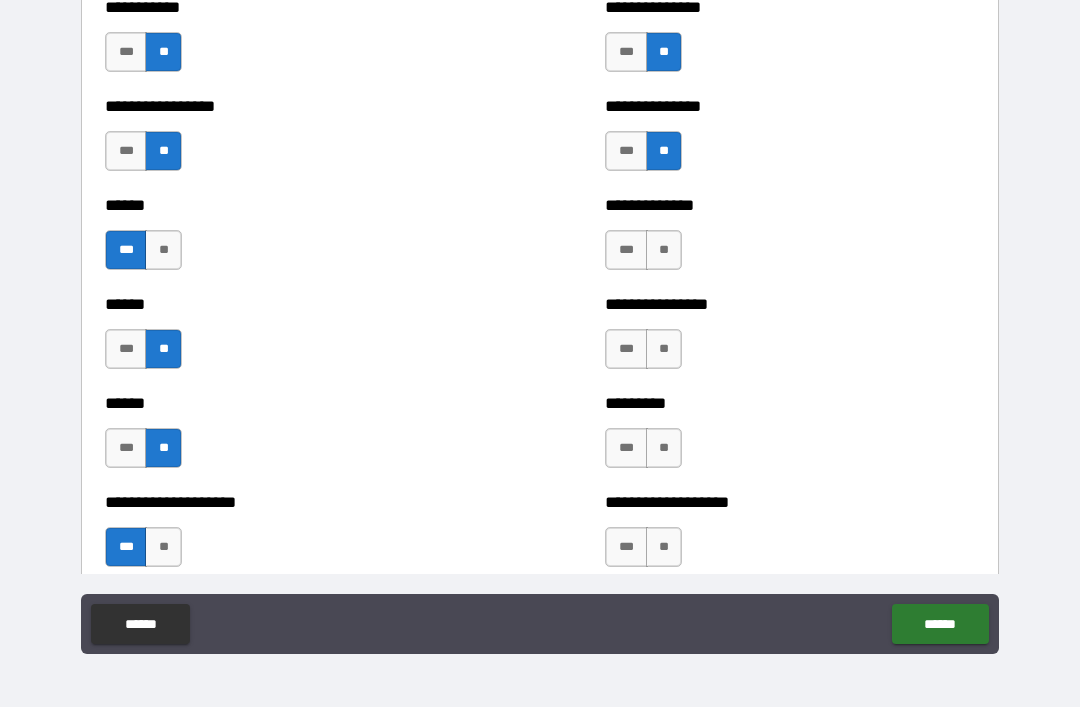 click on "**" at bounding box center [664, 250] 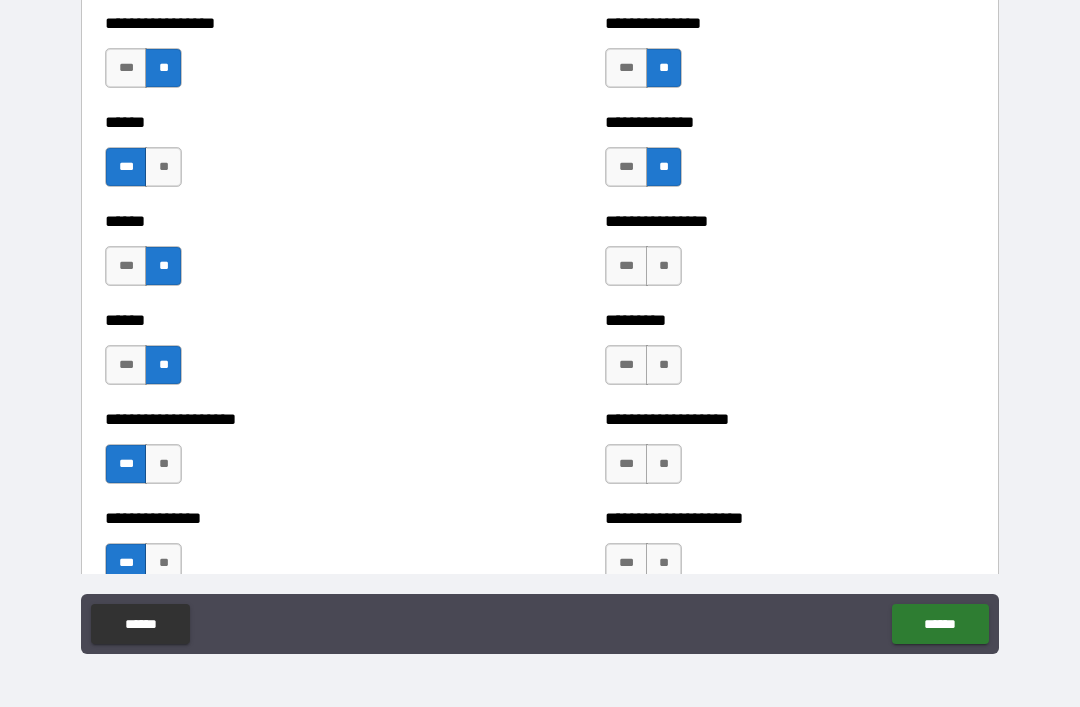 scroll, scrollTop: 3186, scrollLeft: 0, axis: vertical 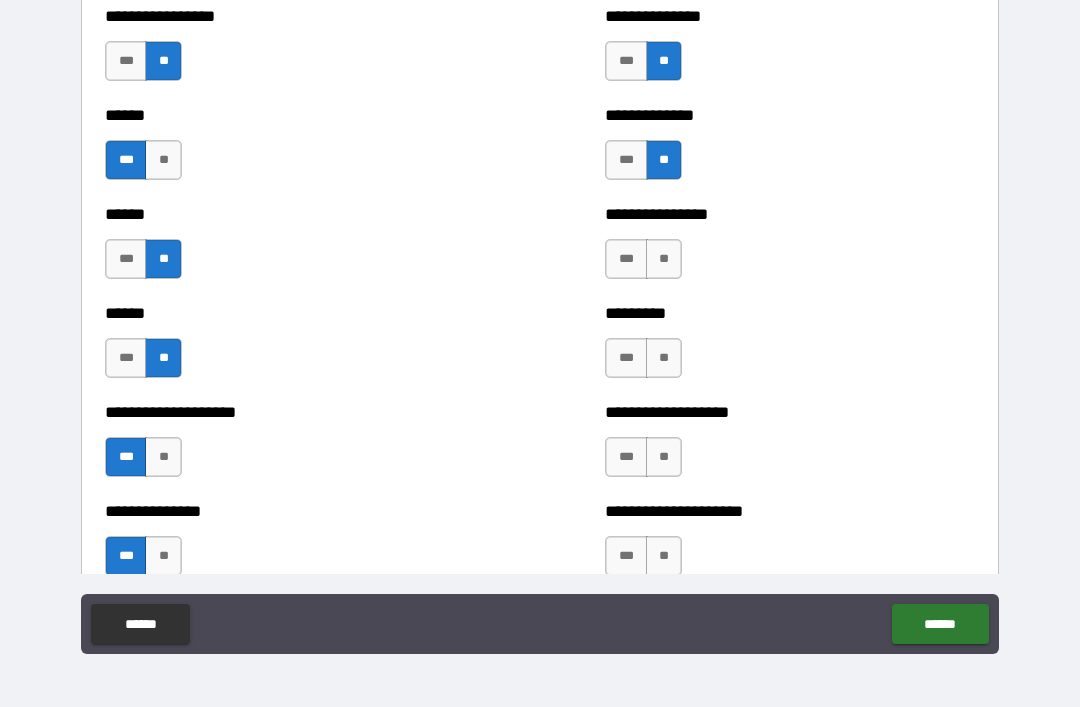 click on "**" at bounding box center [664, 259] 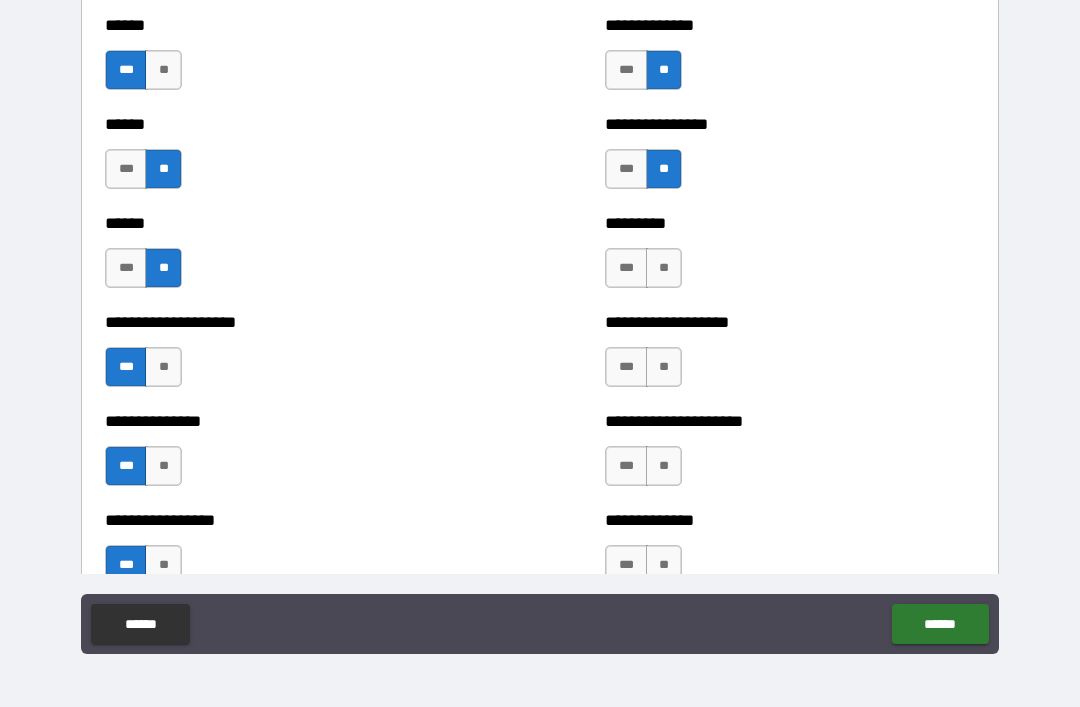 scroll, scrollTop: 3281, scrollLeft: 0, axis: vertical 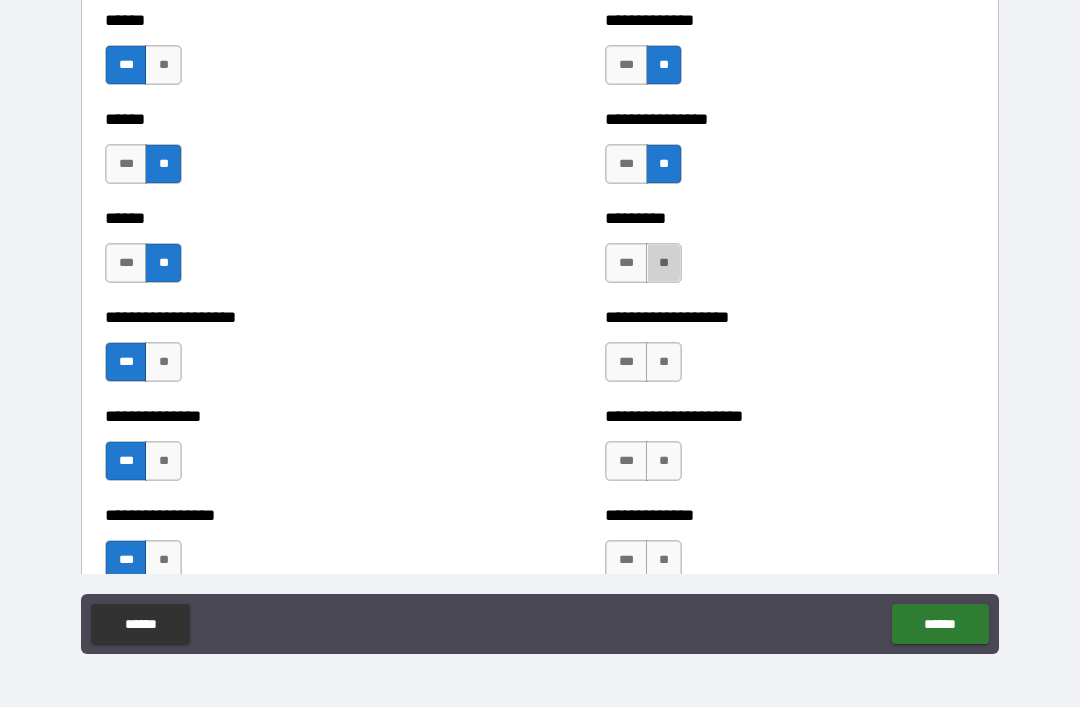 click on "**" at bounding box center (664, 263) 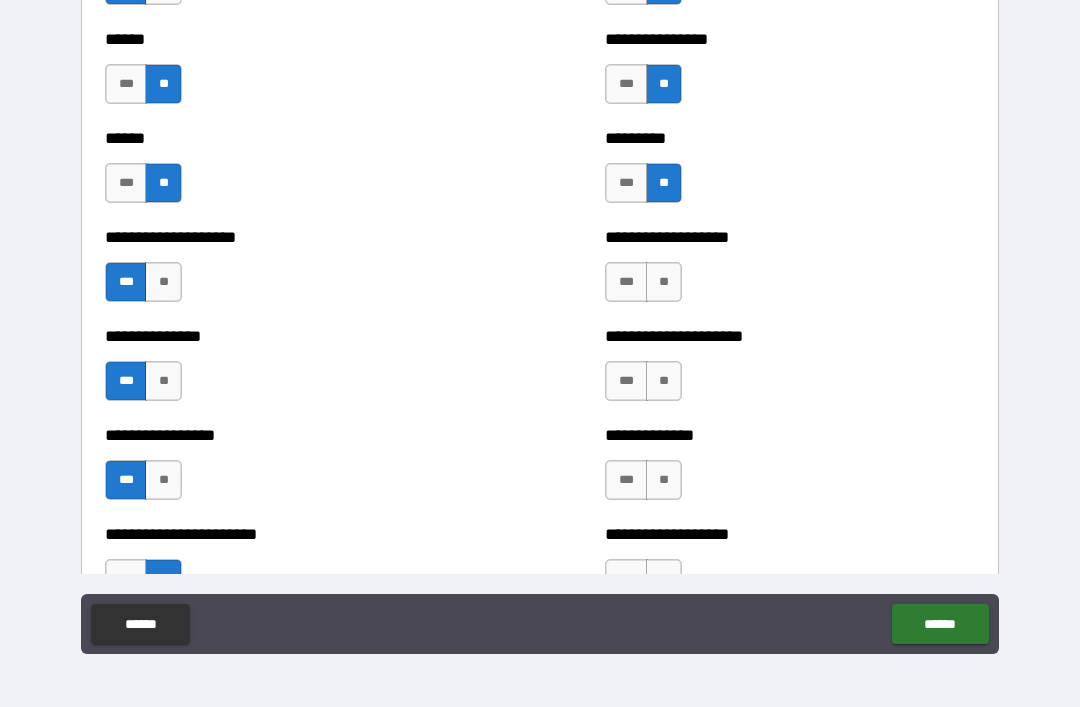scroll, scrollTop: 3364, scrollLeft: 0, axis: vertical 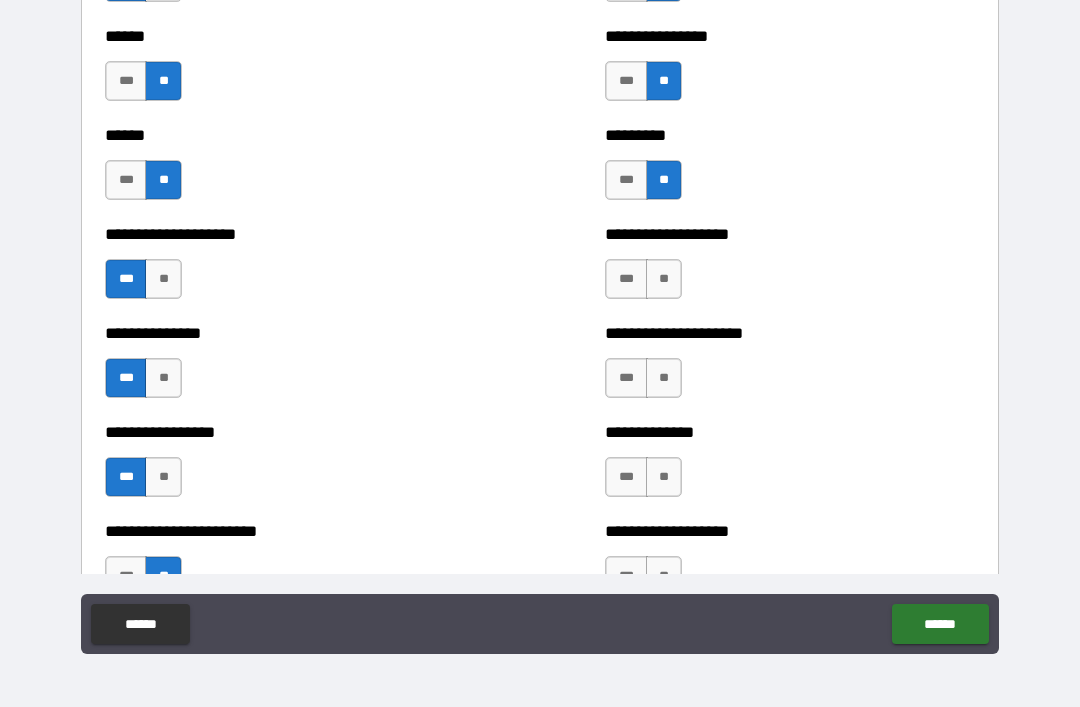 click on "**" at bounding box center [664, 279] 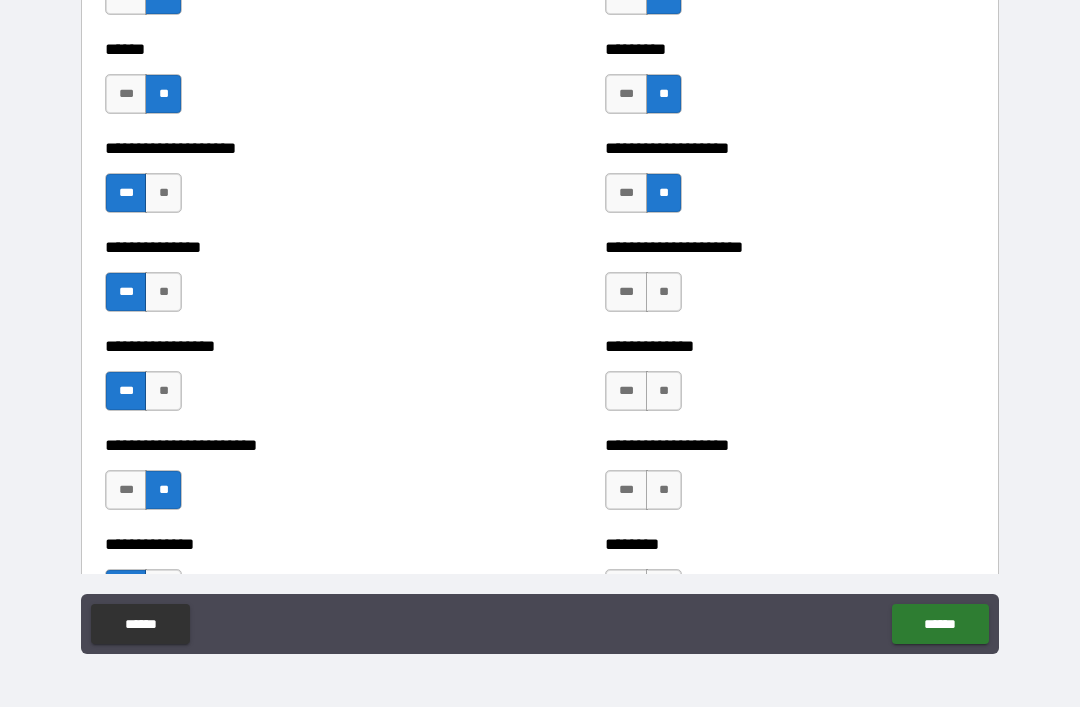 scroll, scrollTop: 3462, scrollLeft: 0, axis: vertical 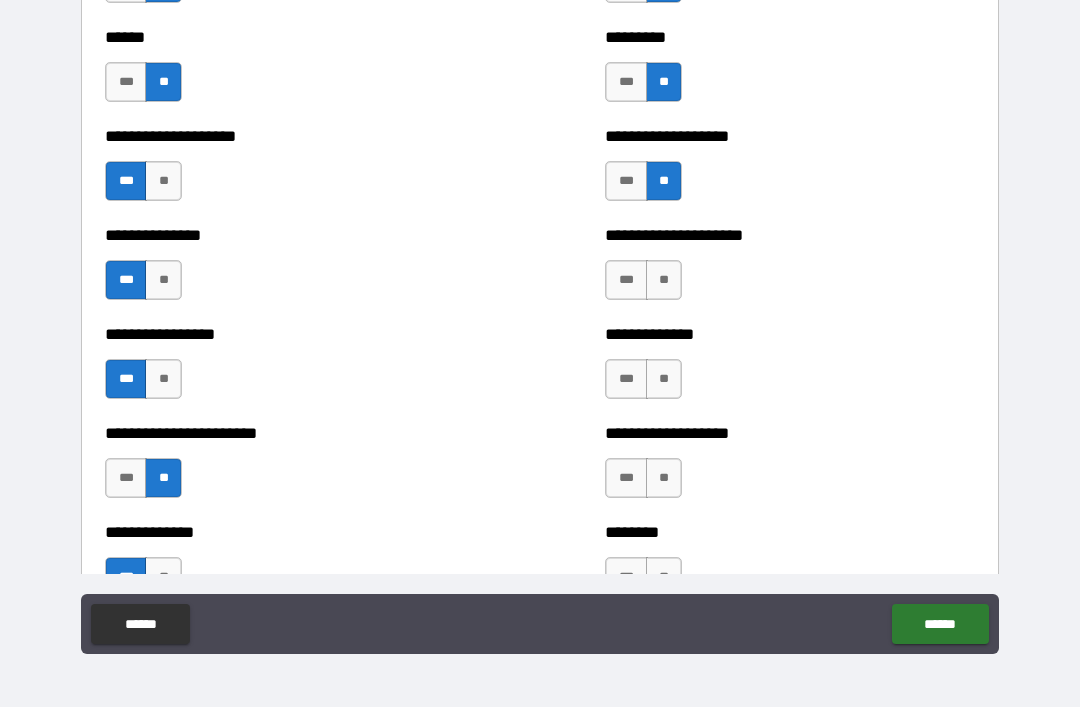 click on "**" at bounding box center (664, 280) 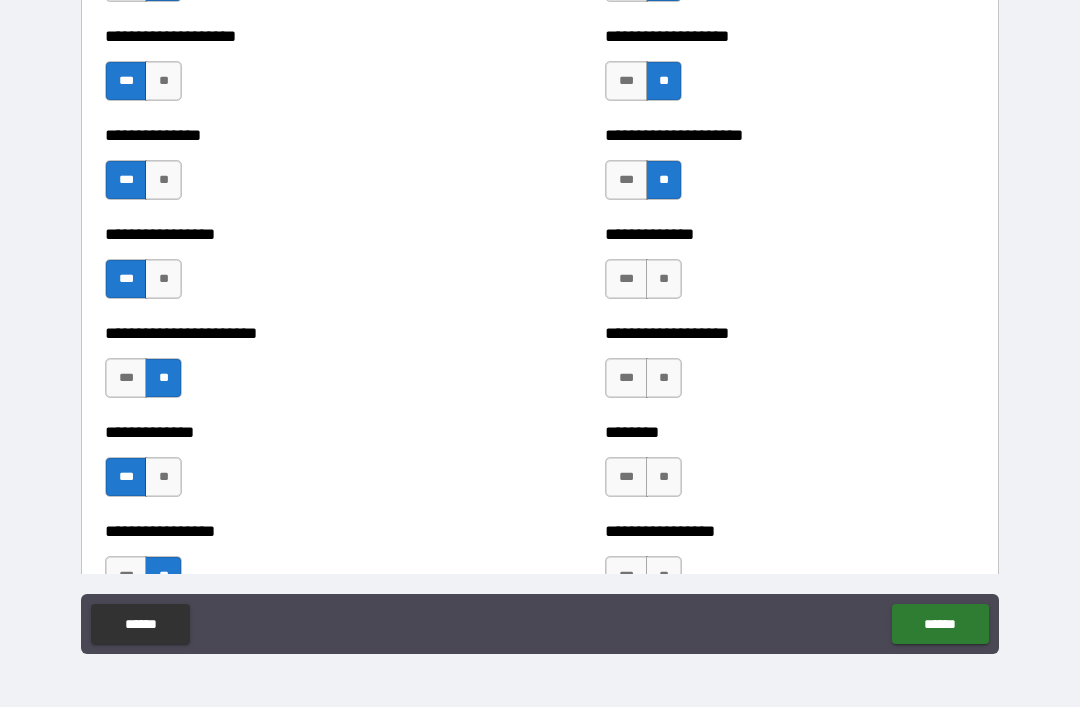 scroll, scrollTop: 3569, scrollLeft: 0, axis: vertical 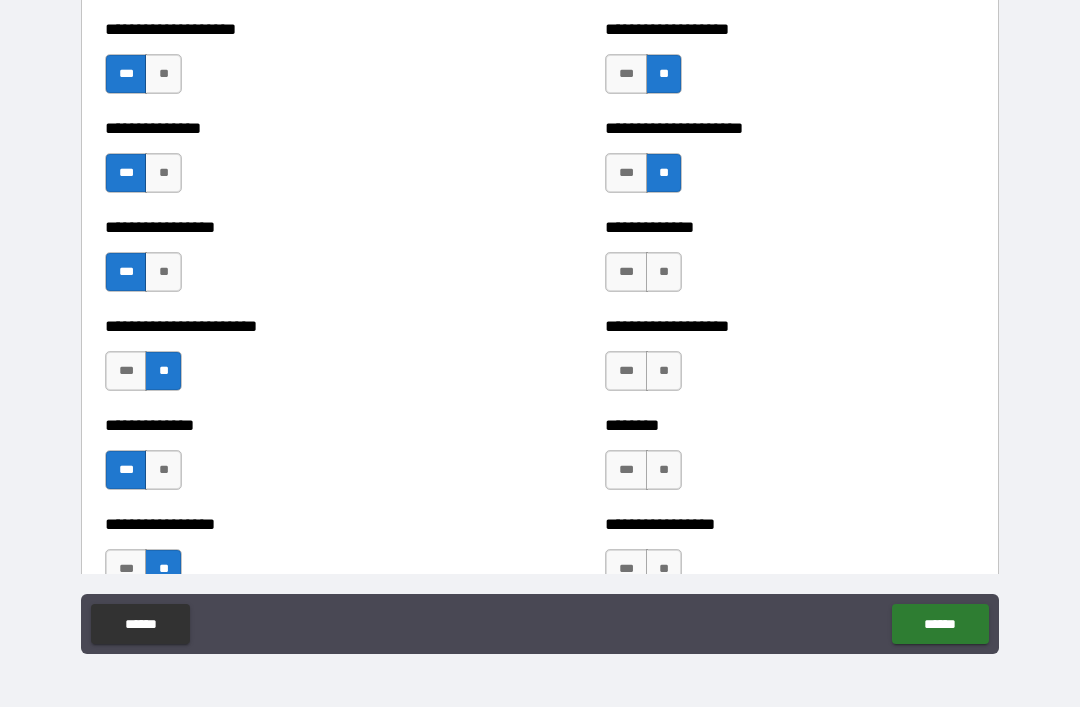 click on "**" at bounding box center [664, 272] 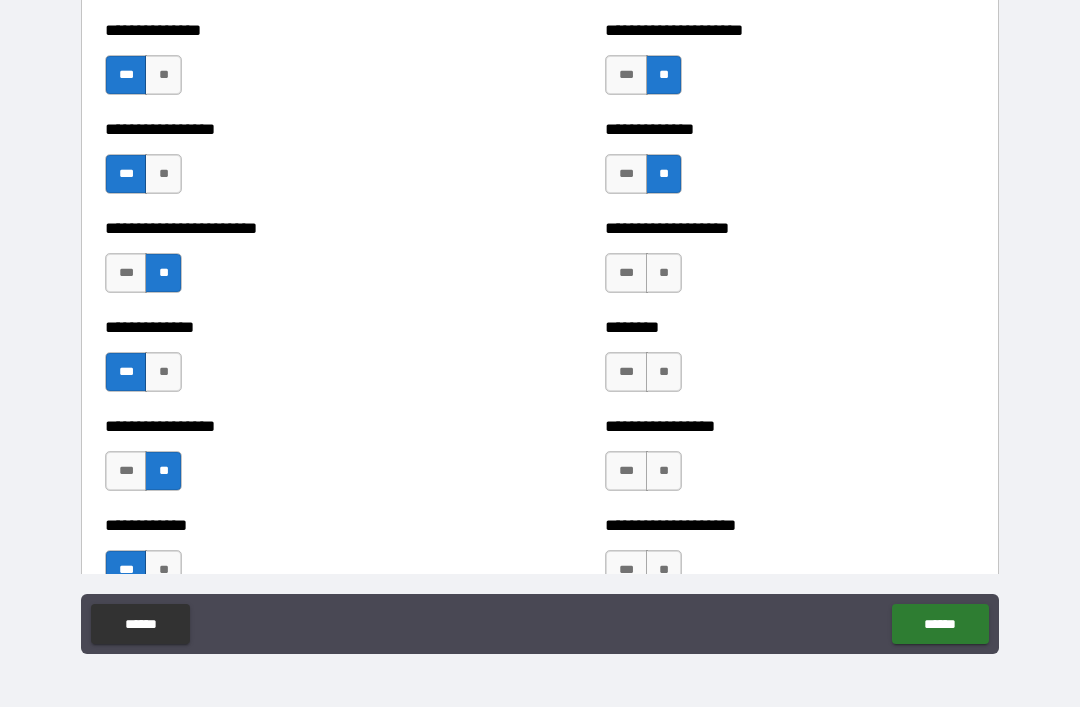 scroll, scrollTop: 3672, scrollLeft: 0, axis: vertical 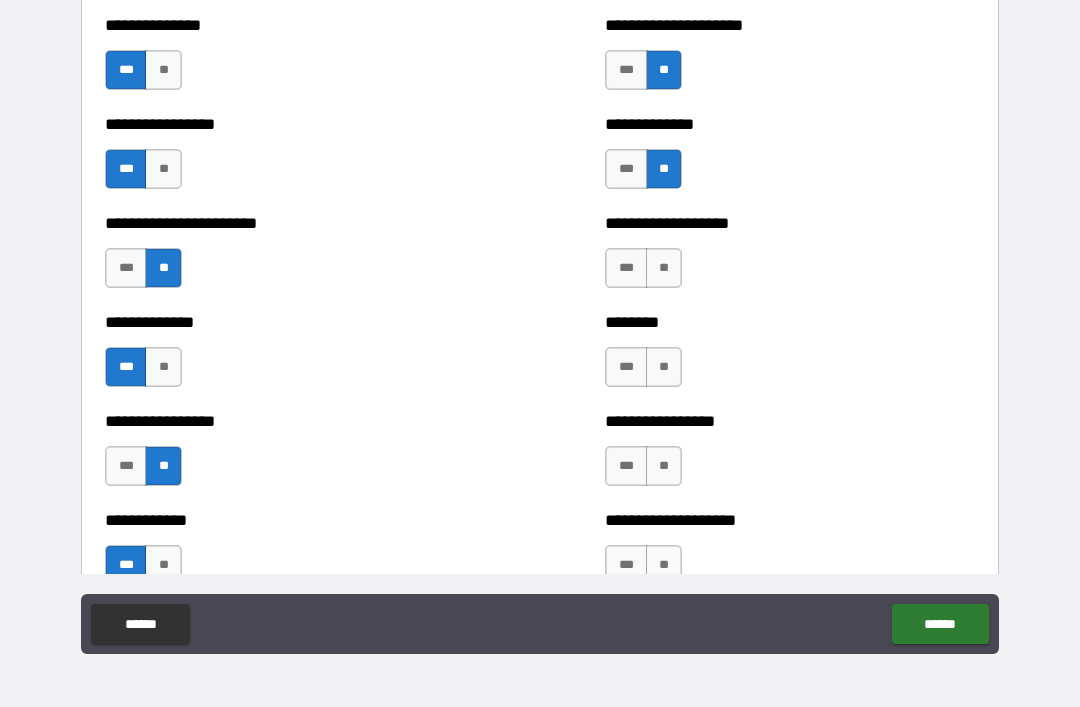 click on "**" at bounding box center (664, 268) 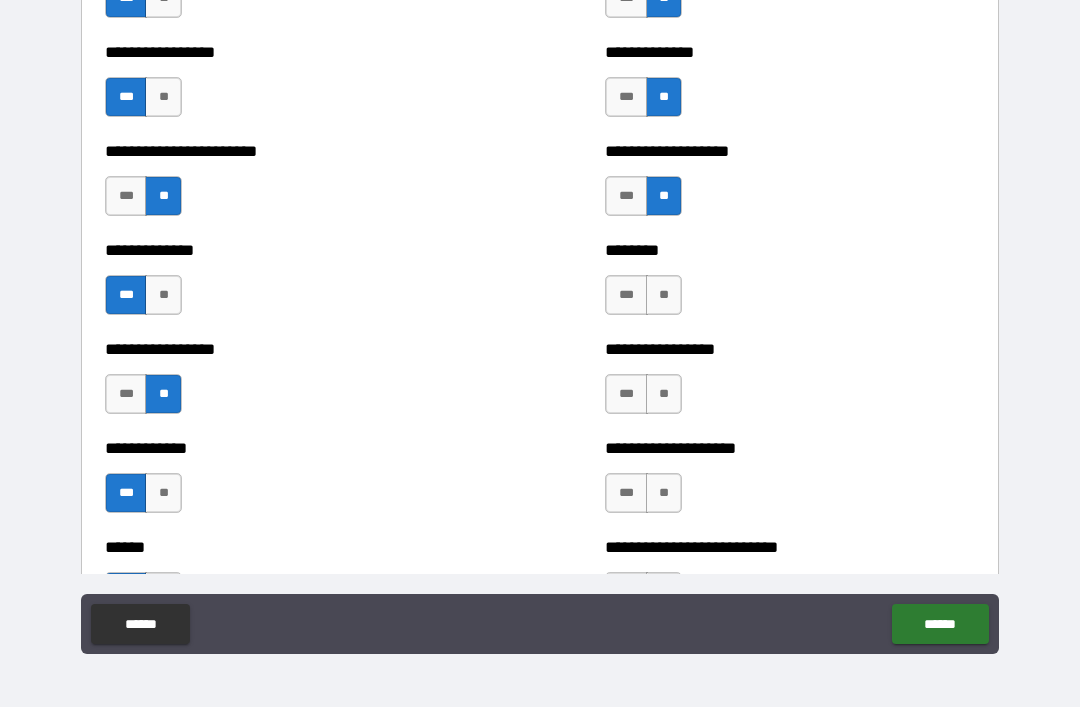 scroll, scrollTop: 3754, scrollLeft: 0, axis: vertical 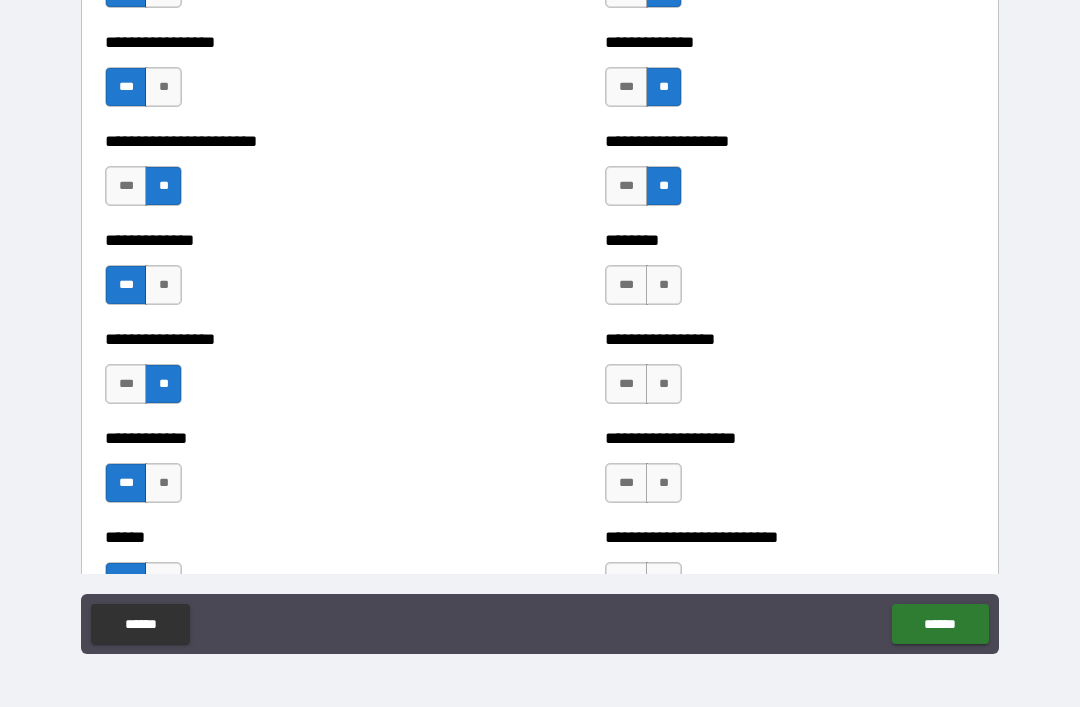 click on "**" at bounding box center [664, 285] 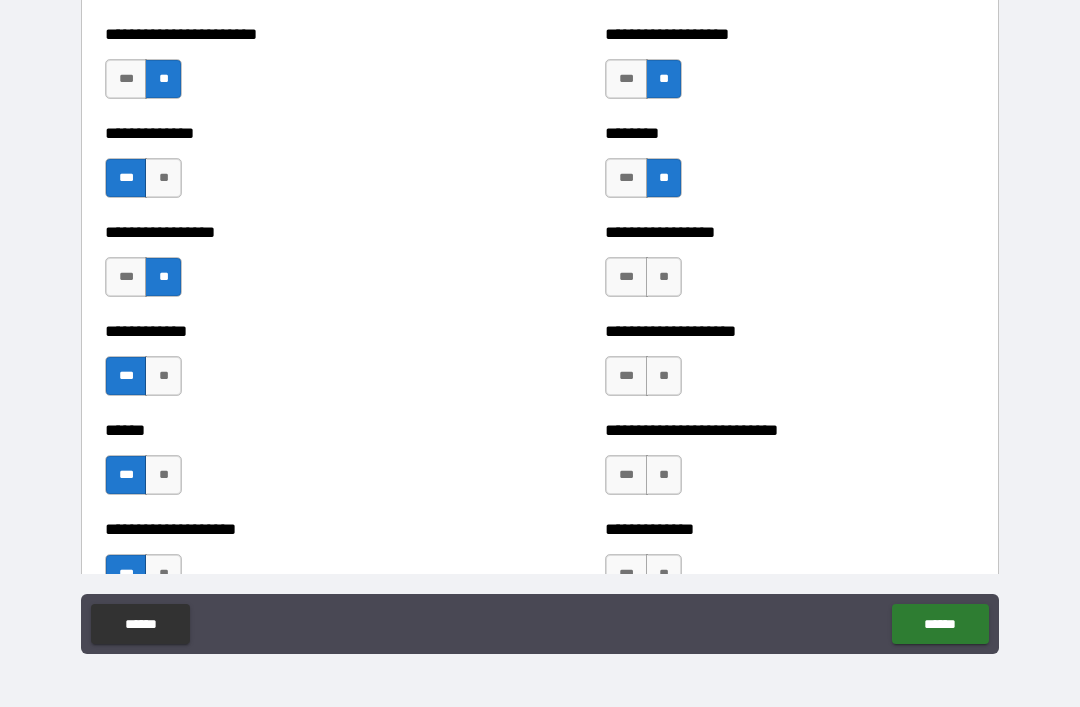 scroll, scrollTop: 3868, scrollLeft: 0, axis: vertical 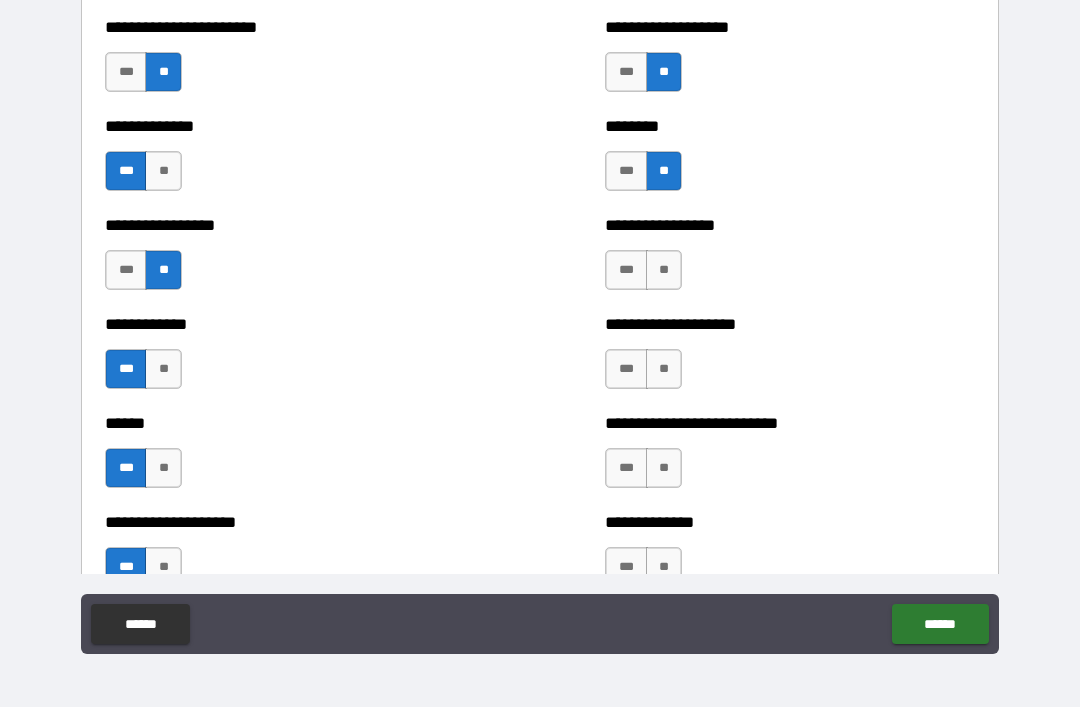 click on "**" at bounding box center [664, 270] 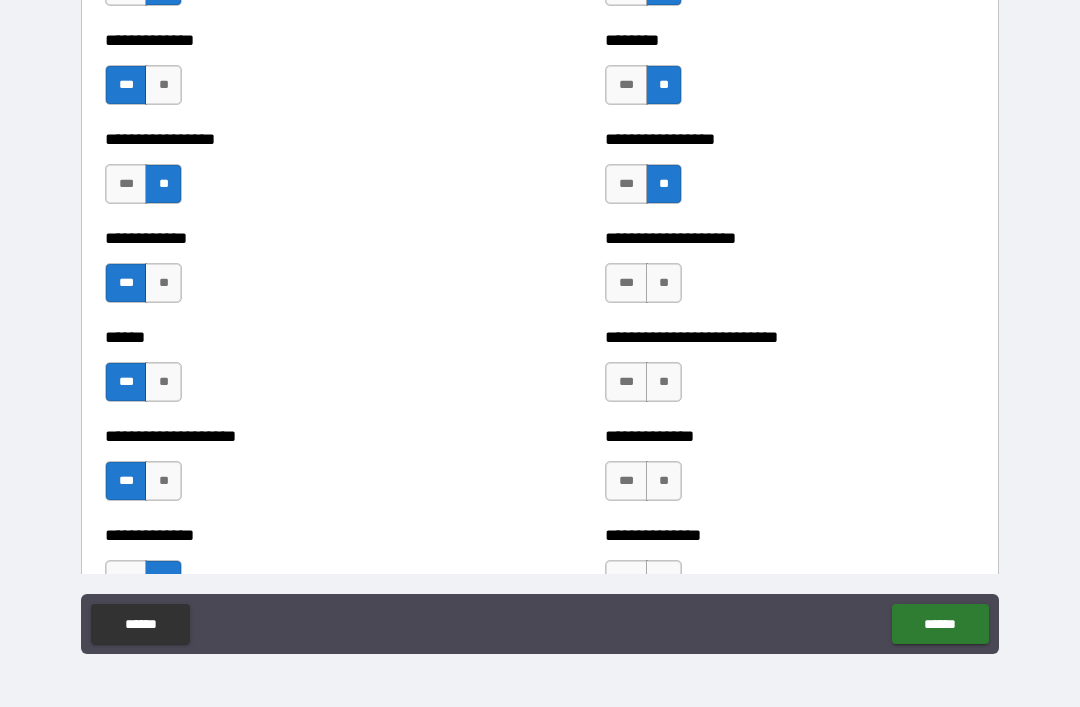 scroll, scrollTop: 3958, scrollLeft: 0, axis: vertical 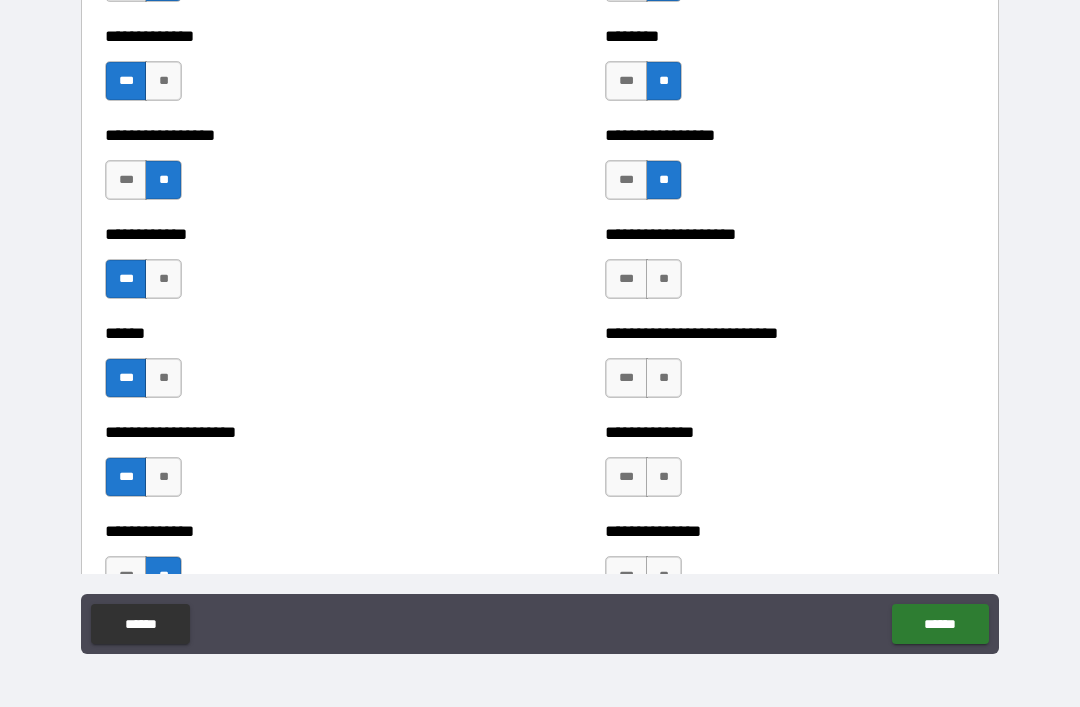 click on "**" at bounding box center (664, 279) 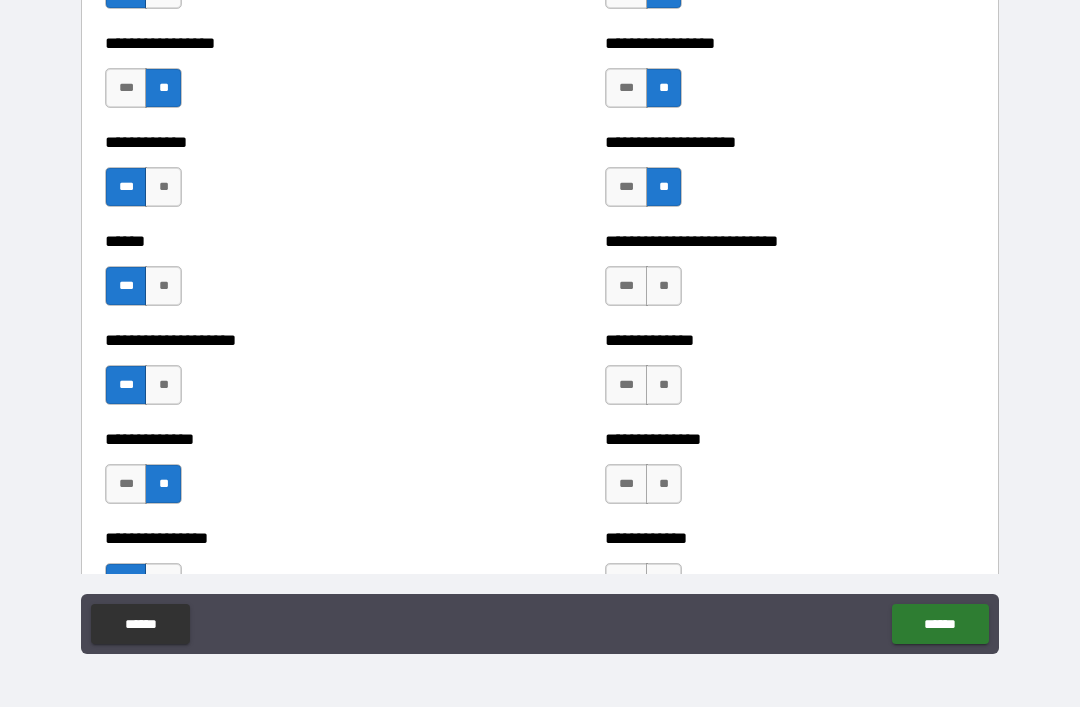 scroll, scrollTop: 4055, scrollLeft: 0, axis: vertical 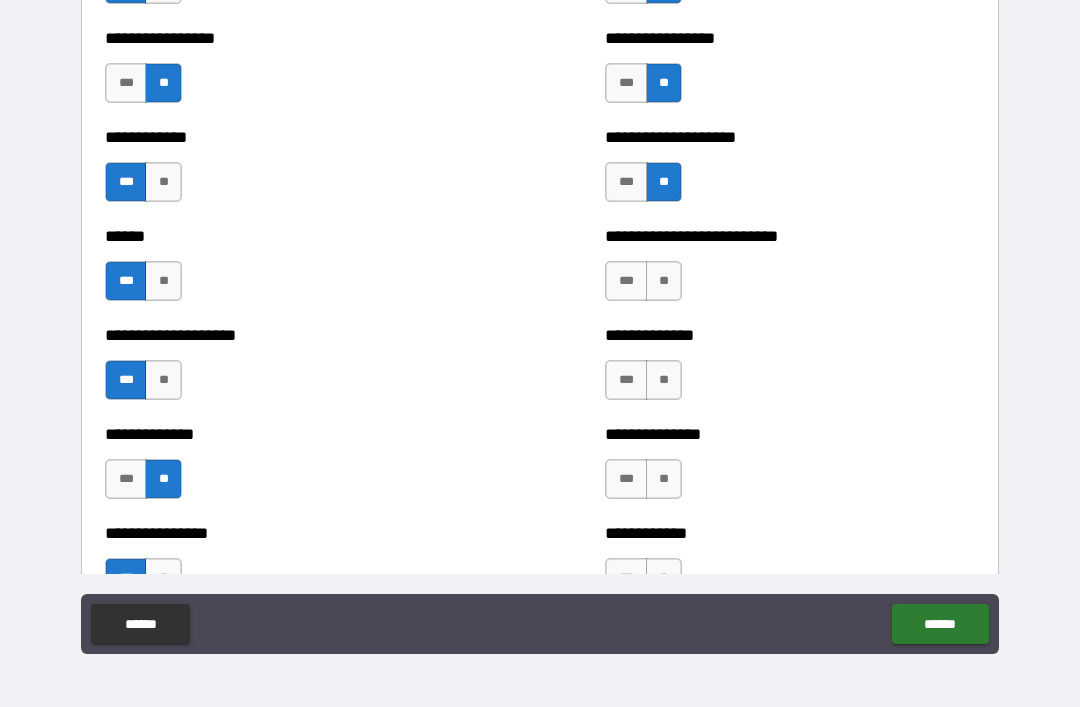 click on "**" at bounding box center (664, 281) 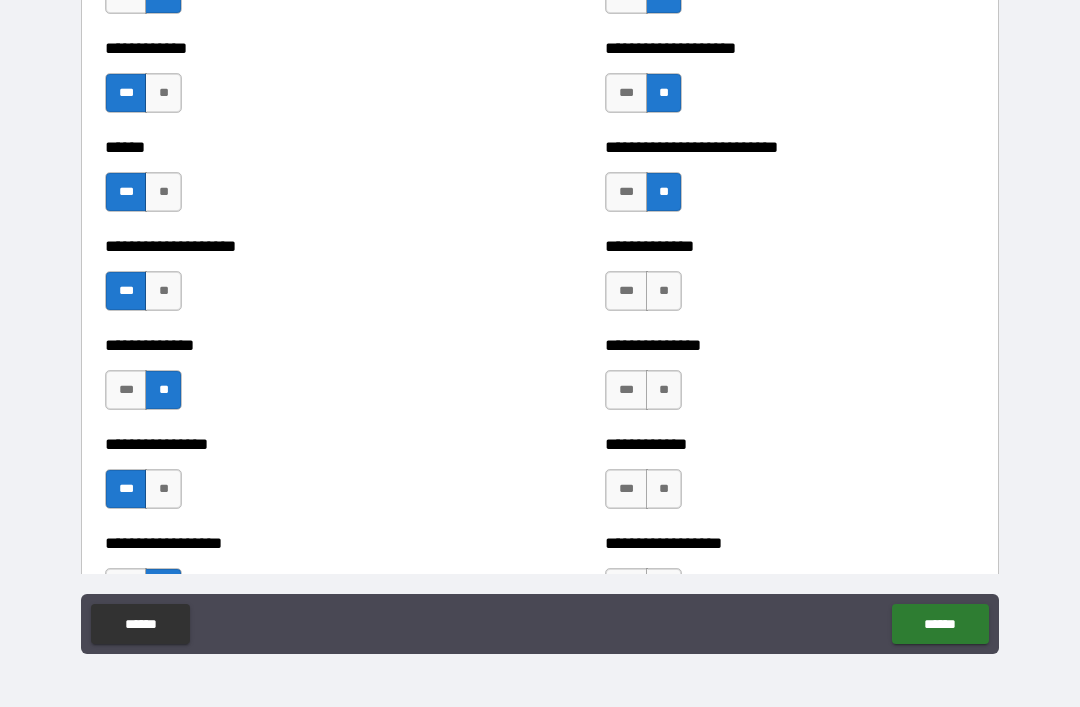 scroll, scrollTop: 4157, scrollLeft: 0, axis: vertical 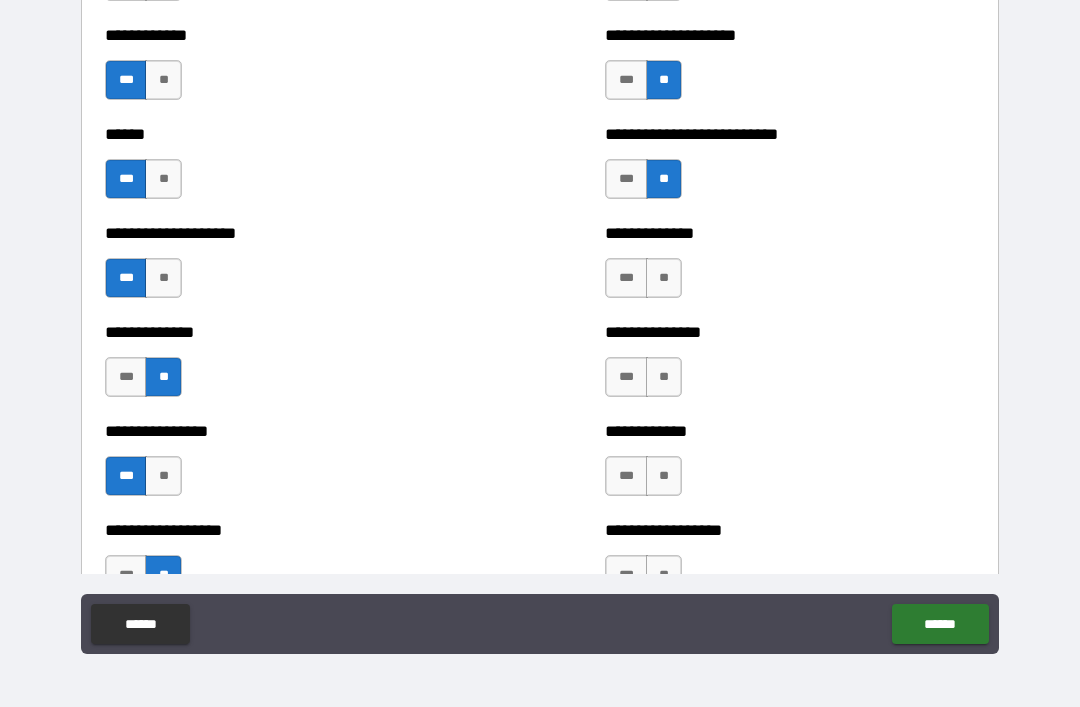 click on "**" at bounding box center (664, 278) 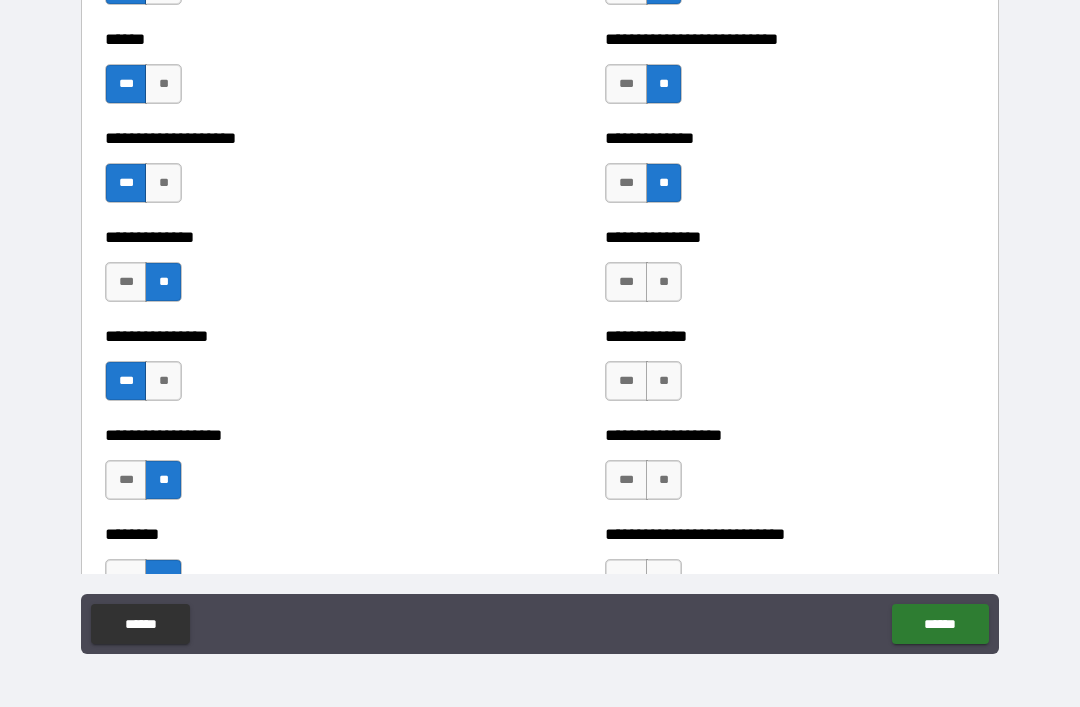 scroll, scrollTop: 4252, scrollLeft: 0, axis: vertical 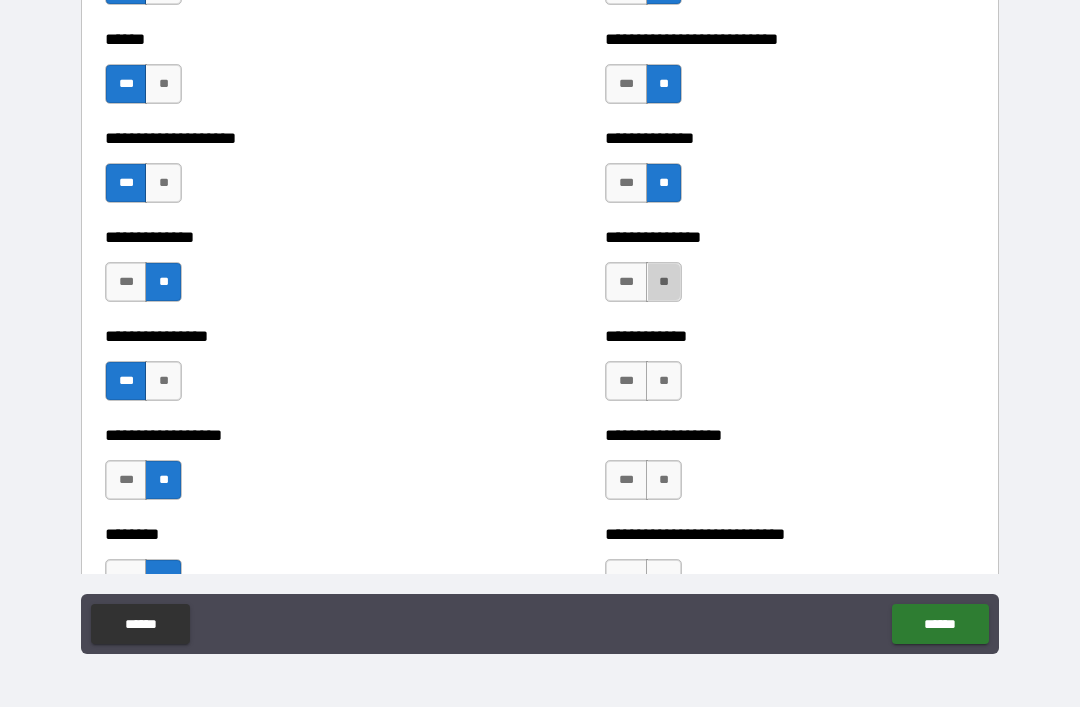 click on "**" at bounding box center (664, 282) 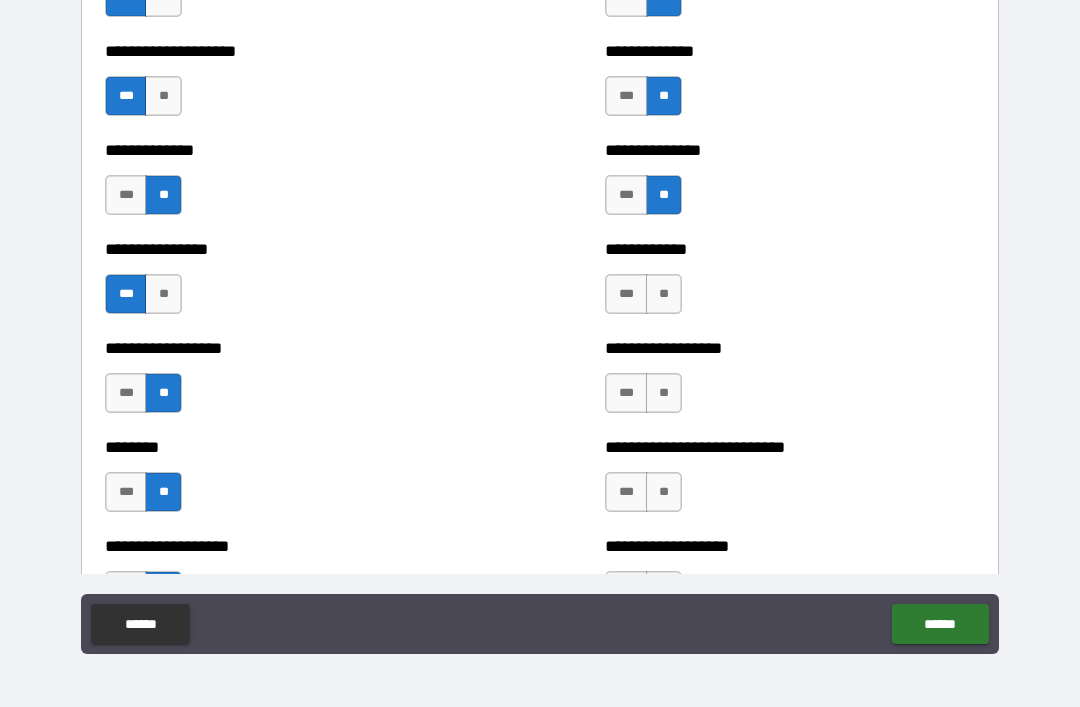 scroll, scrollTop: 4347, scrollLeft: 0, axis: vertical 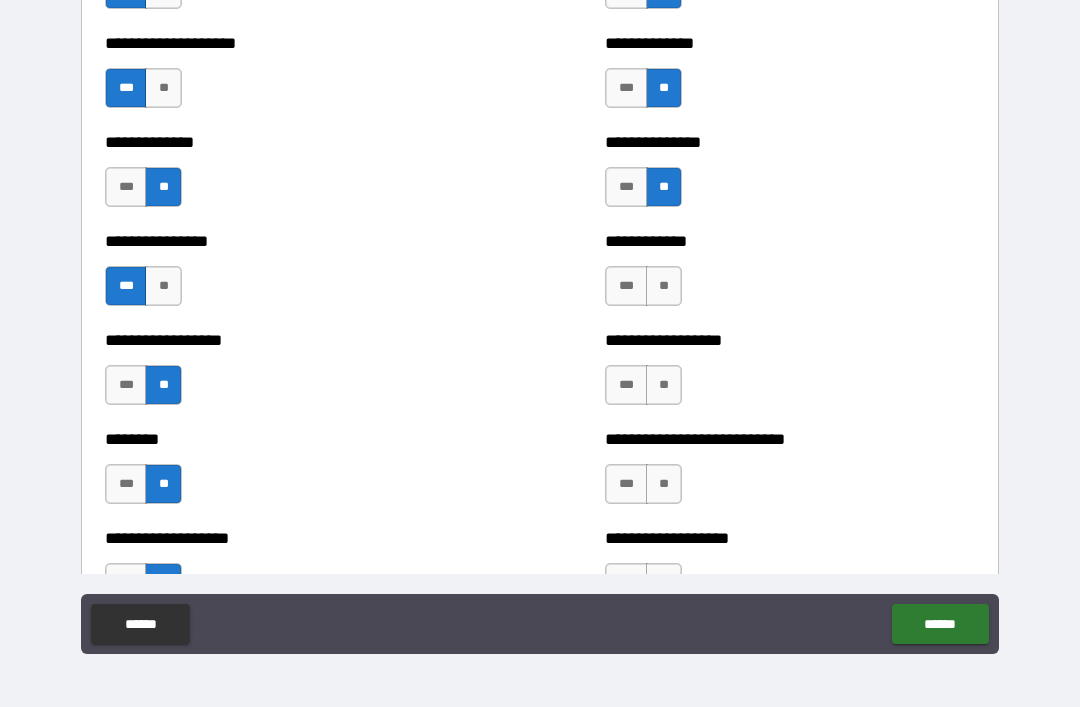 click on "**" at bounding box center (664, 286) 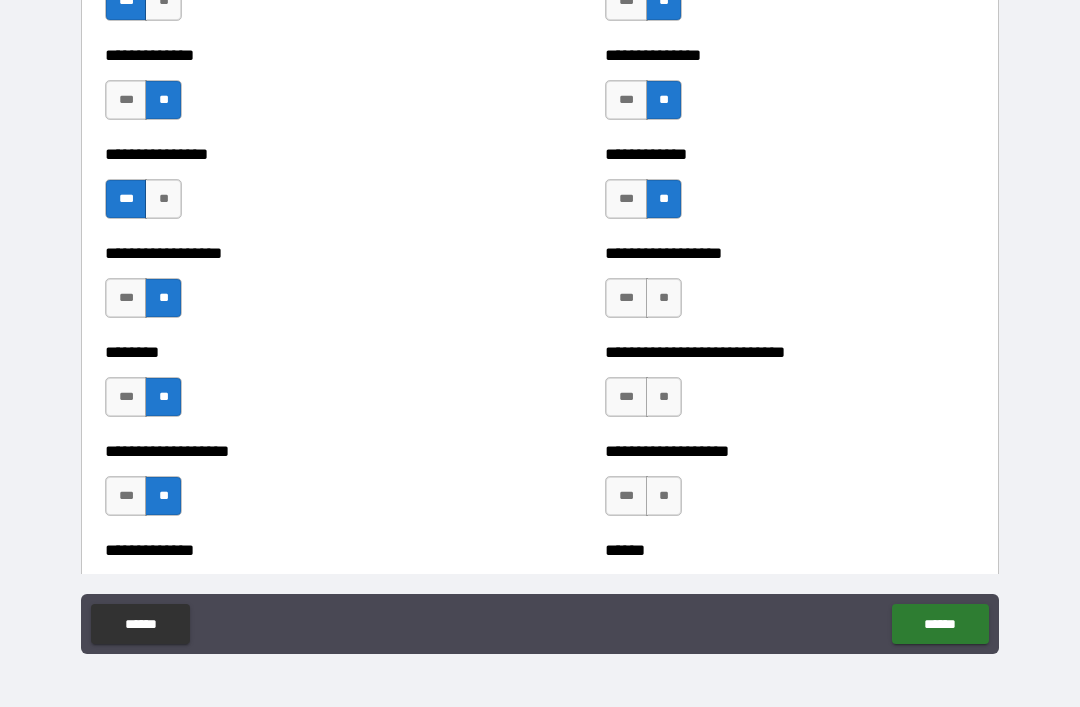 scroll, scrollTop: 4438, scrollLeft: 0, axis: vertical 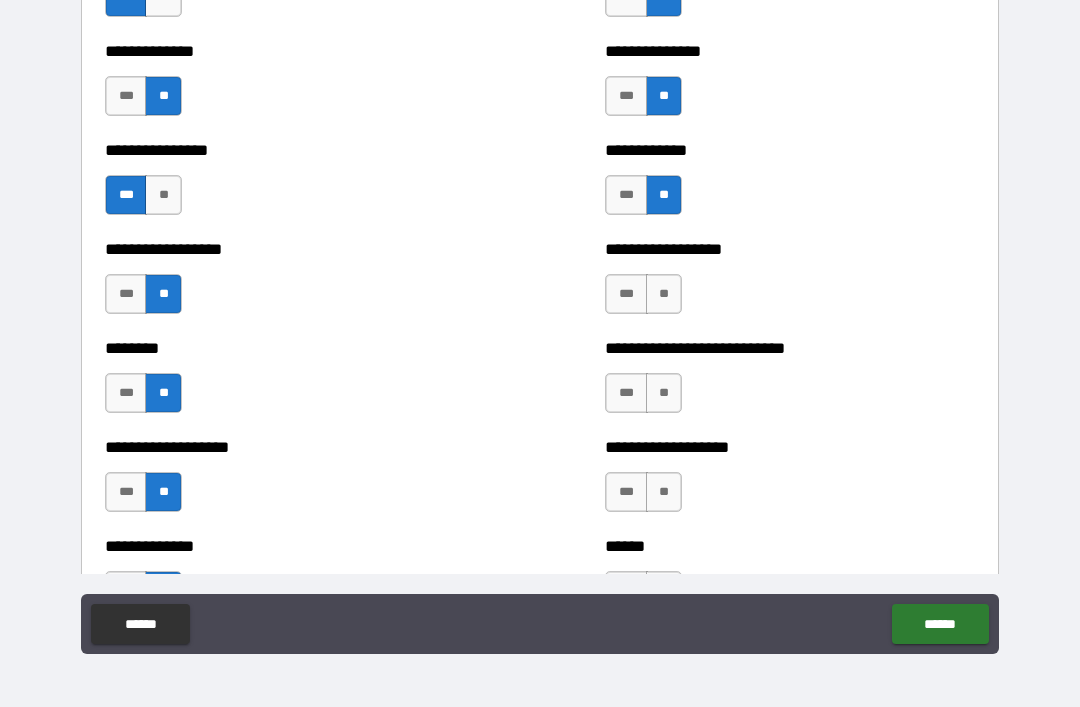click on "***" at bounding box center [626, 294] 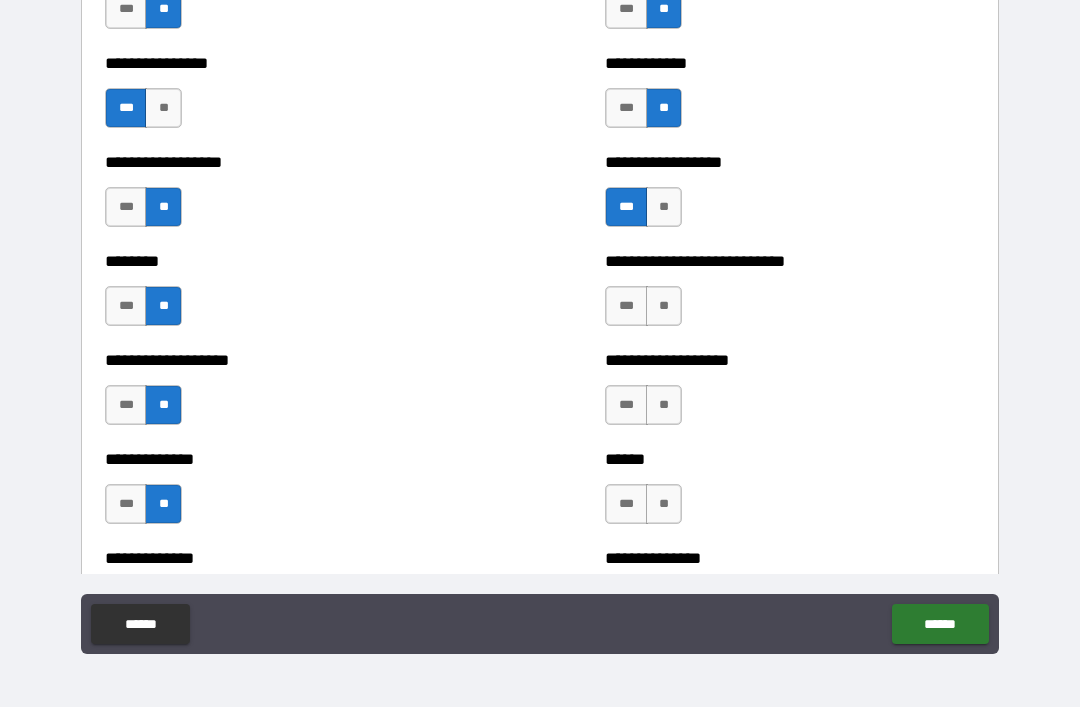 scroll, scrollTop: 4530, scrollLeft: 0, axis: vertical 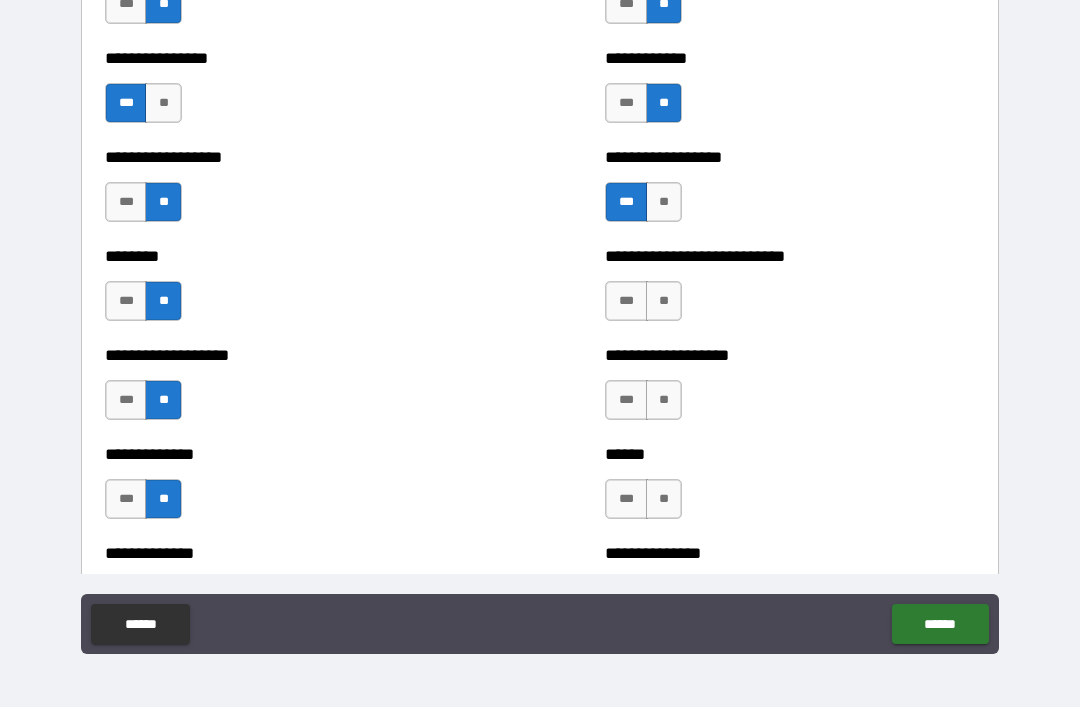 click on "**" at bounding box center (664, 301) 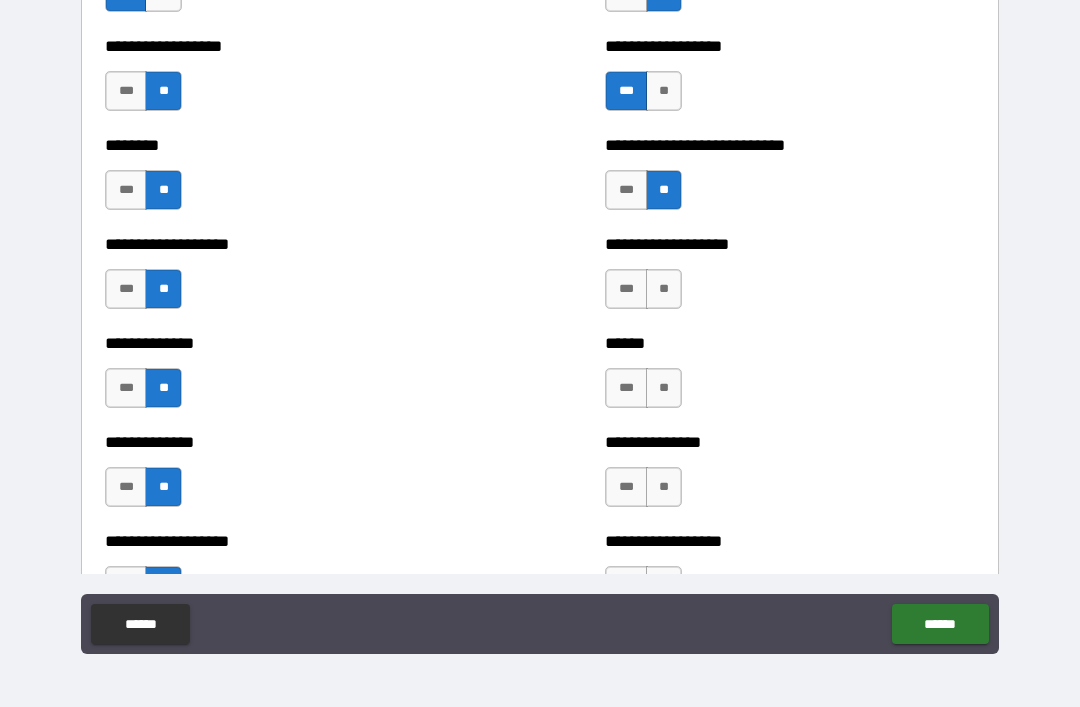 scroll, scrollTop: 4645, scrollLeft: 0, axis: vertical 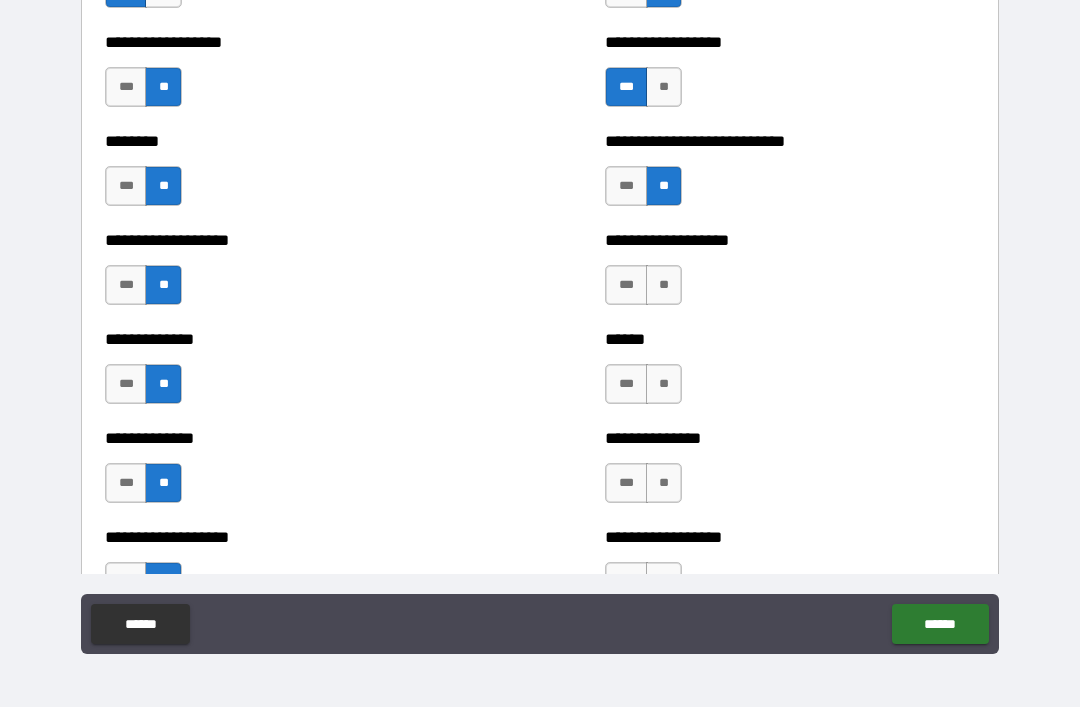 click on "**" at bounding box center (664, 285) 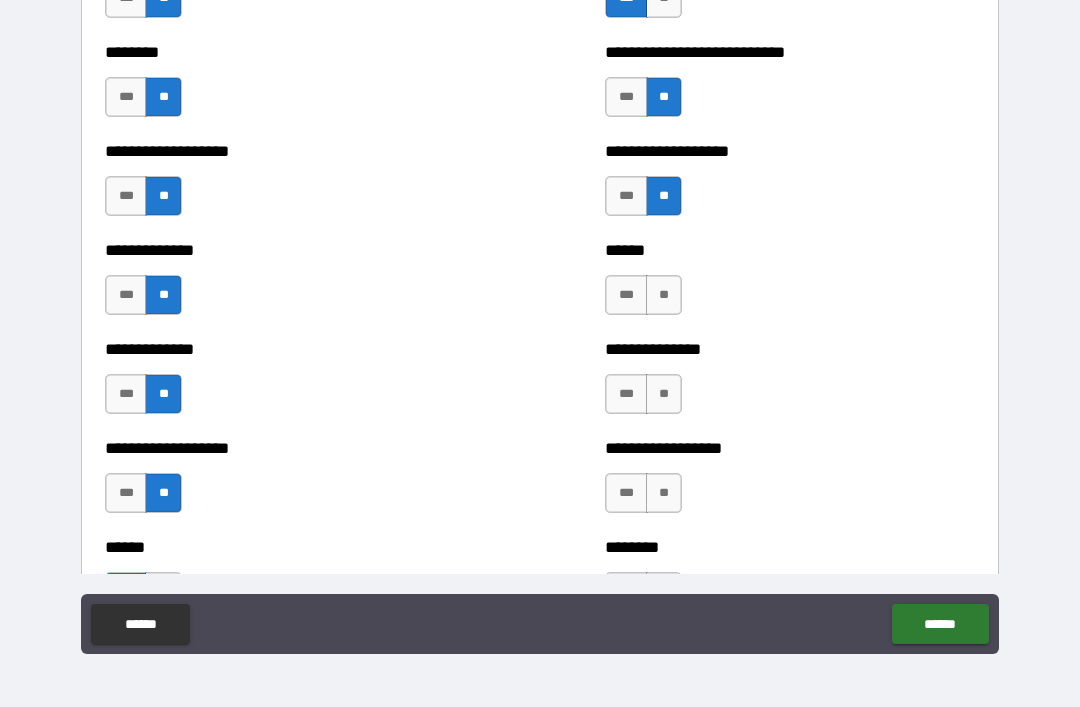 scroll, scrollTop: 4744, scrollLeft: 0, axis: vertical 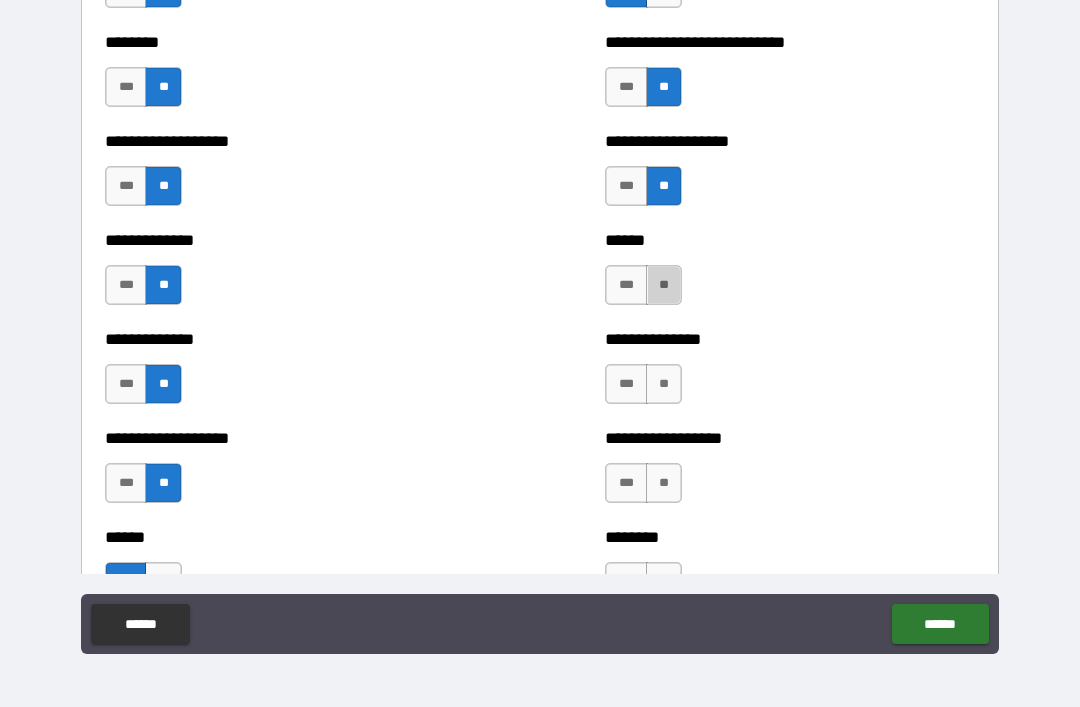 click on "**" at bounding box center (664, 285) 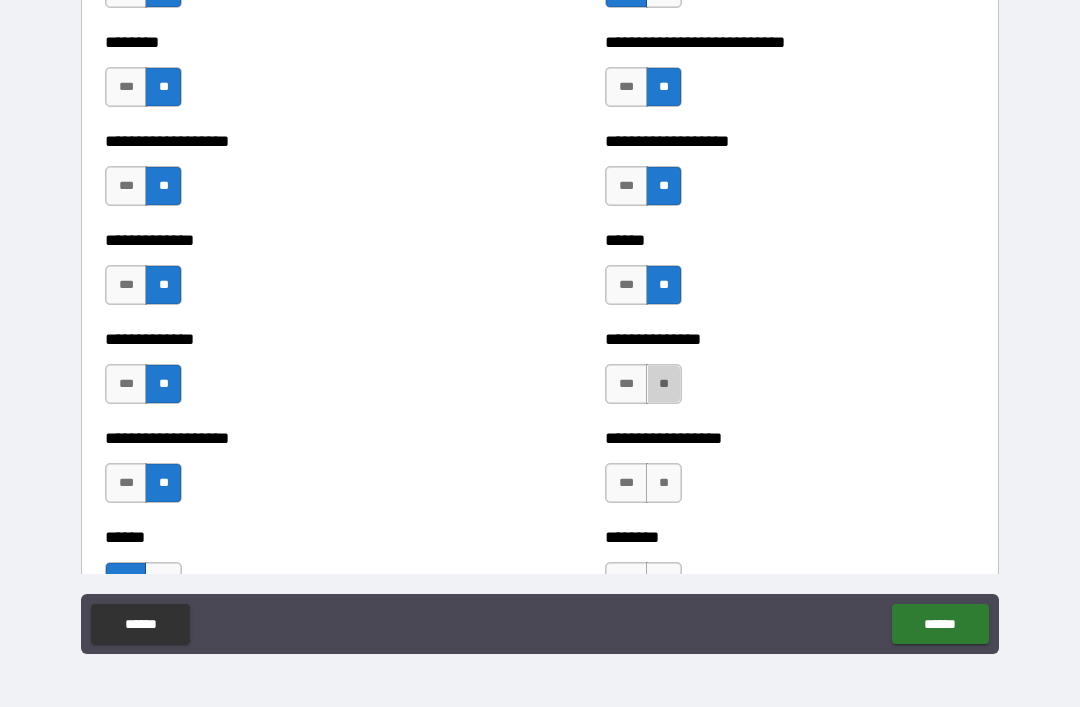 click on "**" at bounding box center (664, 384) 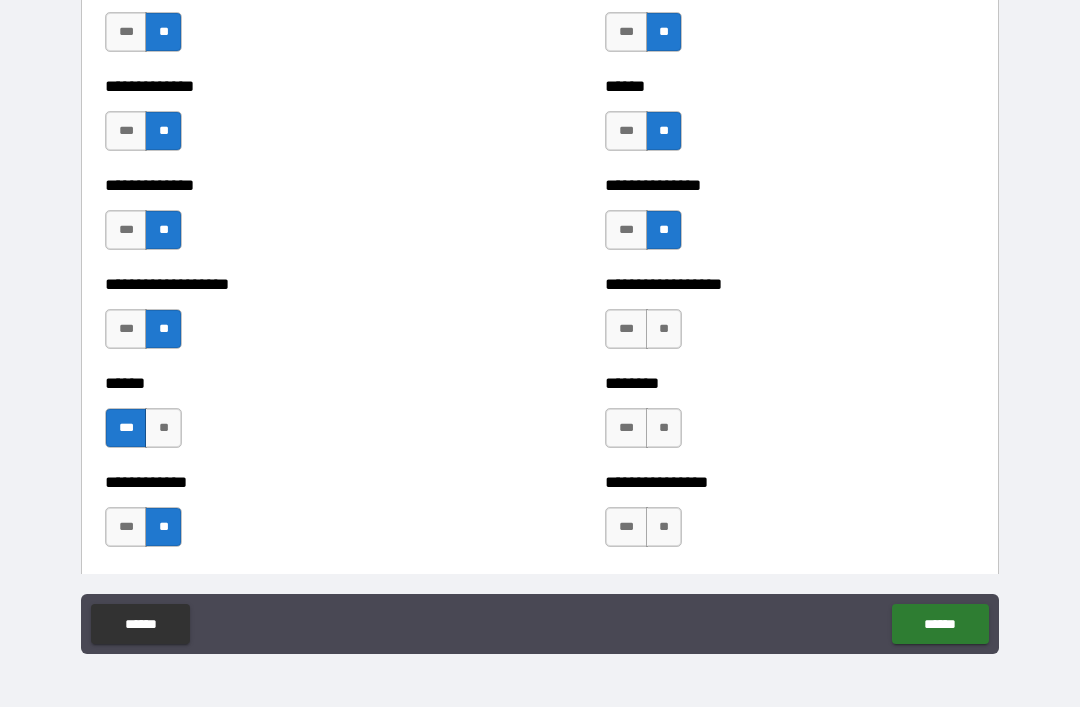 scroll, scrollTop: 4922, scrollLeft: 0, axis: vertical 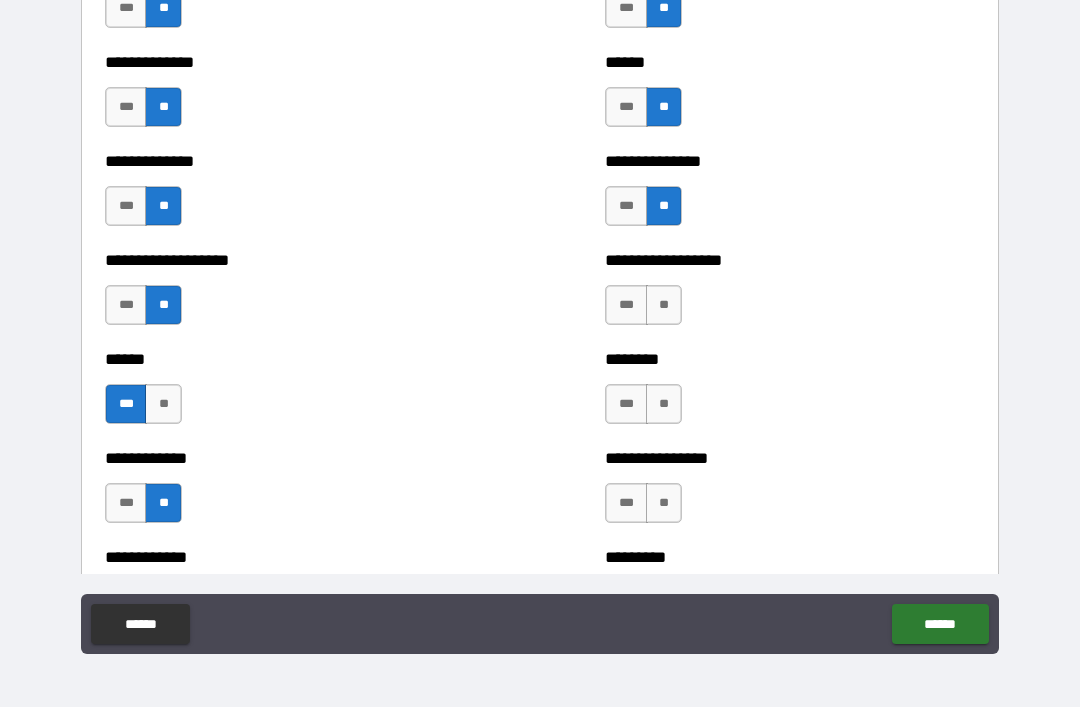 click on "**" at bounding box center (664, 305) 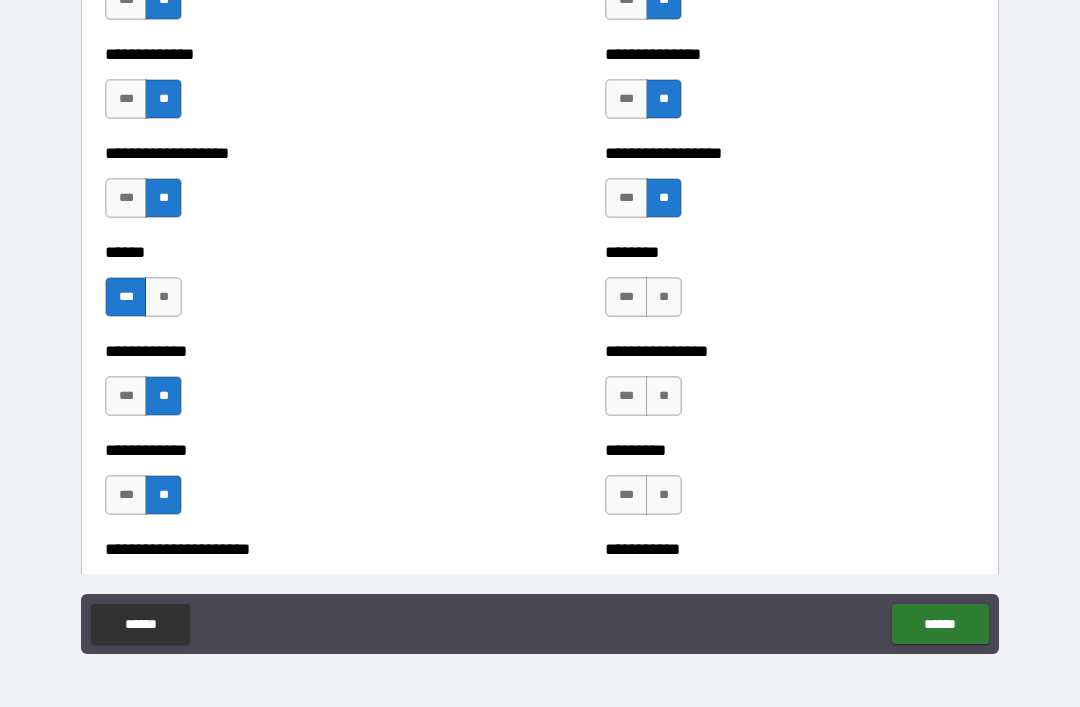 scroll, scrollTop: 5030, scrollLeft: 0, axis: vertical 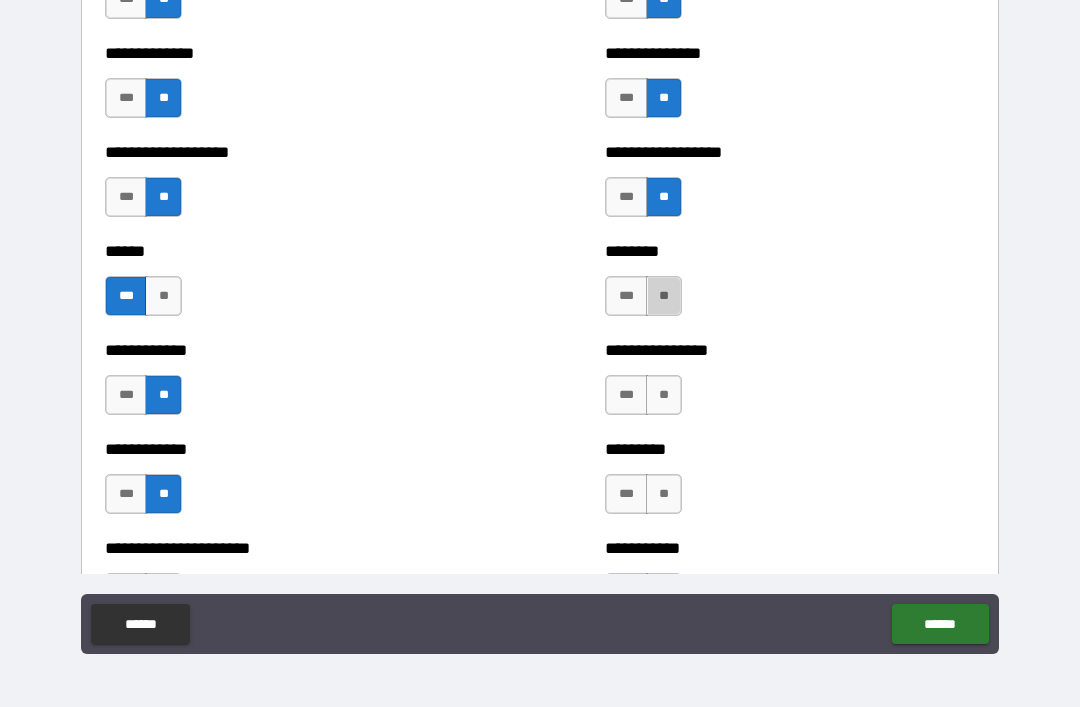 click on "**" at bounding box center (664, 296) 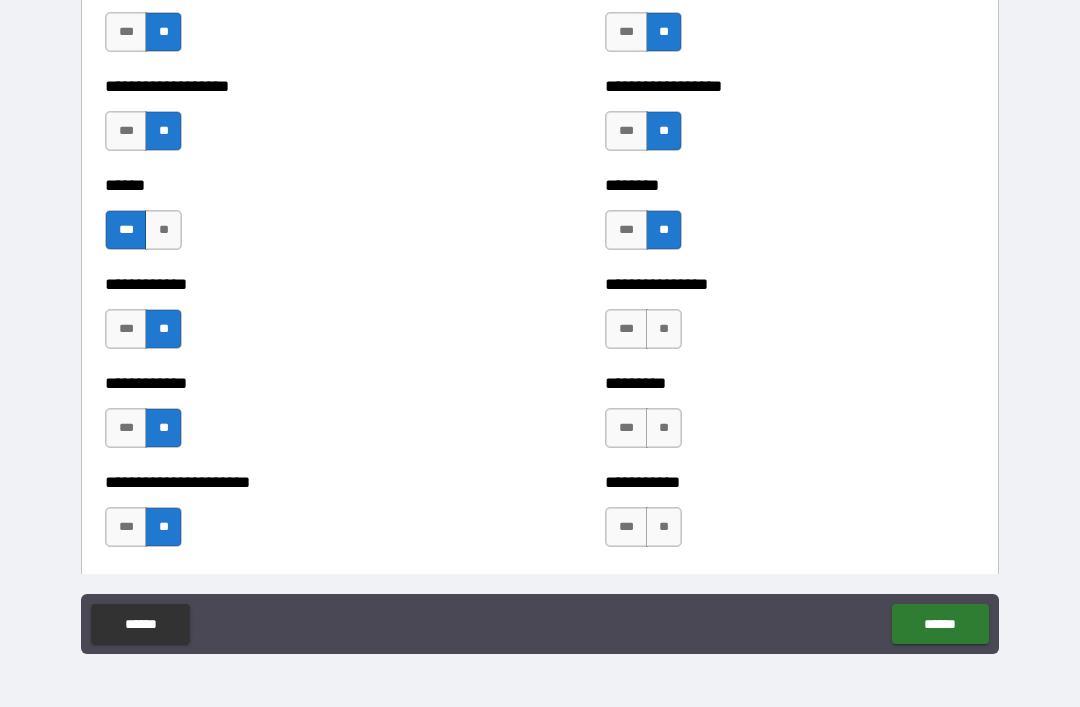 scroll, scrollTop: 5105, scrollLeft: 0, axis: vertical 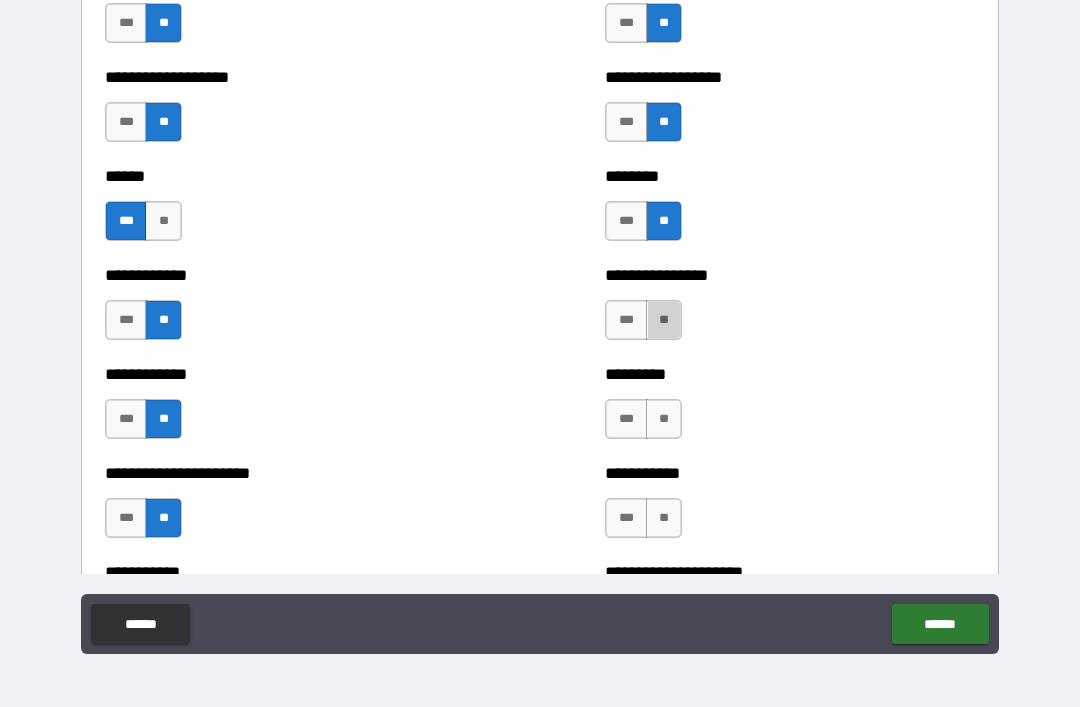 click on "**" at bounding box center [664, 320] 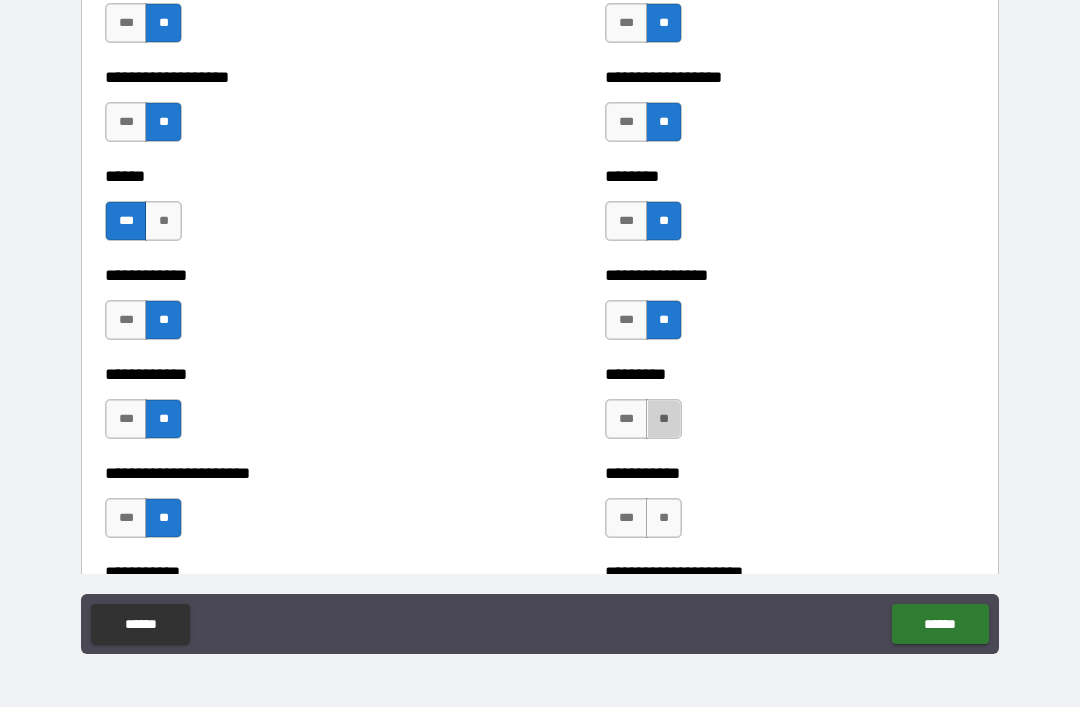click on "**" at bounding box center (664, 419) 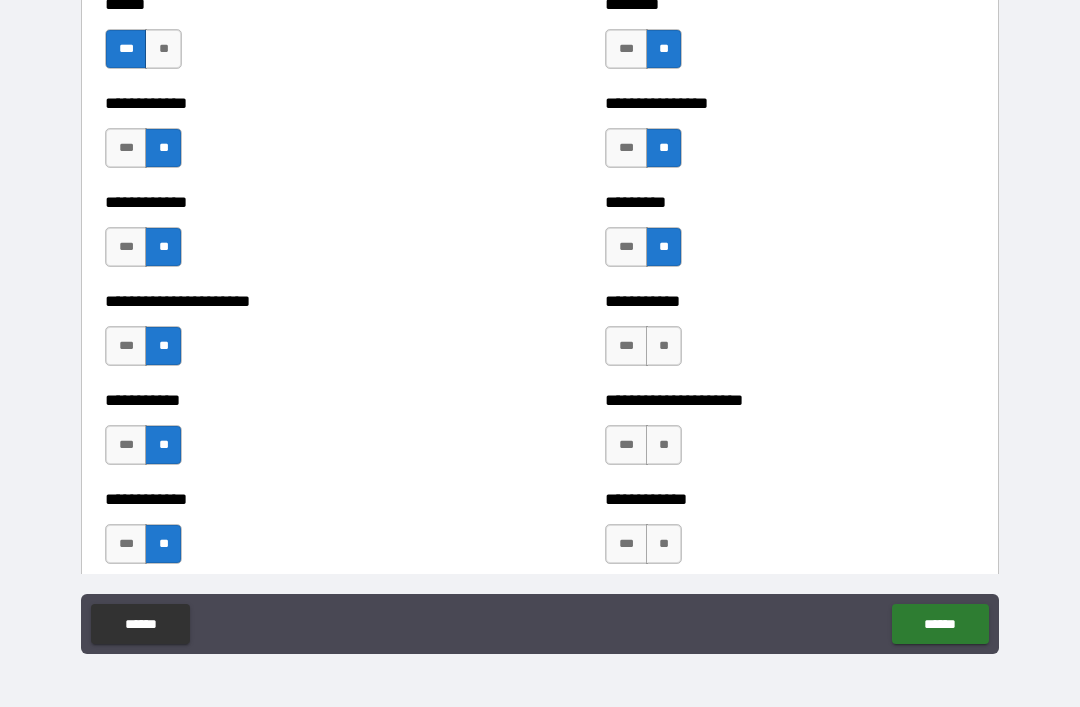 scroll, scrollTop: 5281, scrollLeft: 0, axis: vertical 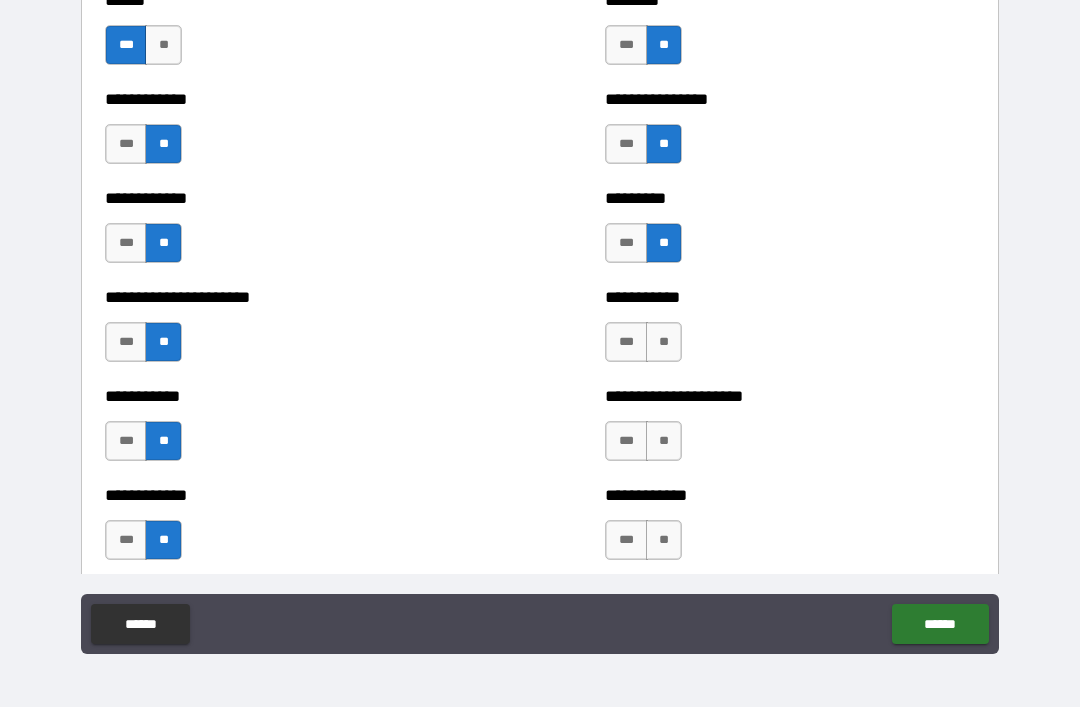 click on "**" at bounding box center [664, 342] 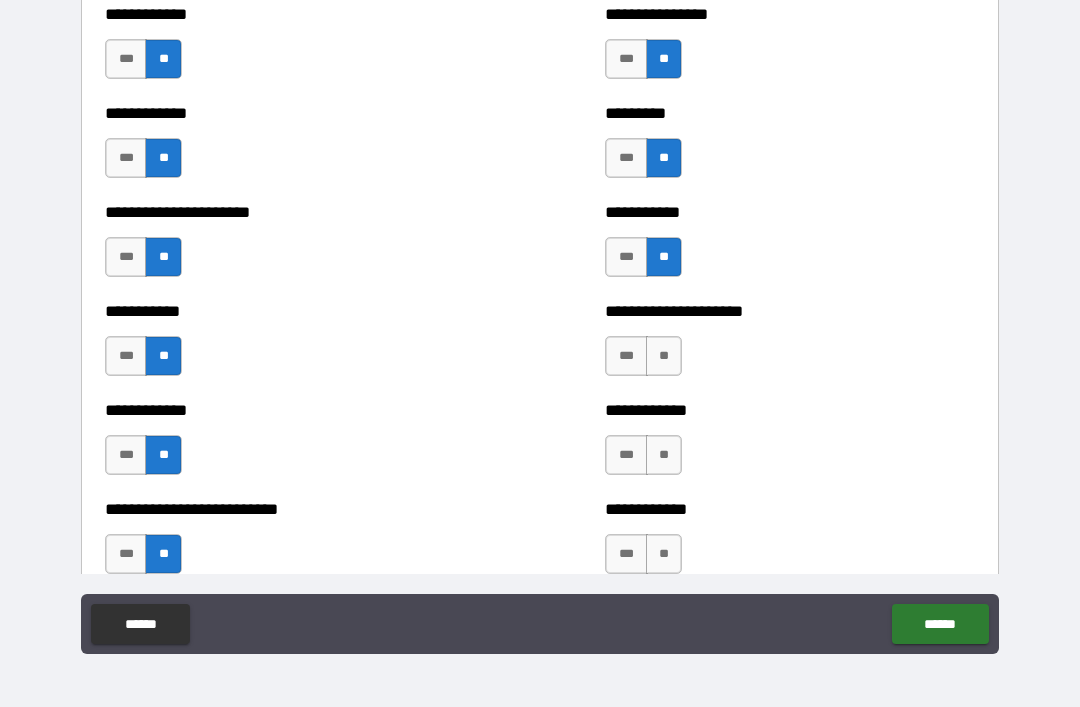 scroll, scrollTop: 5368, scrollLeft: 0, axis: vertical 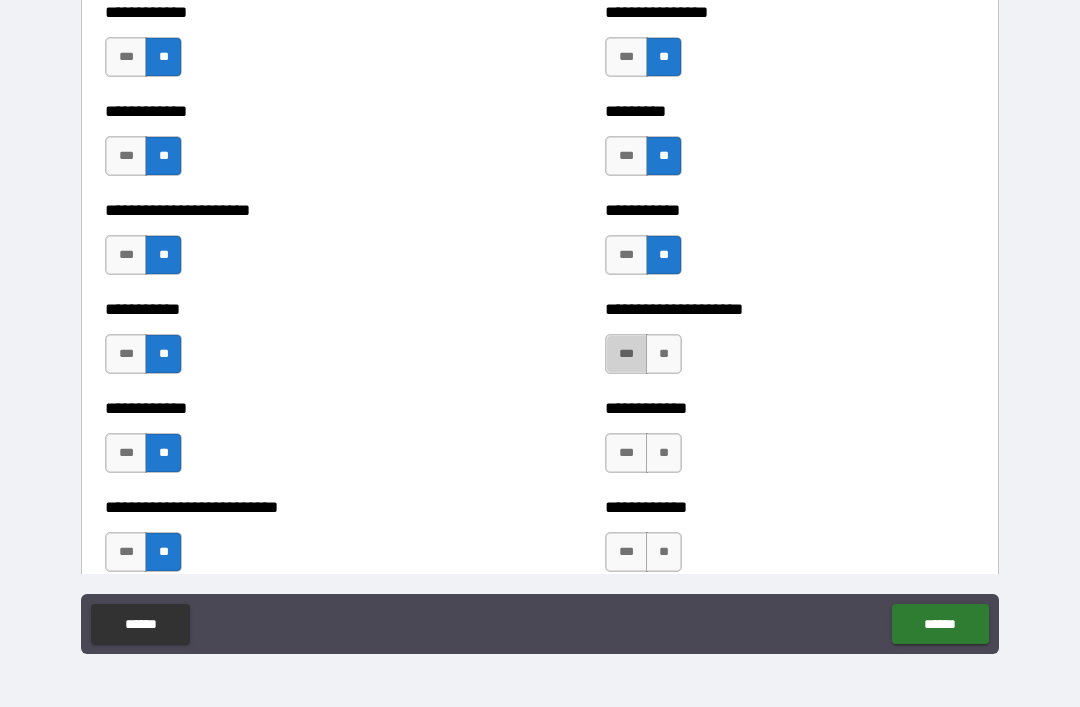 click on "***" at bounding box center [626, 354] 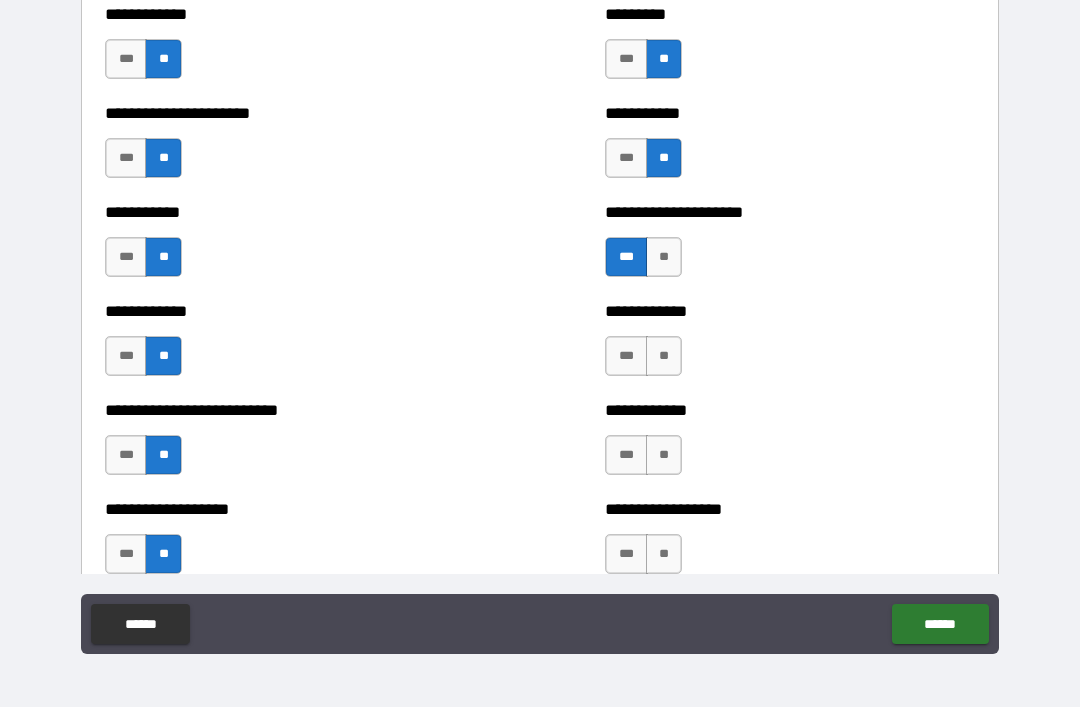 scroll, scrollTop: 5472, scrollLeft: 0, axis: vertical 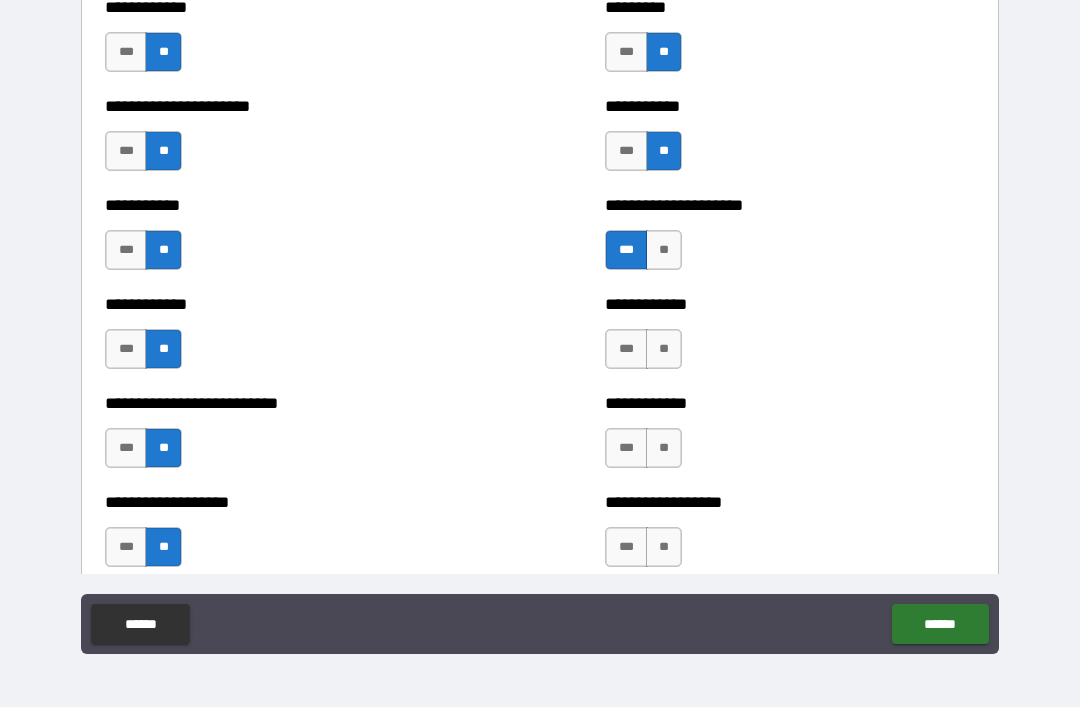 click on "**" at bounding box center [664, 349] 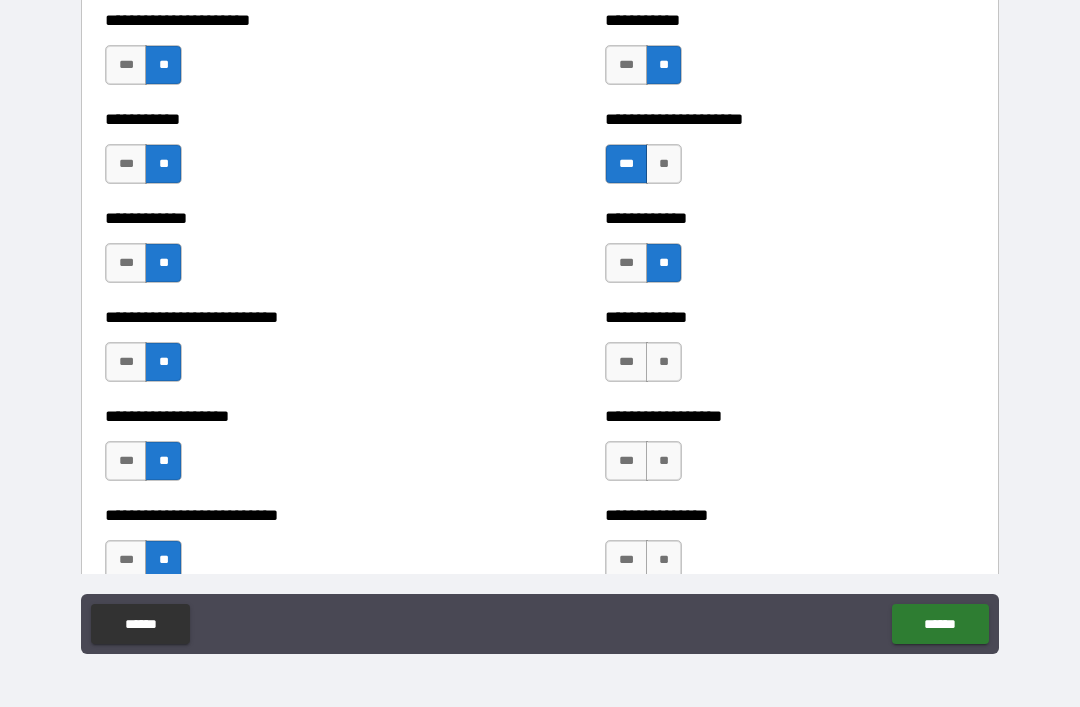 scroll, scrollTop: 5561, scrollLeft: 0, axis: vertical 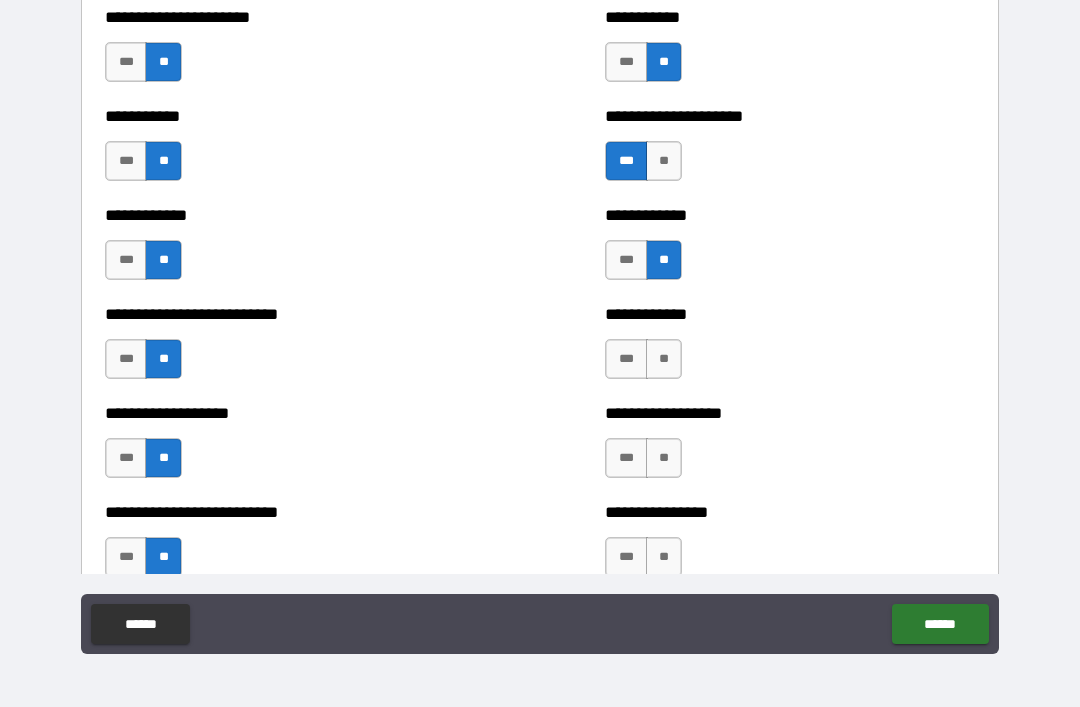 click on "**" at bounding box center [664, 359] 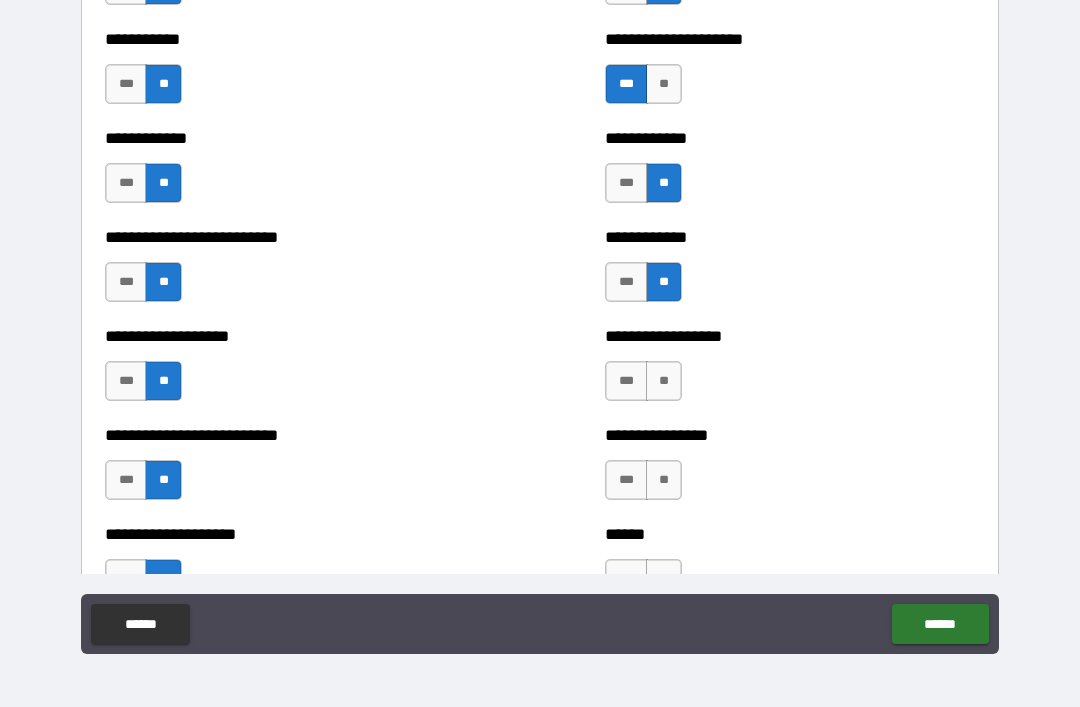scroll, scrollTop: 5669, scrollLeft: 0, axis: vertical 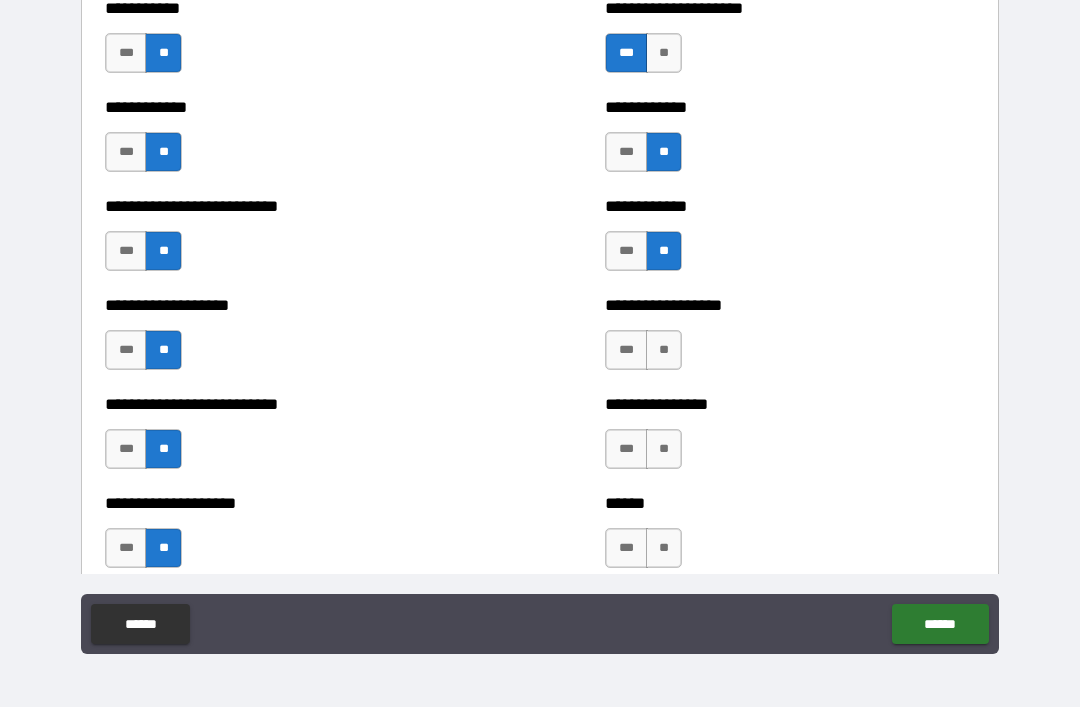 click on "**" at bounding box center (664, 350) 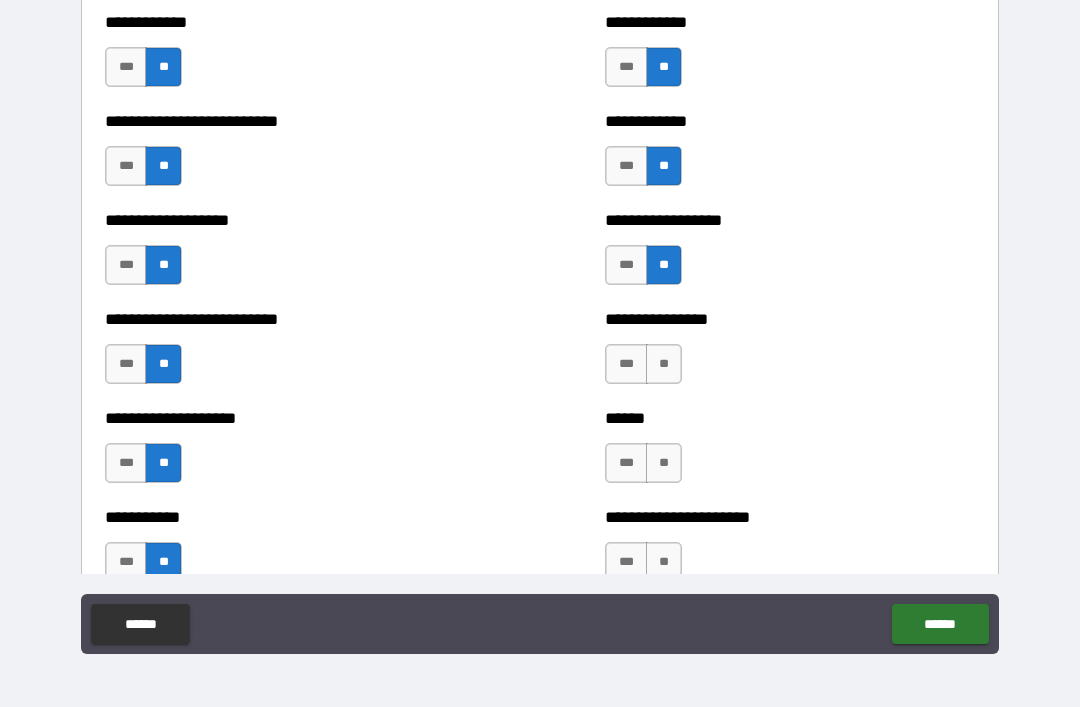scroll, scrollTop: 5779, scrollLeft: 0, axis: vertical 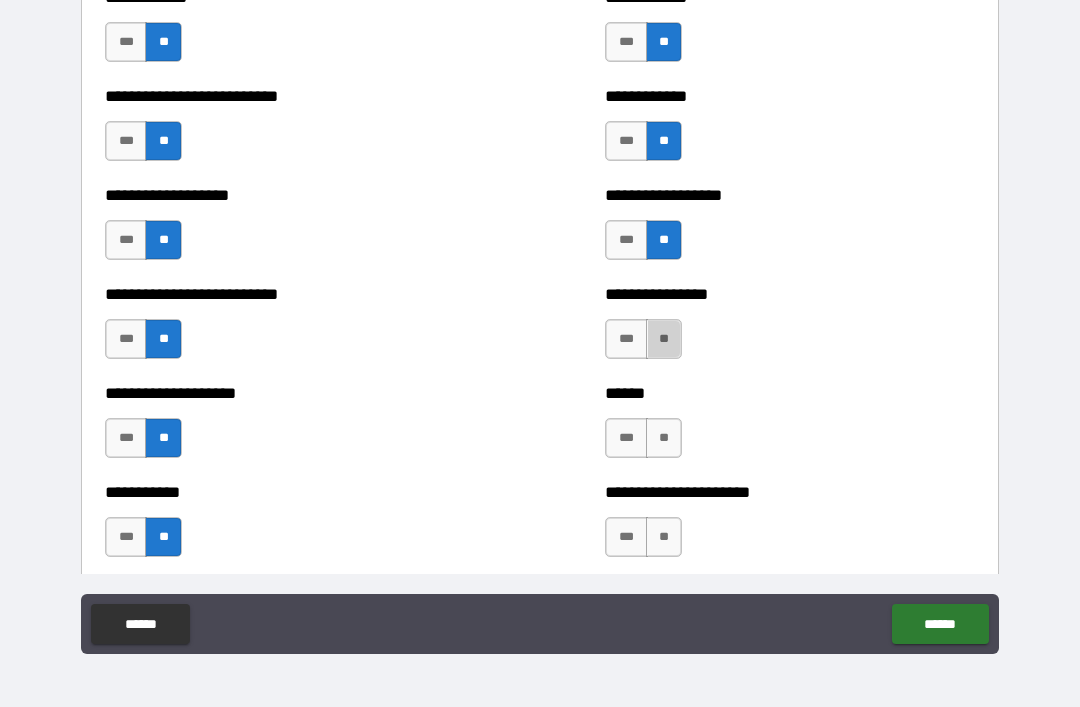 click on "**" at bounding box center [664, 339] 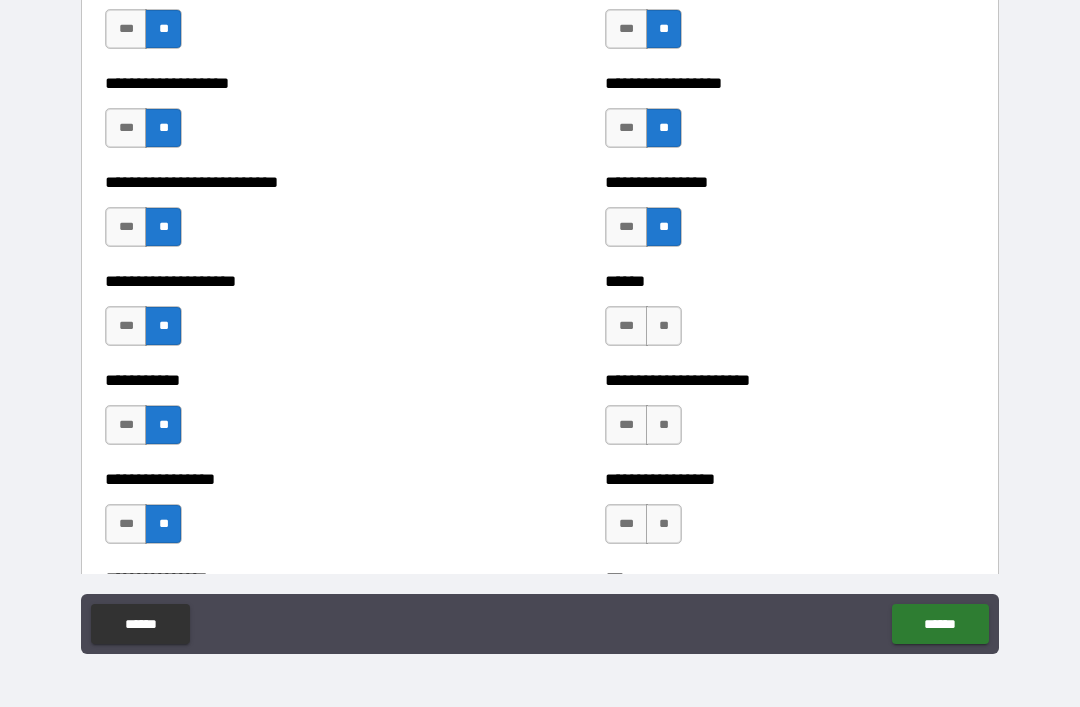 scroll, scrollTop: 5893, scrollLeft: 0, axis: vertical 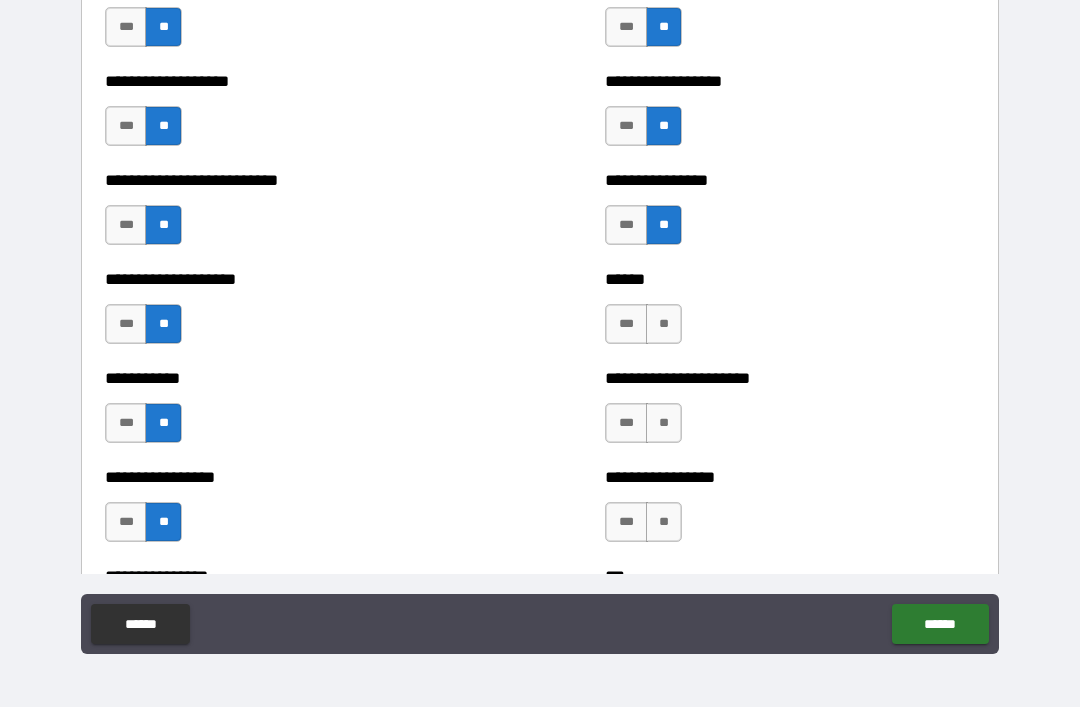 click on "**" at bounding box center [664, 324] 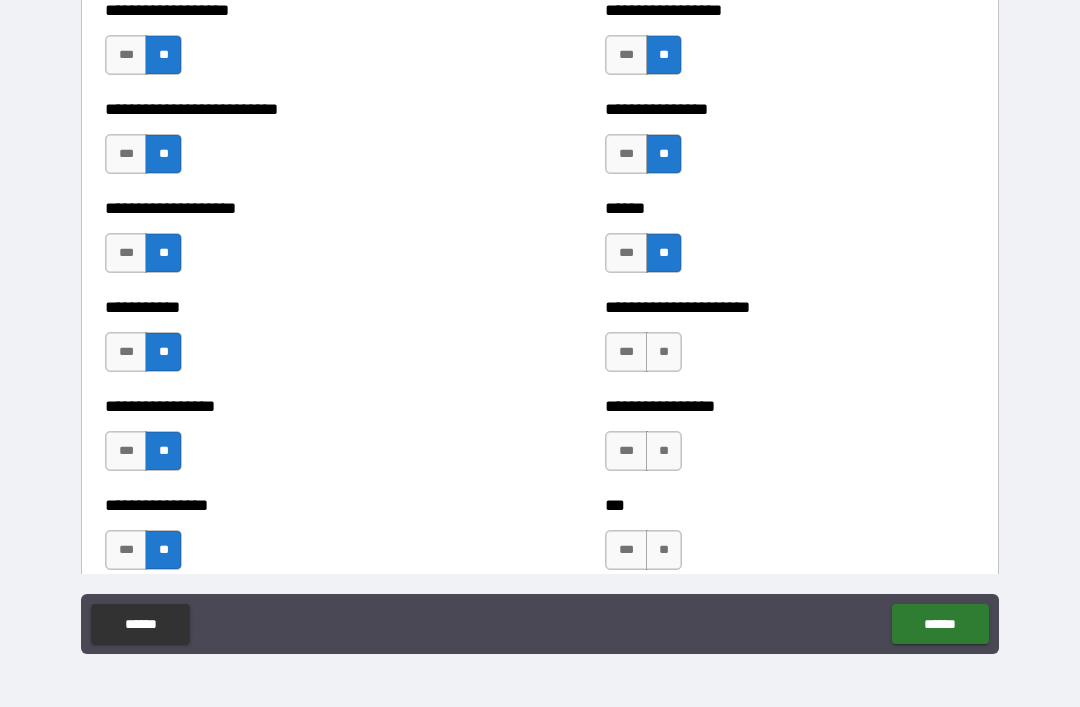 scroll, scrollTop: 5968, scrollLeft: 0, axis: vertical 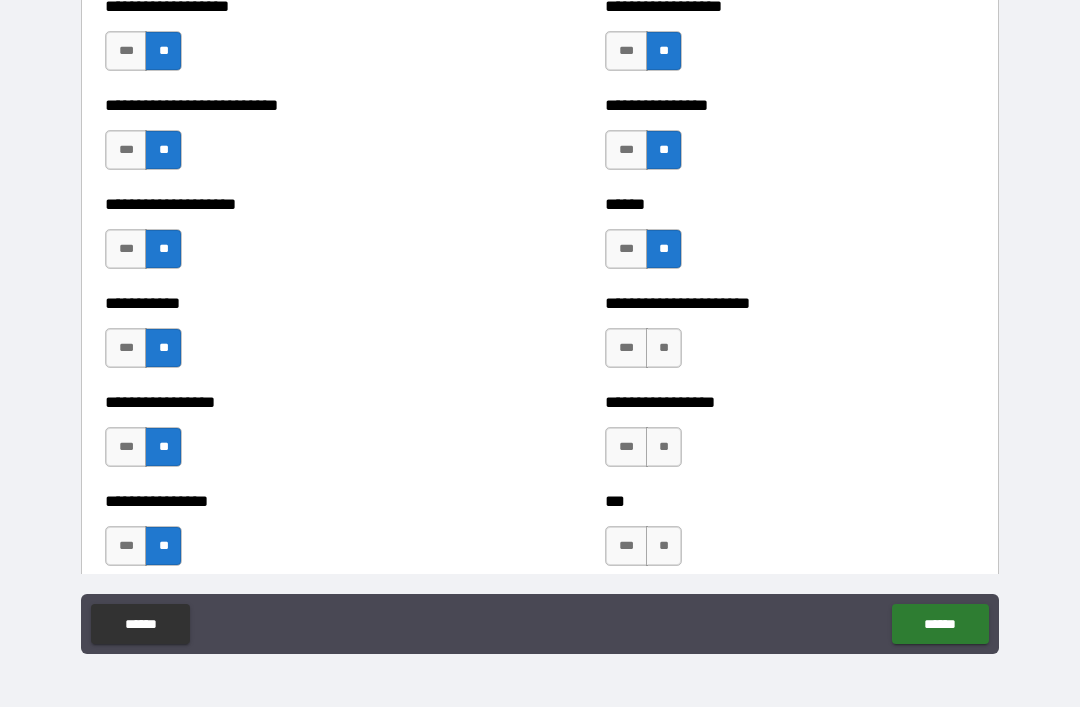 click on "***" at bounding box center (626, 348) 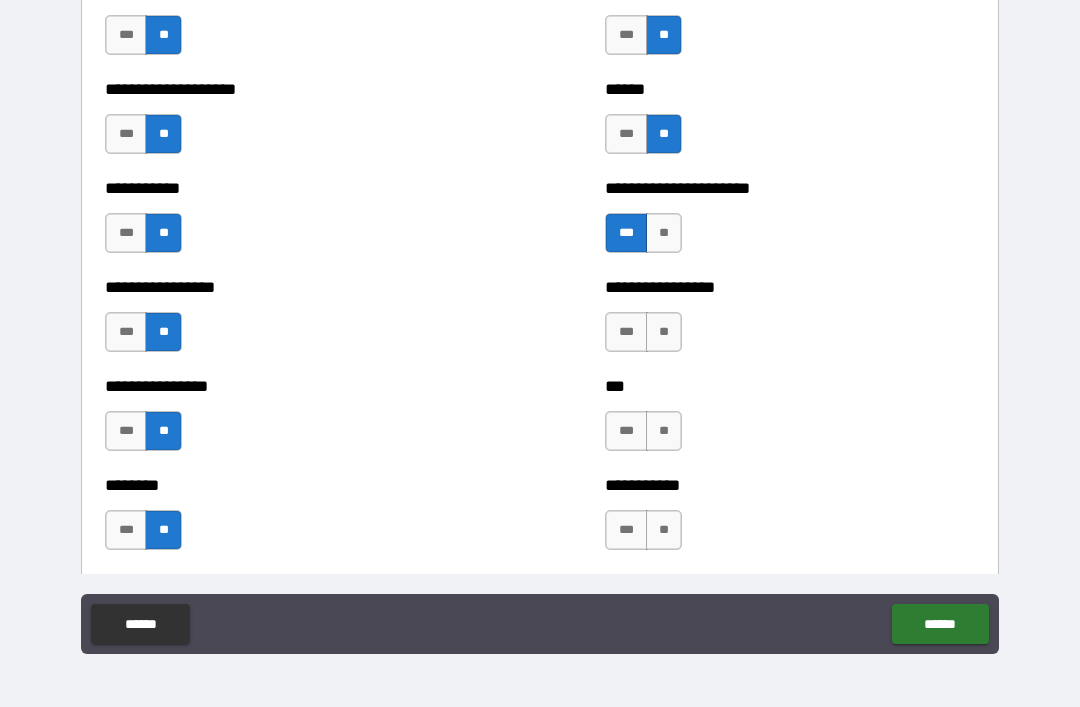 scroll, scrollTop: 6089, scrollLeft: 0, axis: vertical 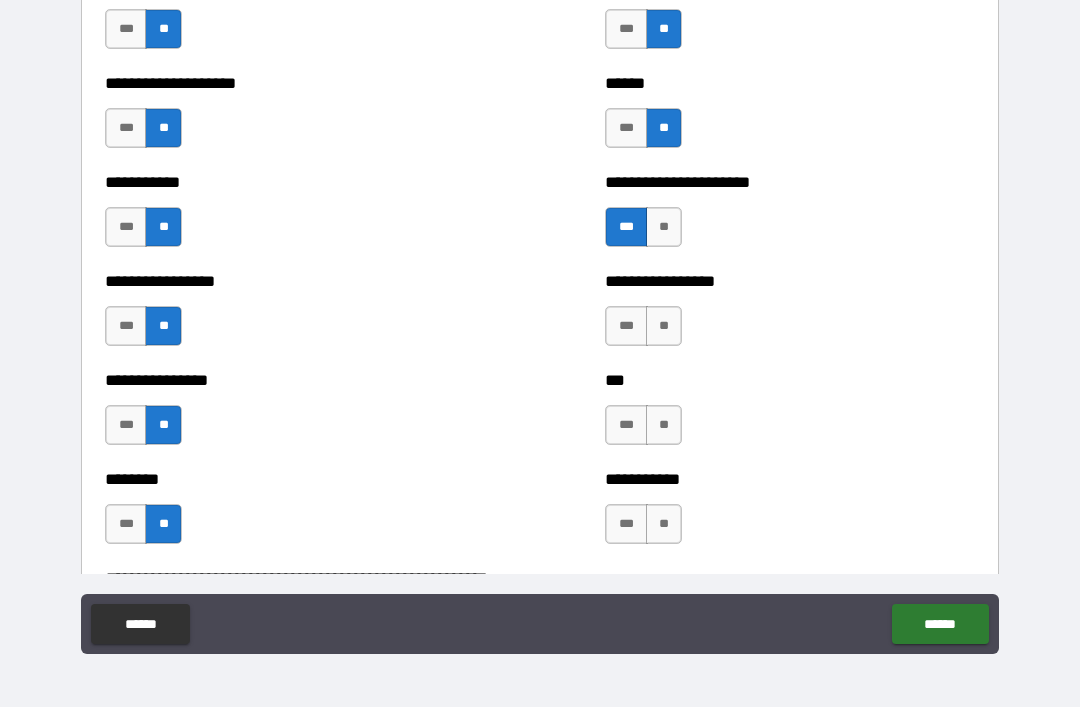 click on "**" at bounding box center (664, 326) 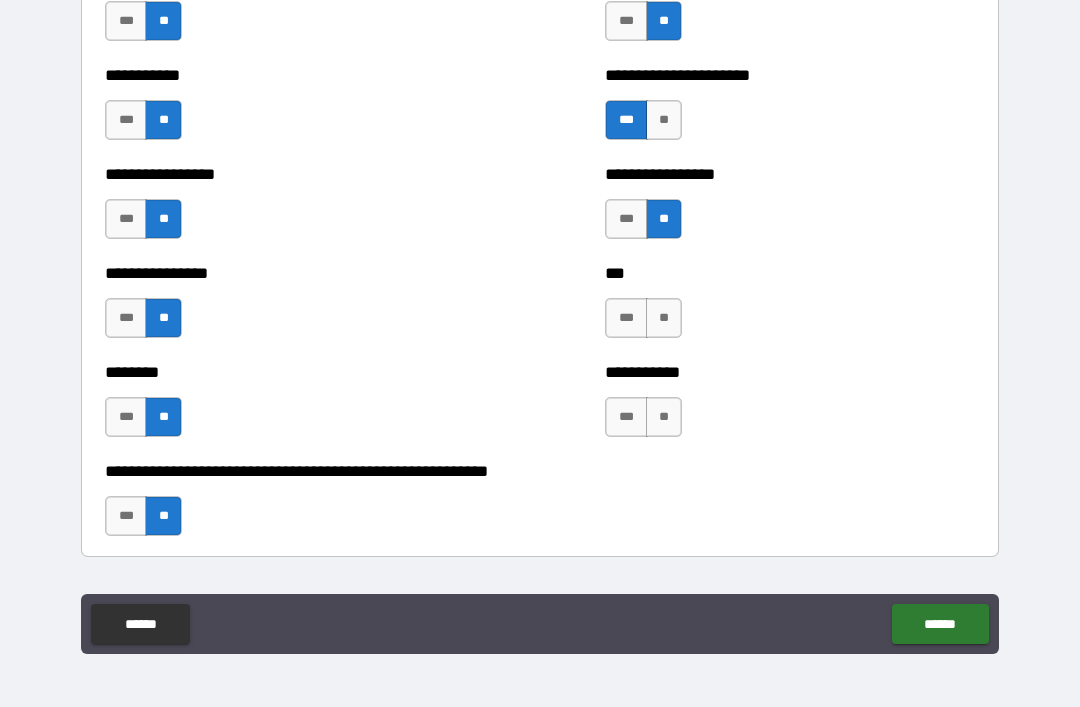 scroll, scrollTop: 6199, scrollLeft: 0, axis: vertical 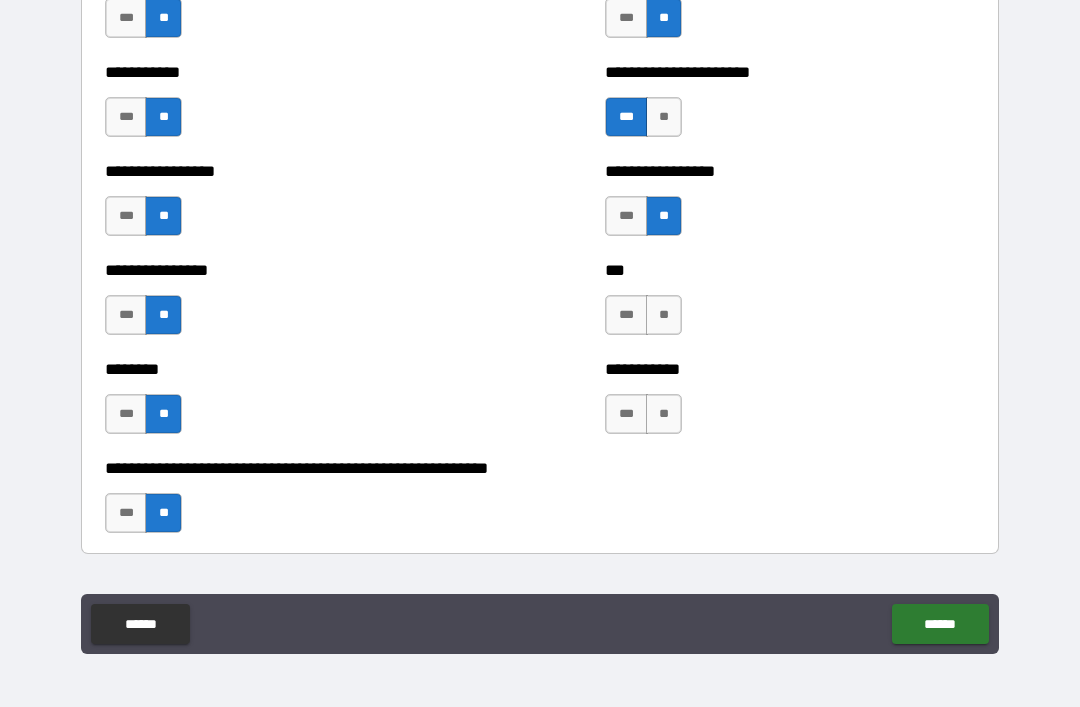 click on "**" at bounding box center [664, 315] 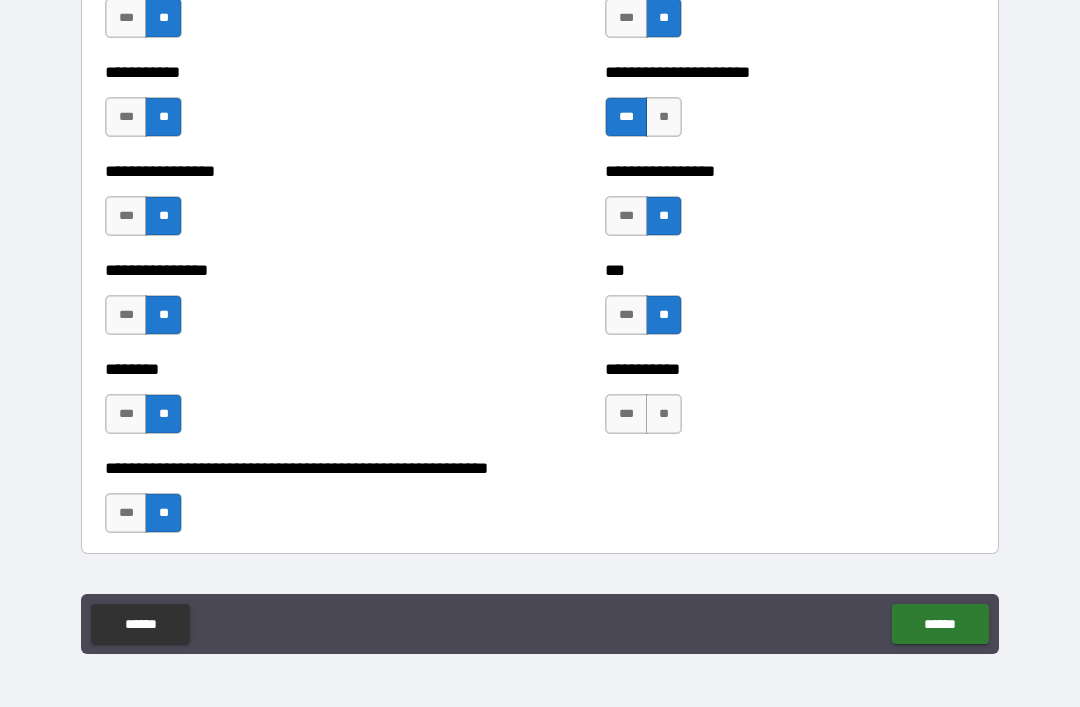 click on "**" at bounding box center [664, 414] 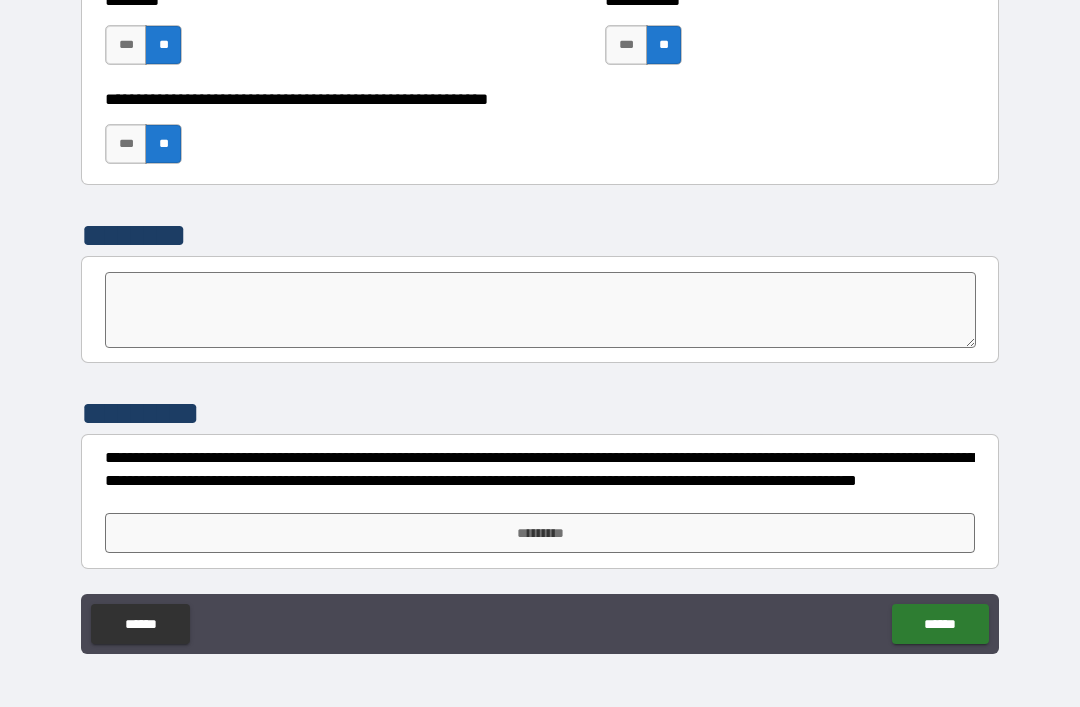 scroll, scrollTop: 6568, scrollLeft: 0, axis: vertical 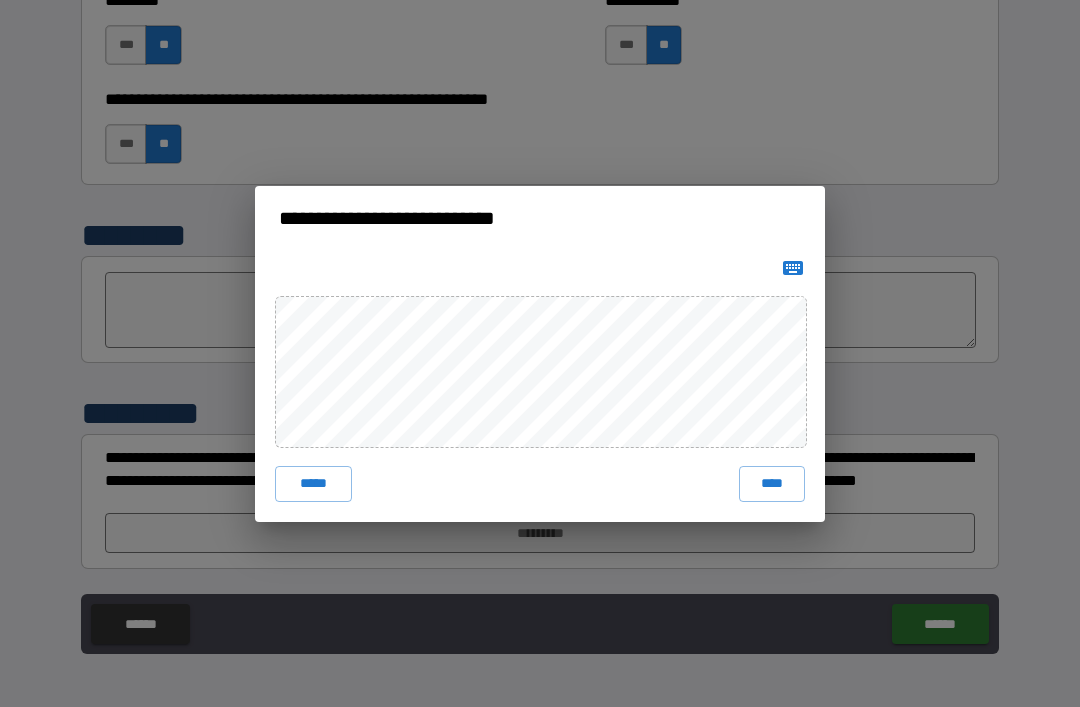 click on "****" at bounding box center (772, 484) 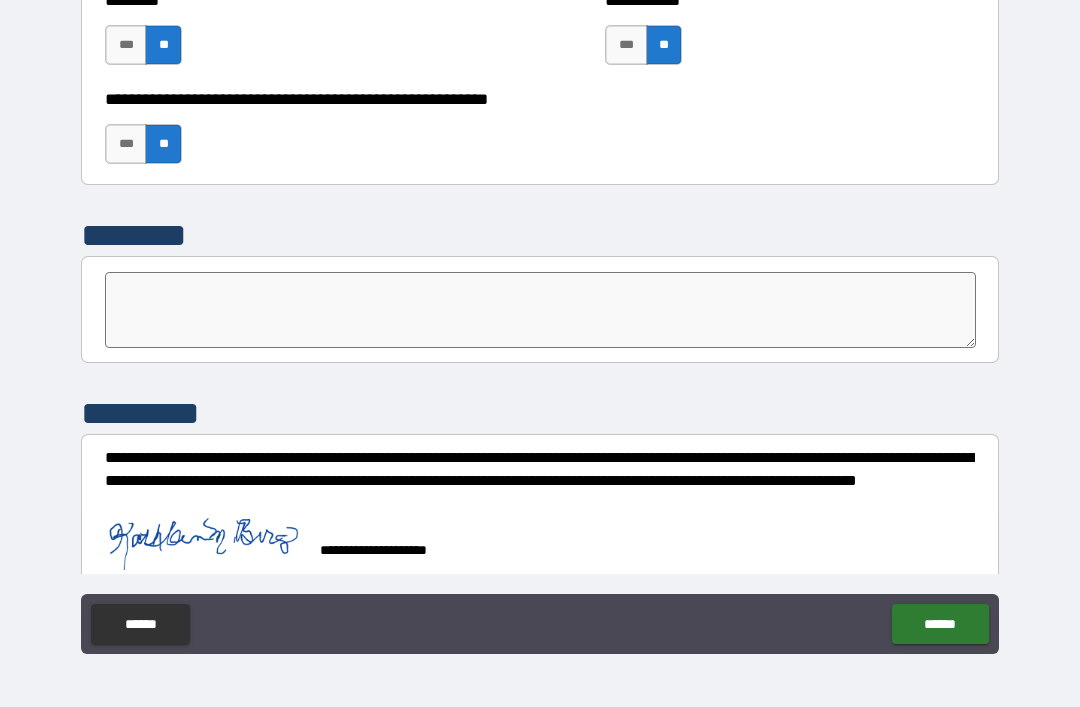scroll, scrollTop: 6558, scrollLeft: 0, axis: vertical 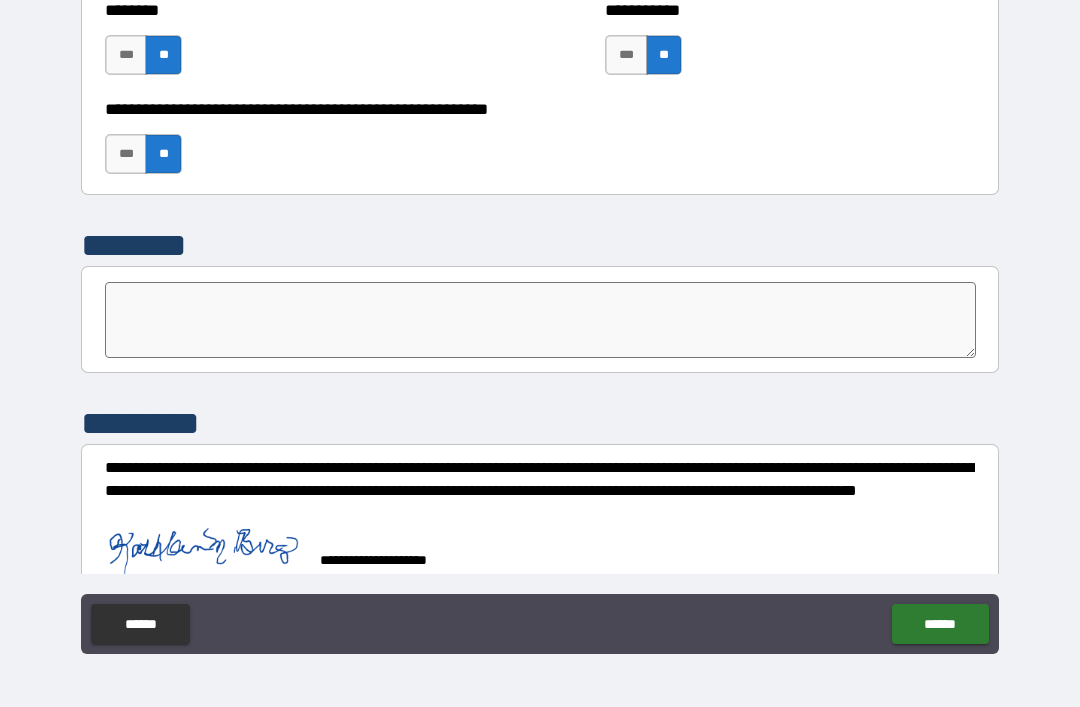 click on "******" at bounding box center (940, 624) 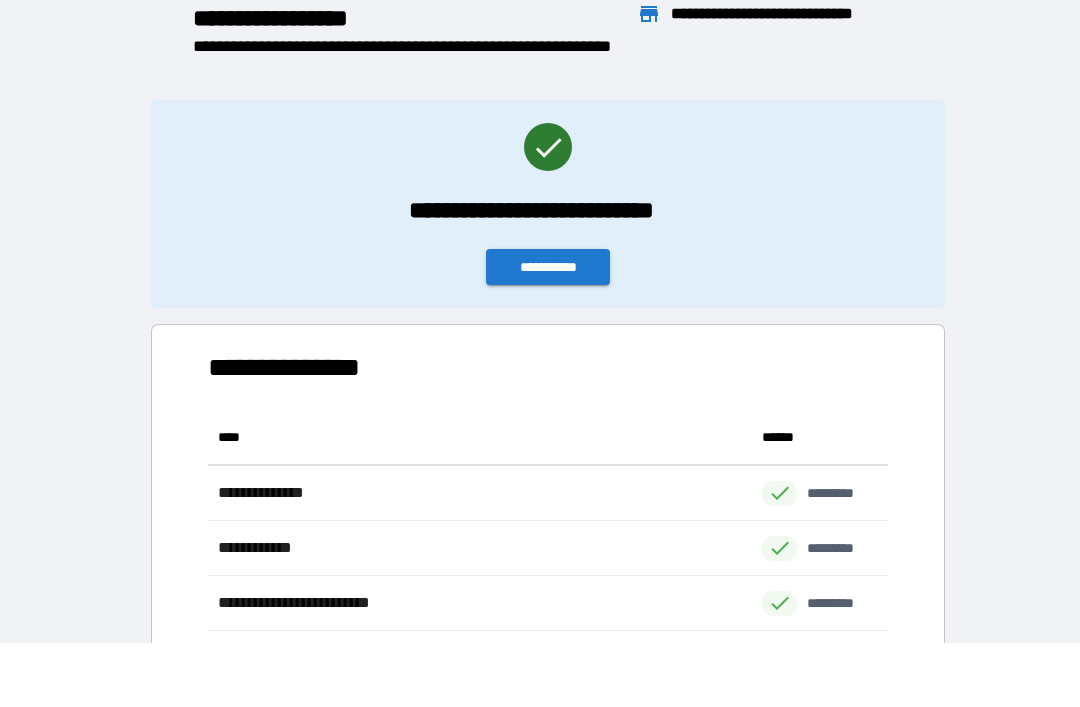 scroll, scrollTop: 221, scrollLeft: 680, axis: both 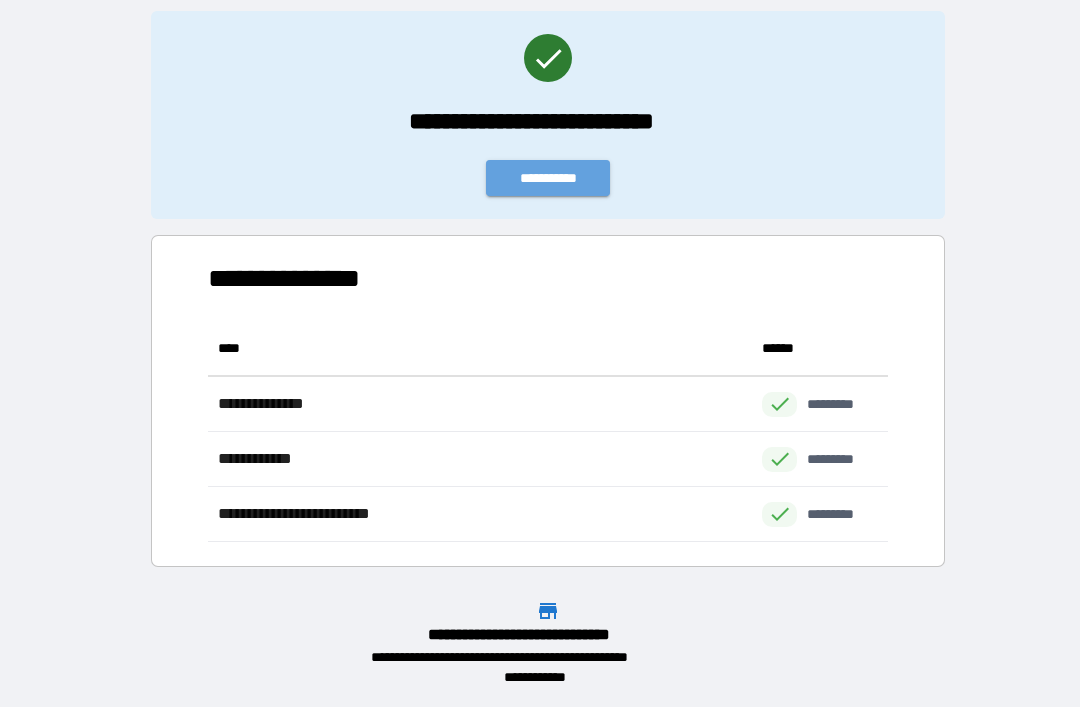 click on "**********" at bounding box center (548, 178) 